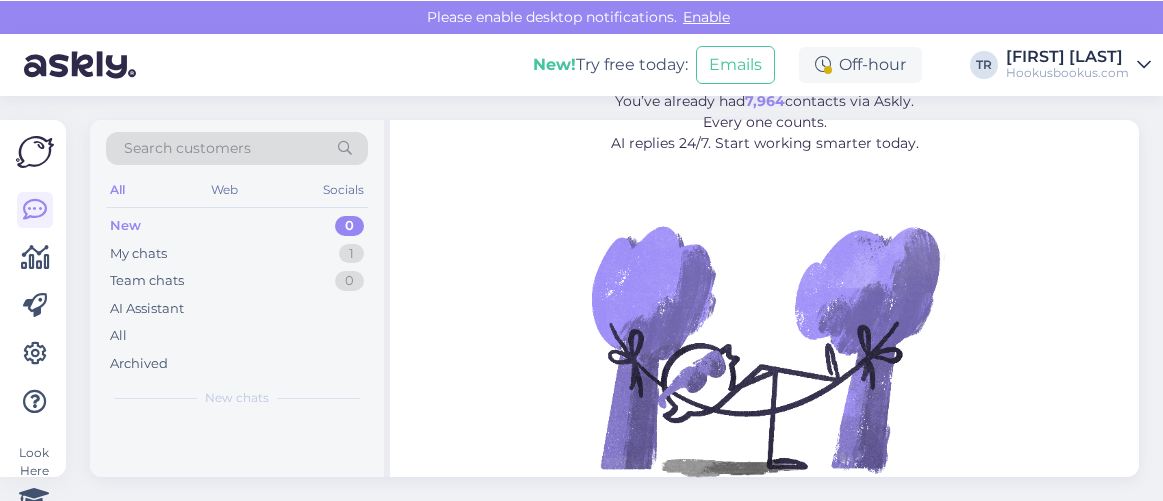 scroll, scrollTop: 0, scrollLeft: 0, axis: both 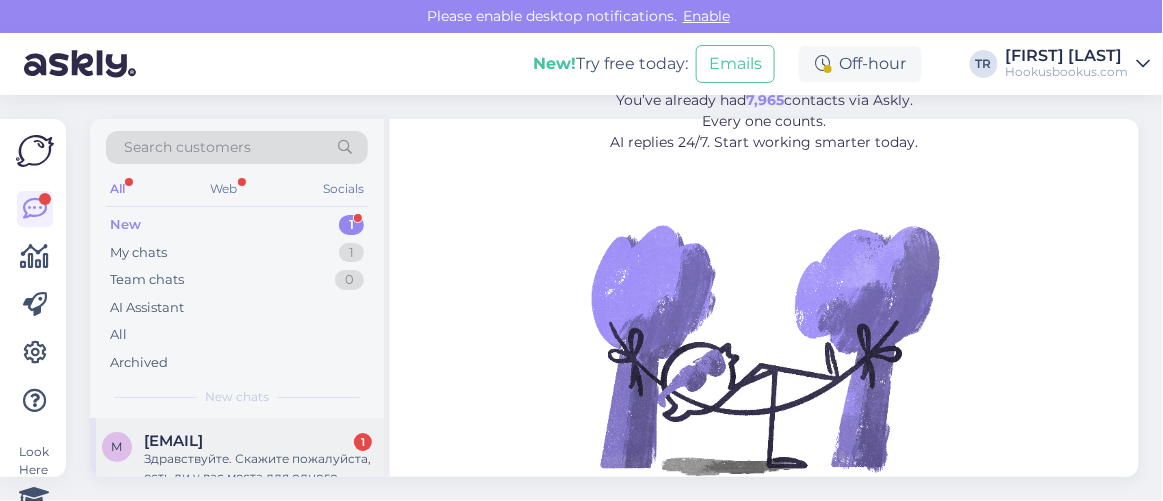 click on "marina.001@mail.ru 1" at bounding box center [258, 441] 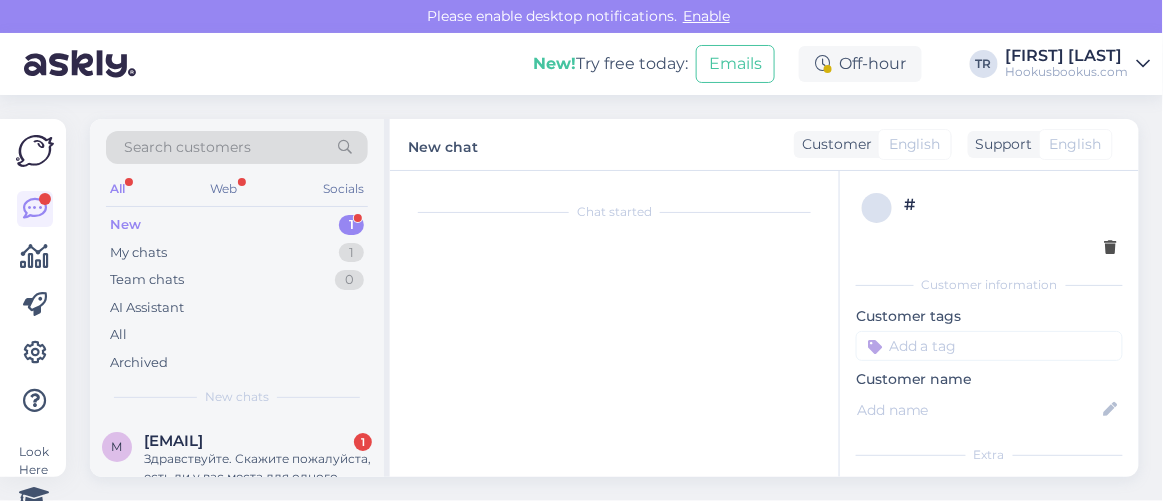 scroll, scrollTop: 80, scrollLeft: 0, axis: vertical 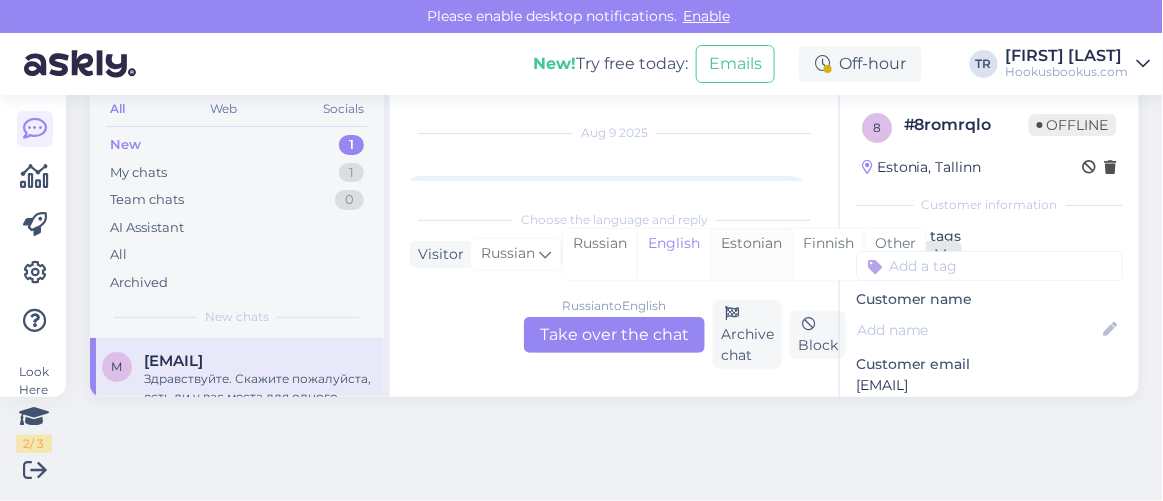 click on "Estonian" at bounding box center [751, 254] 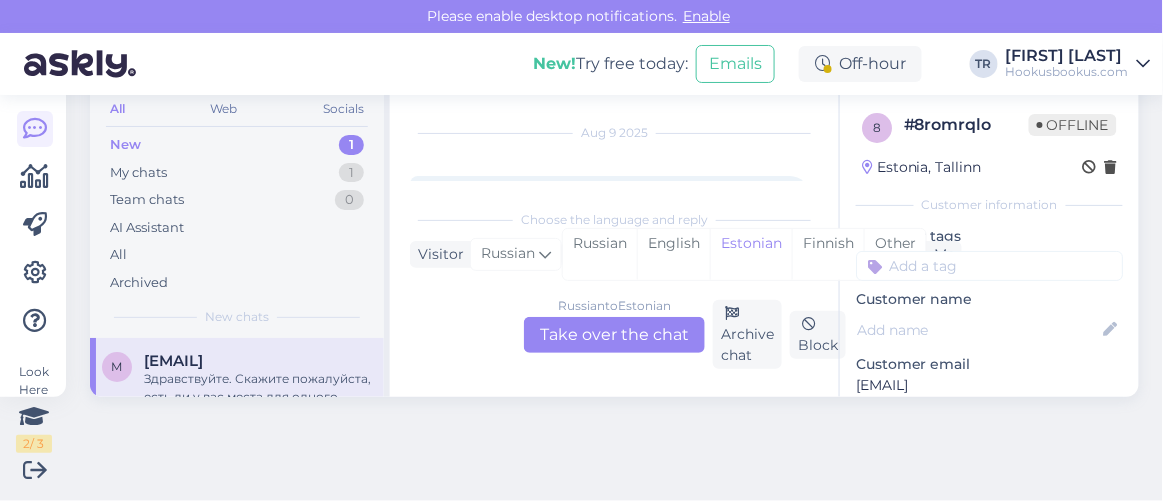 click on "Russian  to  Estonian Take over the chat" at bounding box center [614, 335] 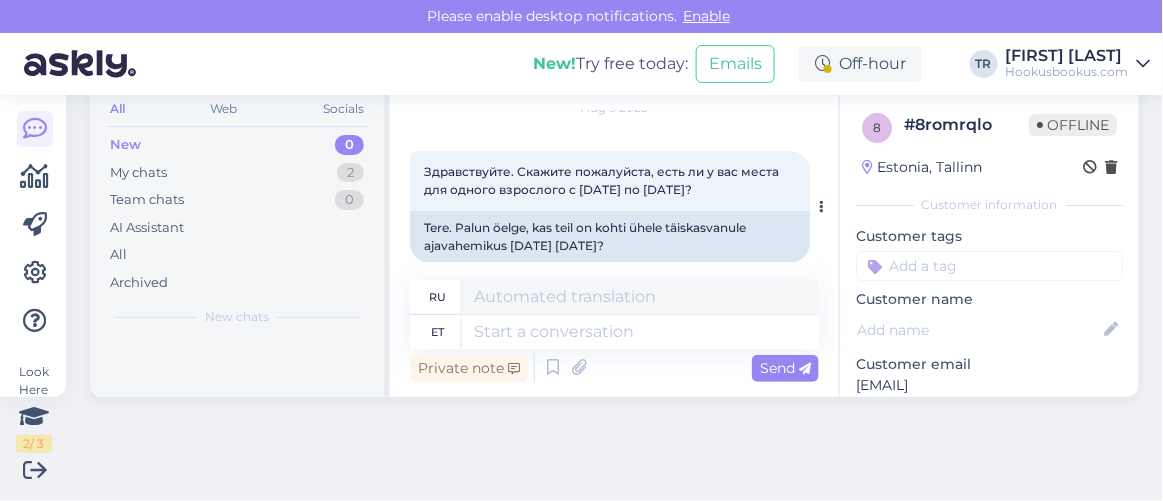 scroll, scrollTop: 88, scrollLeft: 0, axis: vertical 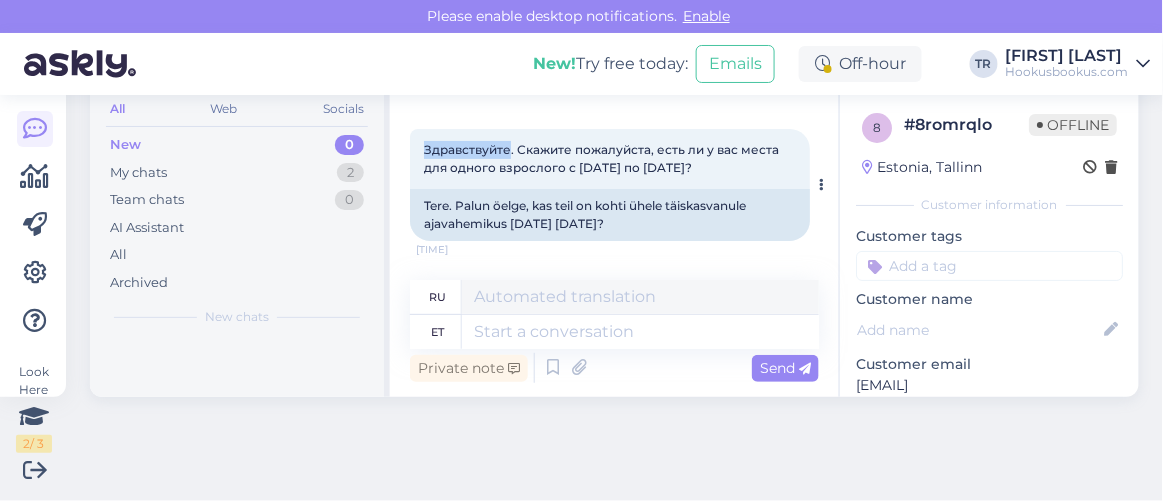 drag, startPoint x: 424, startPoint y: 148, endPoint x: 507, endPoint y: 149, distance: 83.00603 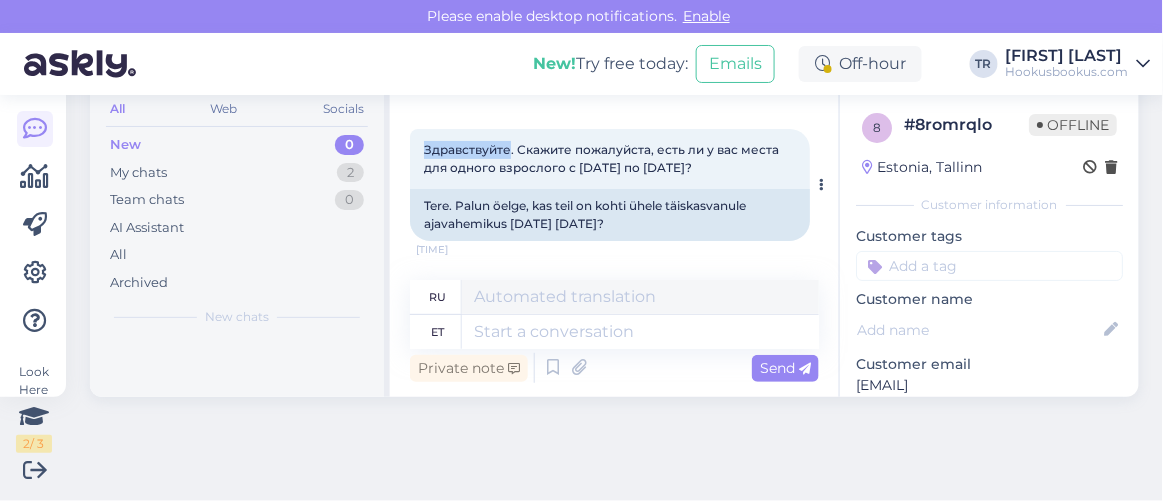 click on "Здравствуйте.  Скажите пожалуйста,  есть ли у вас места для одного взрослого с 11.08 по 17.08?" at bounding box center [603, 158] 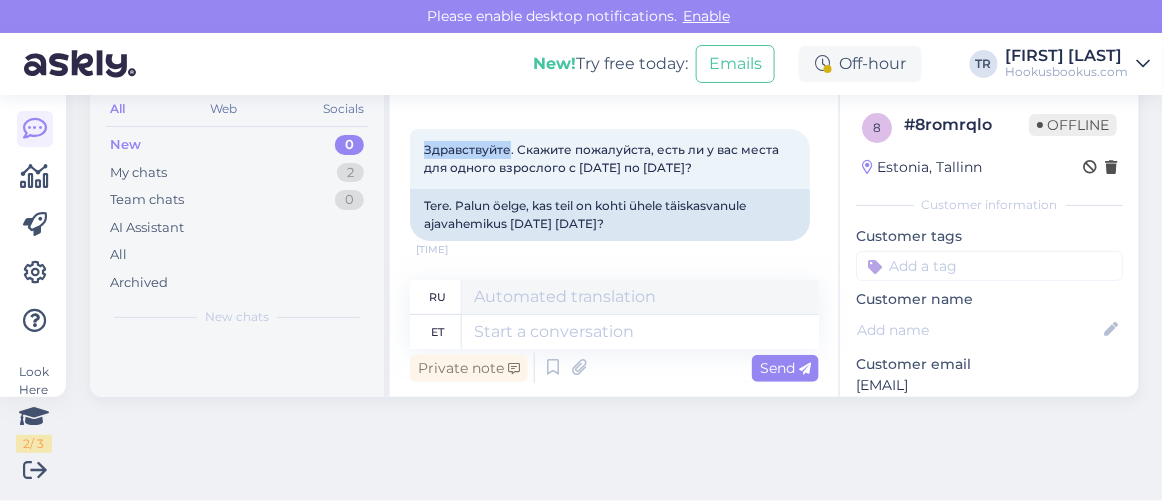 copy on "Здравствуйте" 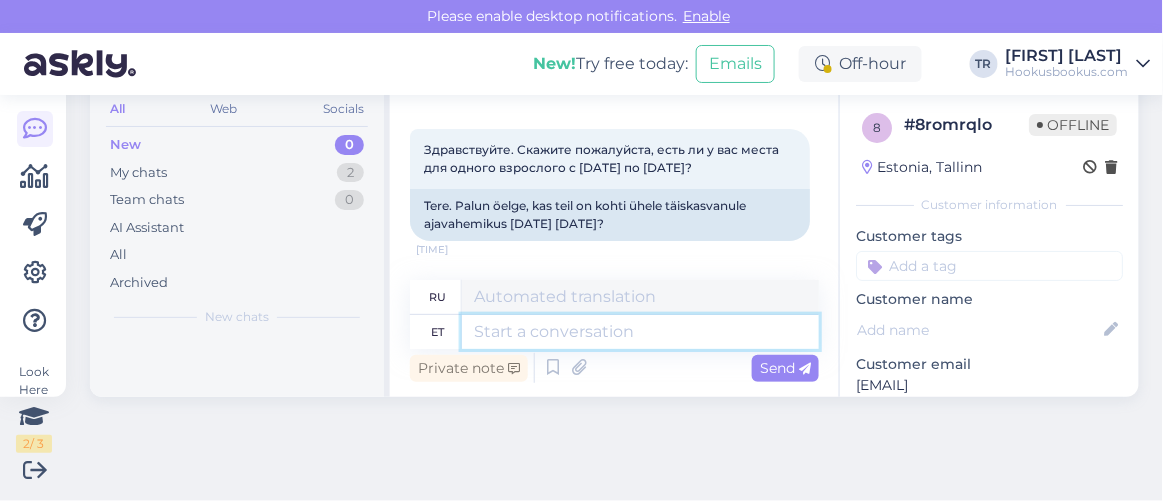 click at bounding box center (640, 332) 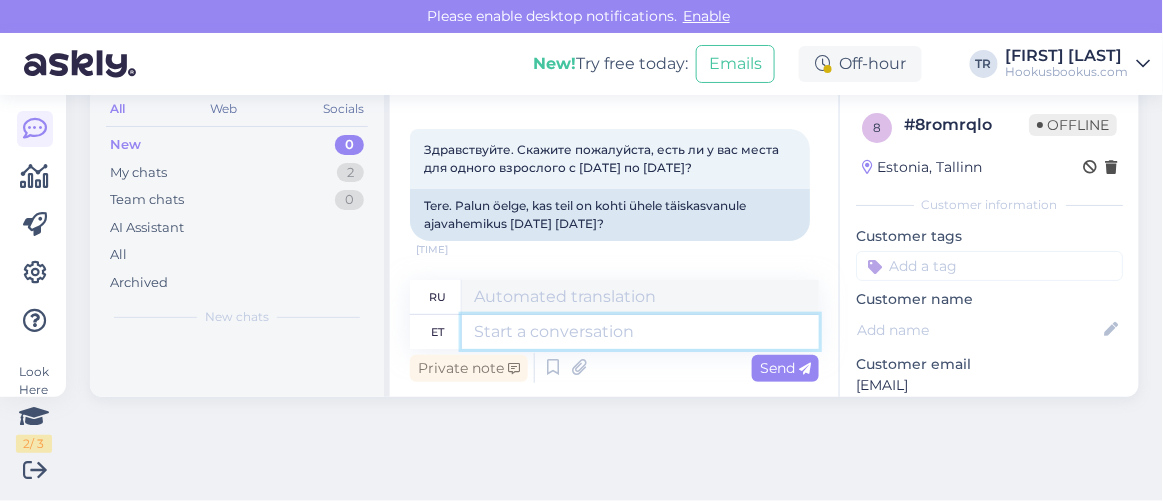 paste on "Здравствуйте" 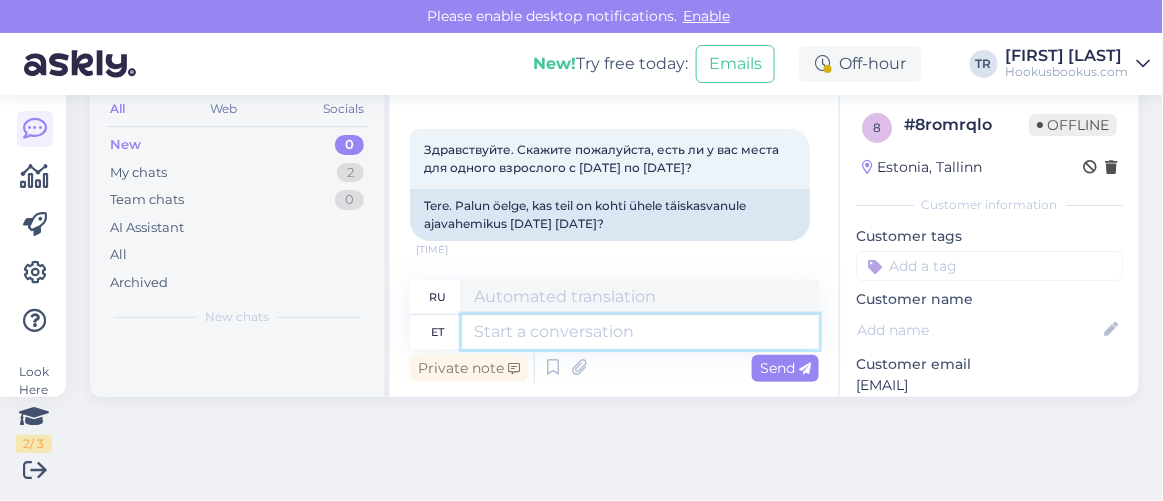 type on "Здравствуйте" 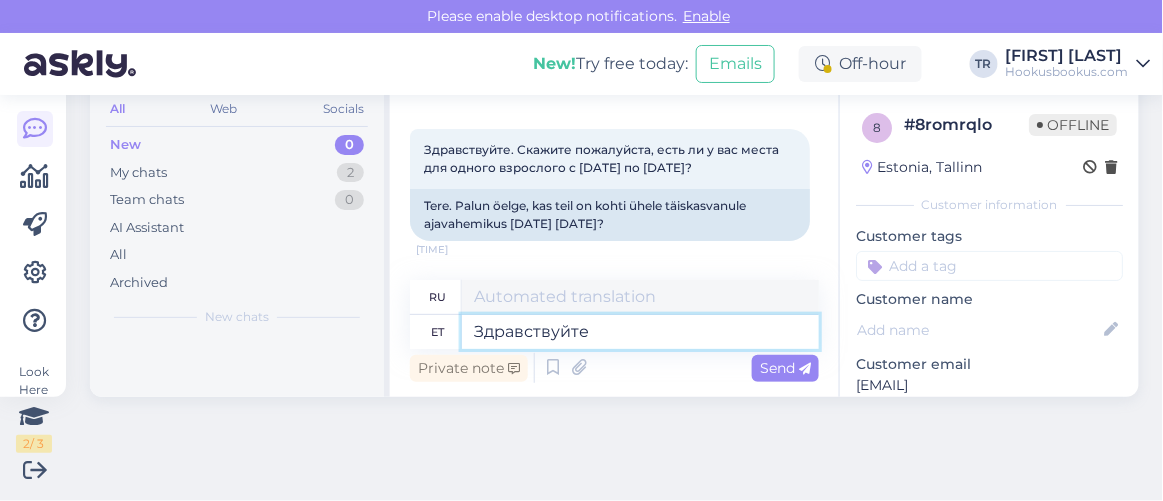type on "Привет" 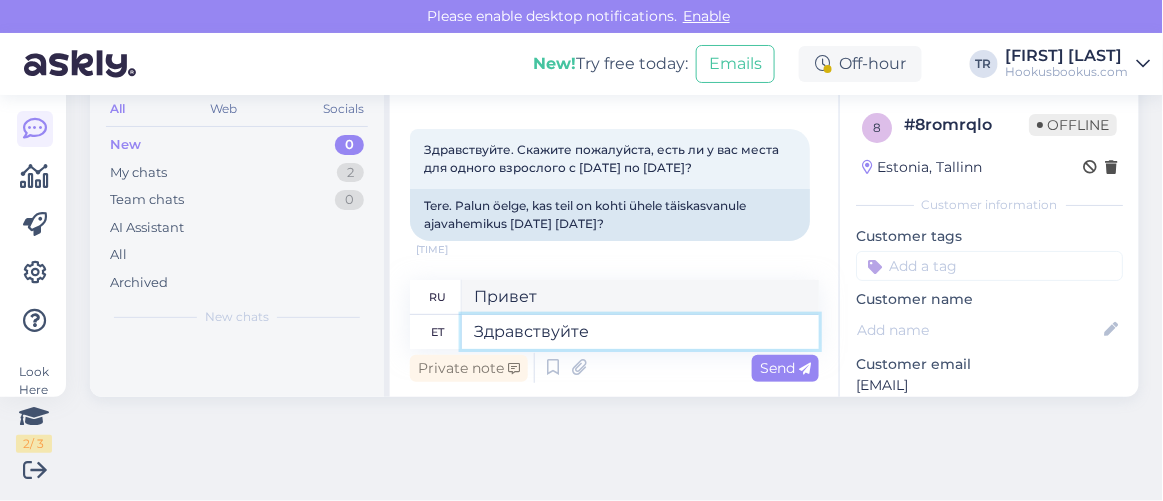 type on "Здравствуйте" 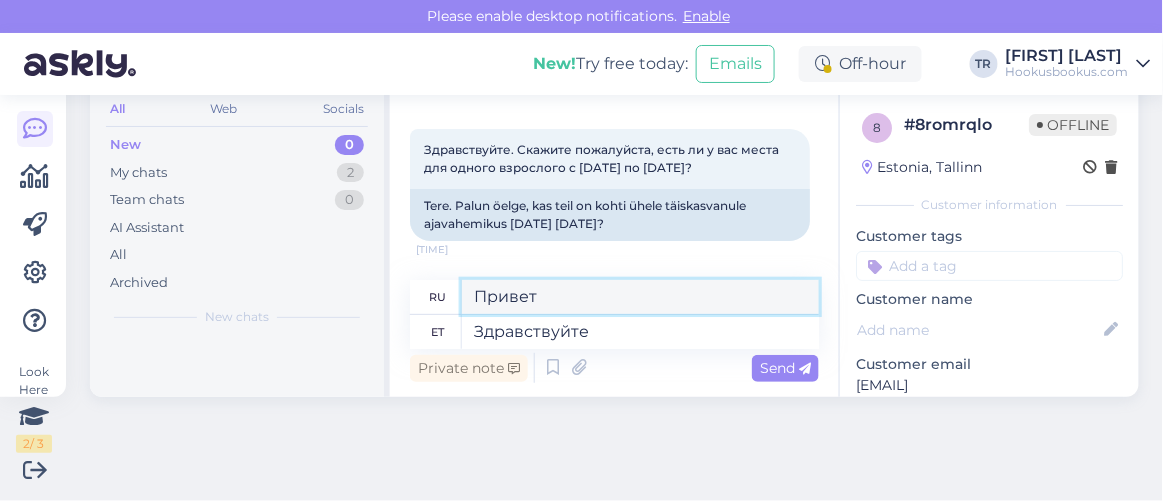 click on "Привет" at bounding box center (640, 297) 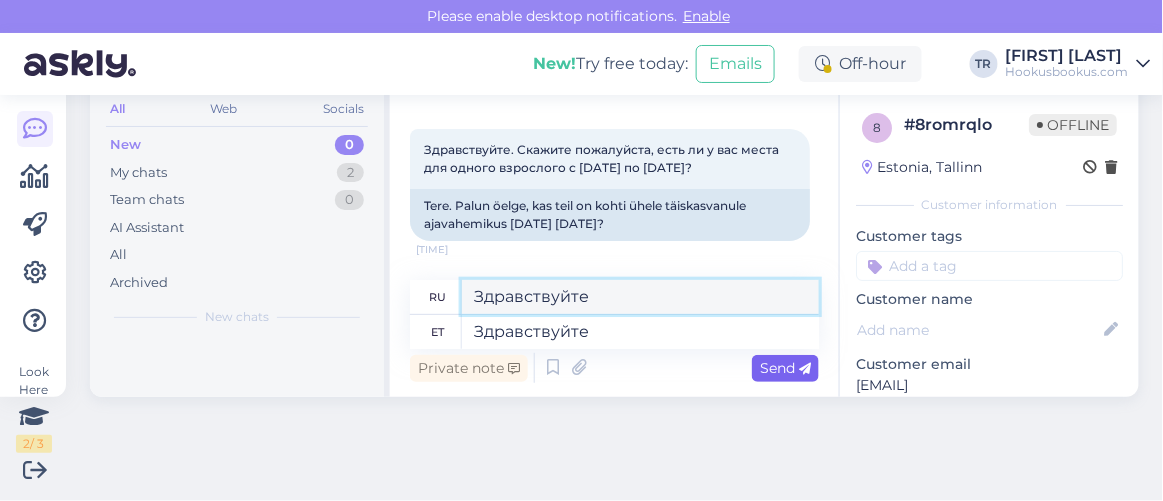 type on "Здравствуйте" 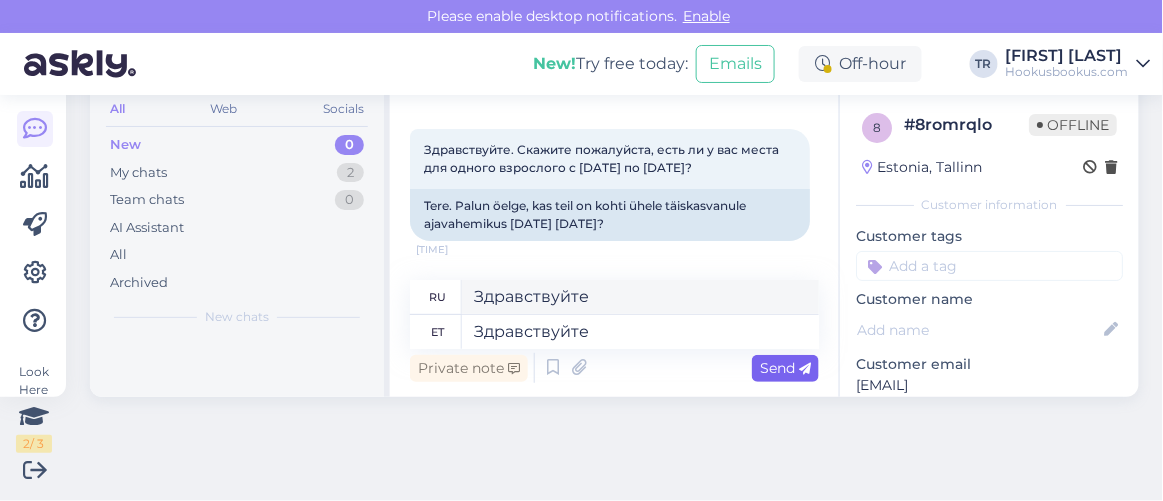 click on "Send" at bounding box center (785, 368) 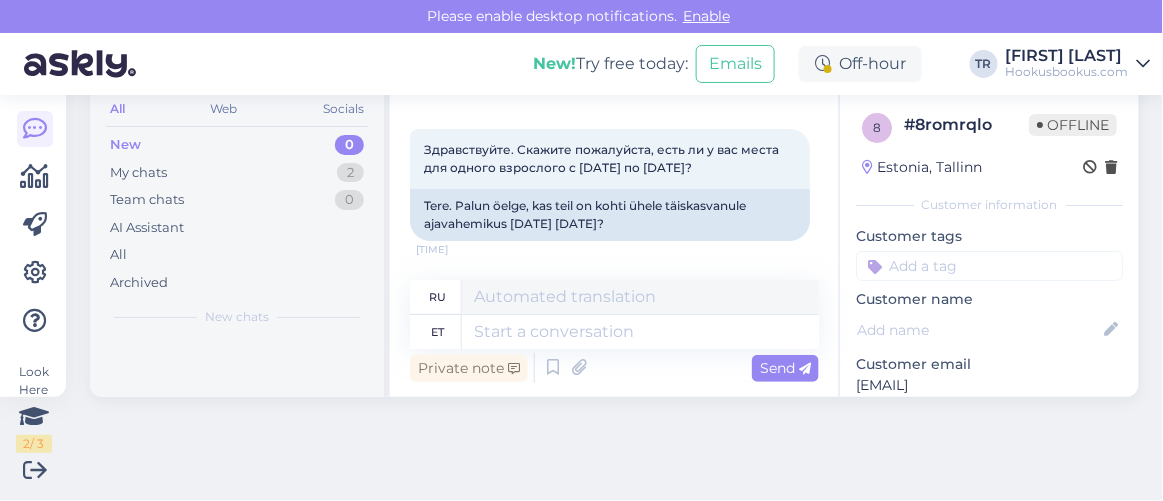 scroll, scrollTop: 208, scrollLeft: 0, axis: vertical 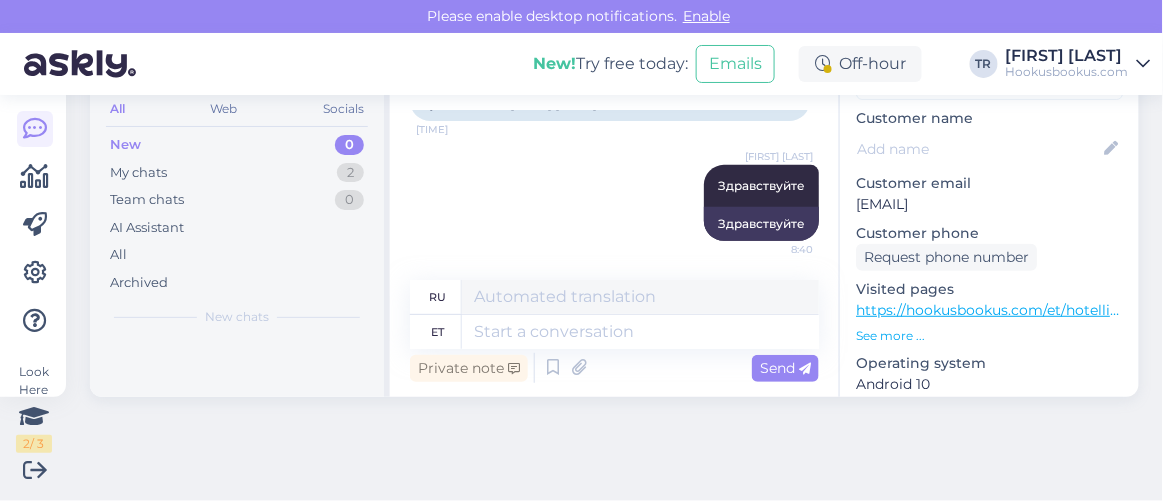 drag, startPoint x: 985, startPoint y: 203, endPoint x: 850, endPoint y: 199, distance: 135.05925 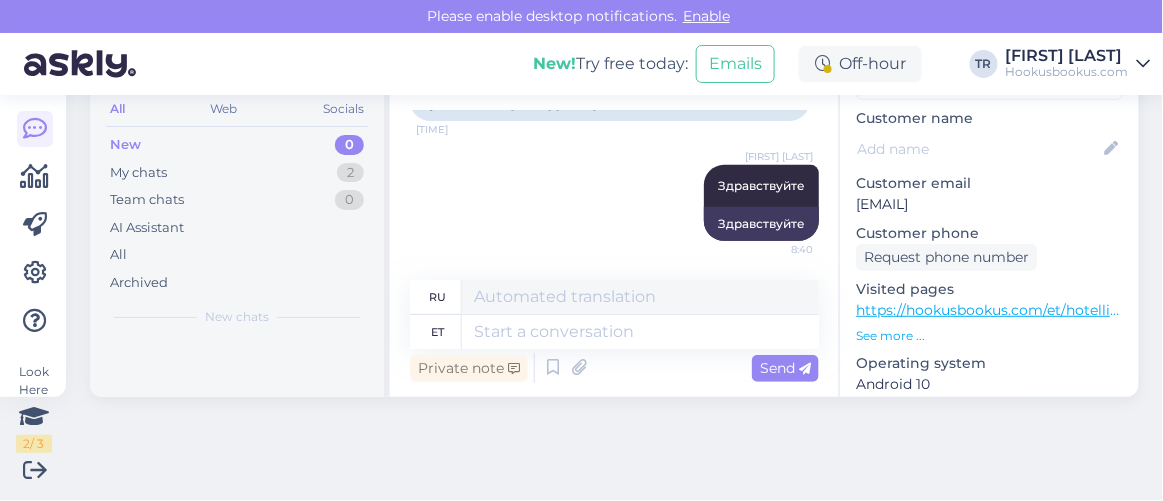 click on "marina.001@mail.ru" at bounding box center [989, 204] 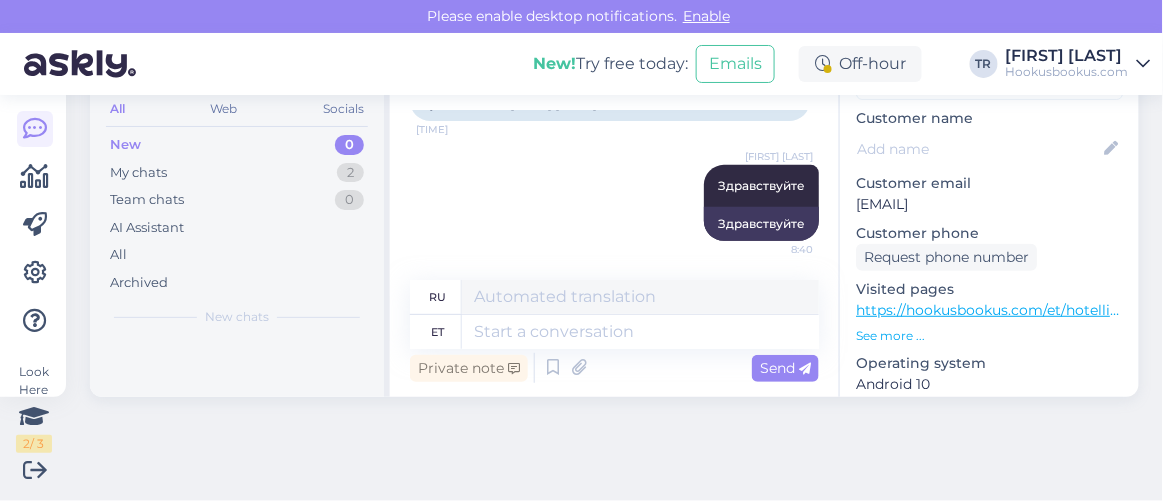 drag, startPoint x: 1004, startPoint y: 200, endPoint x: 845, endPoint y: 241, distance: 164.2011 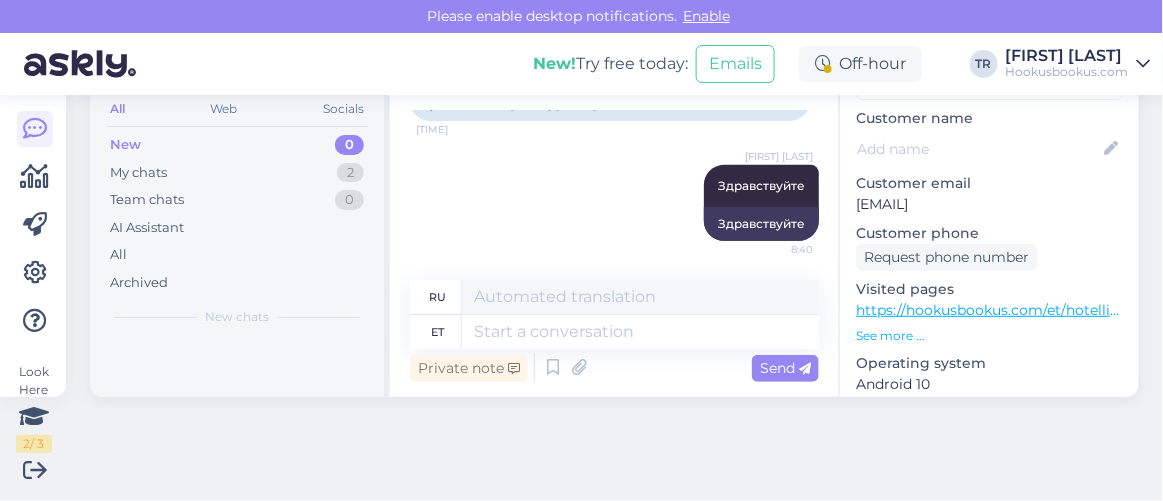 click on "8 # 8romrqlo Offline     Estonia, Tallinn Customer information Customer tags Customer name Customer email marina.001@mail.ru Customer phone Request phone number Visited pages https://hookusbookus.com/et/hotellid-spaad/estonia/narva;dateArrival=2025-08-09;dateDeparture=2025-08-10;language=et_ee;participants=%5B%7B%22adultsCnt%22:2,%22childrenCnt%22:0,%22childAges%22:%5B%5D,%22names%22:%5B%5D,%22babyBedNotRequiredCnt%22:0,%22petsCount%22:0%7D%5D;sortField=popularity;sortDirection=DESC;useDates=false;priceFrom=0;priceTo=2000;address=Narva,%20Eesti;placeType=CITY;placeSearchId=5747;placeId=ChIJh7Bmi9c3lEYR9CF9TV8qSrk;lat=59.379693;lng=28.179075;city=Narva;country=ee;countrySearchName=estonia;searchName=narva;citySearchName=narva;distanceMinValue=0;distanceMaxValue=25;useDistance=true;selectedFilters=;packageId=103;roomTypeId=137;getCheapestUrl=false;packageHotelId=61;canCancel=false See more ... Operating system Android 10 Browser Chrome 139.0.0.0 Extra Notes" at bounding box center (989, 321) 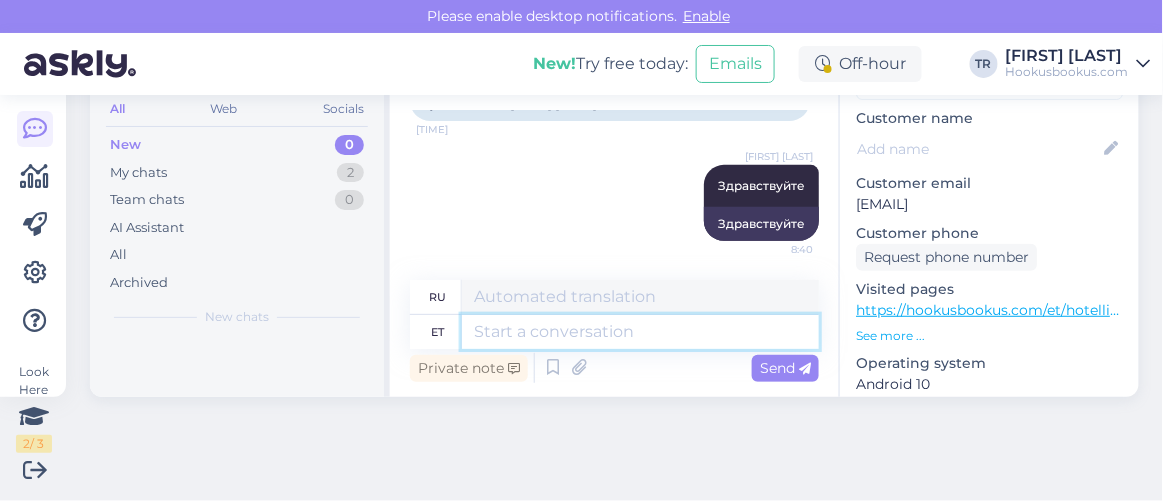 click at bounding box center [640, 332] 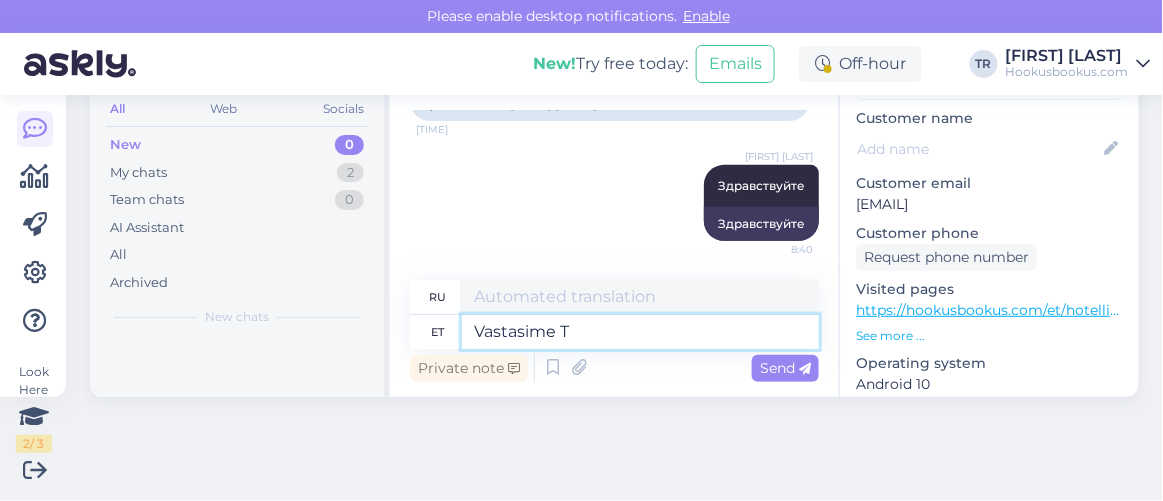 type on "Vastasime Te" 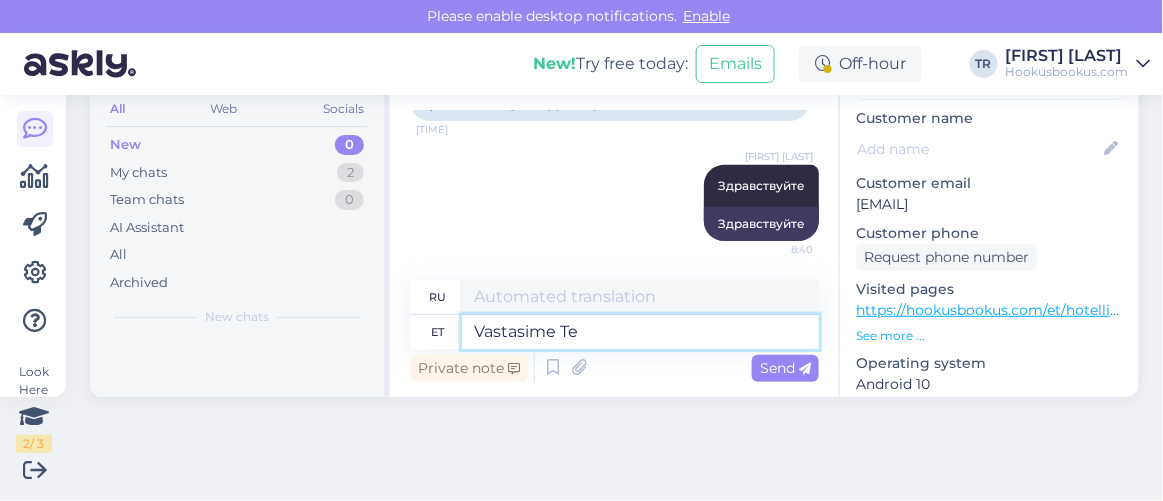 type on "Мы ответили" 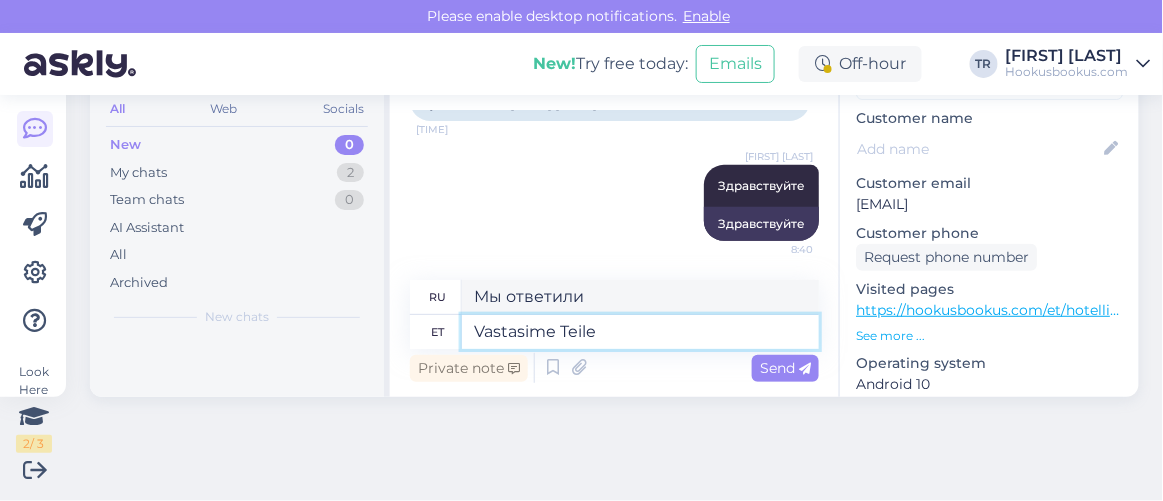 type on "Vastasime Teile 2" 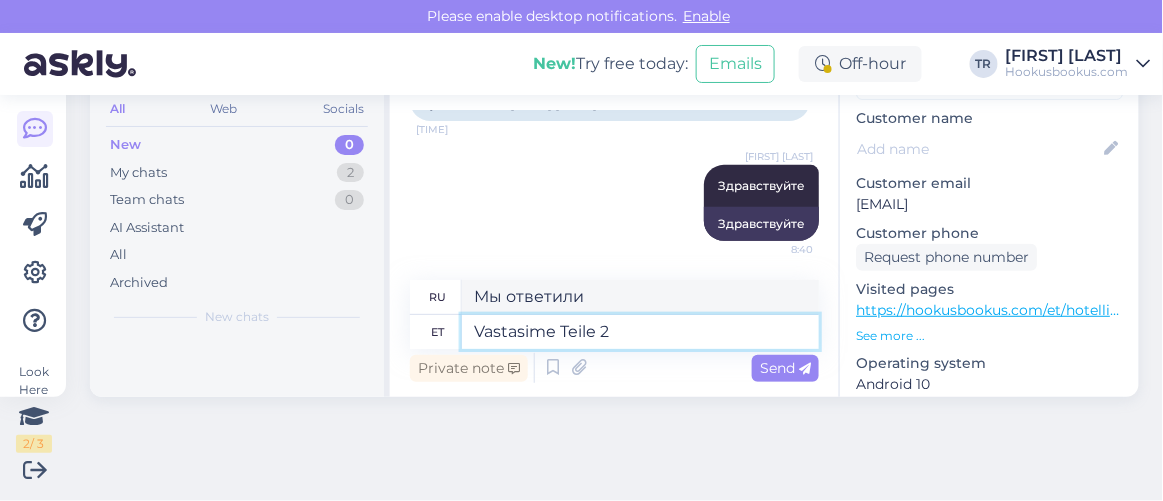 type on "Мы вам ответили." 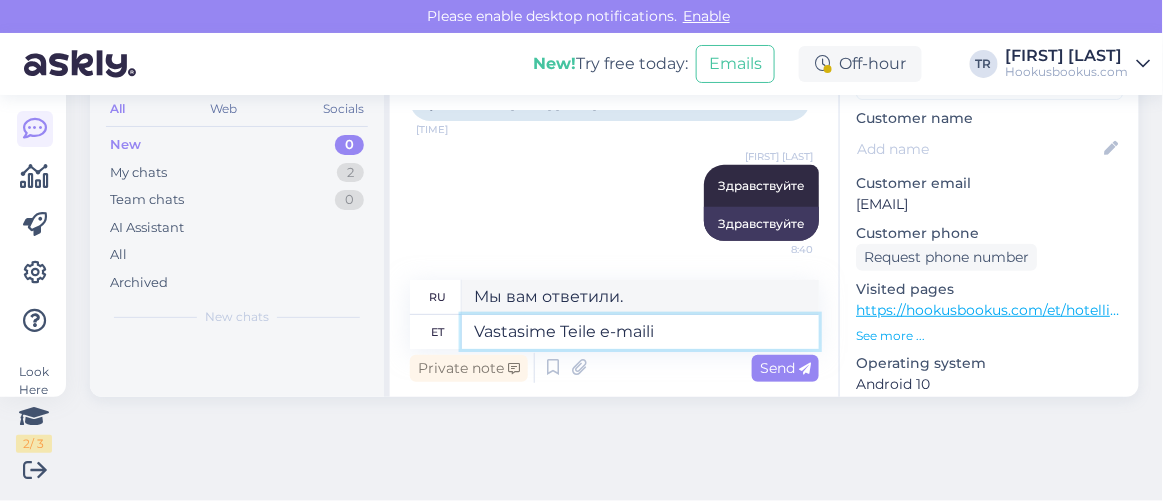 type on "Vastasime Teile e-maili t" 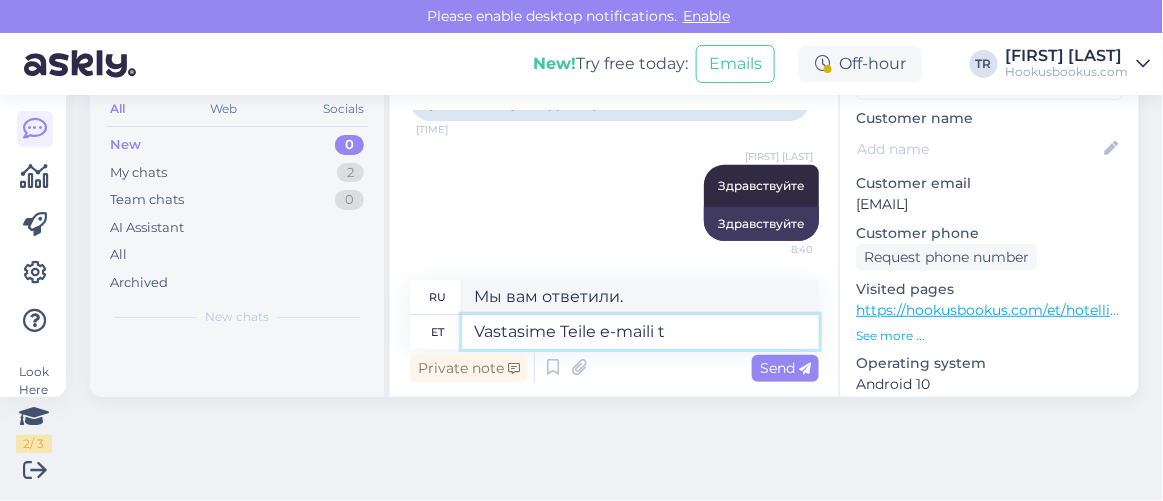 type on "Мы ответили на ваше письмо." 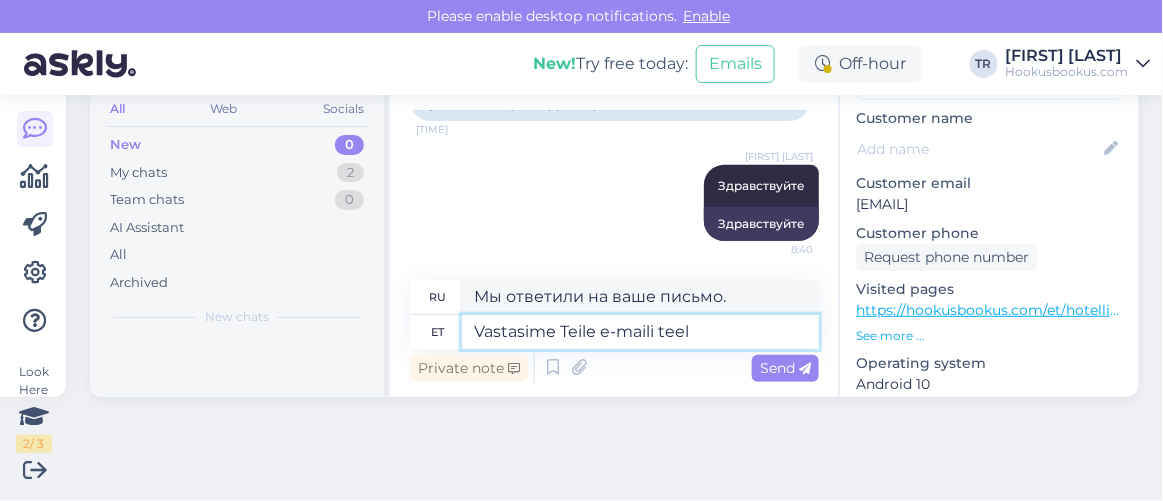 type on "Vastasime Teile e-maili teel." 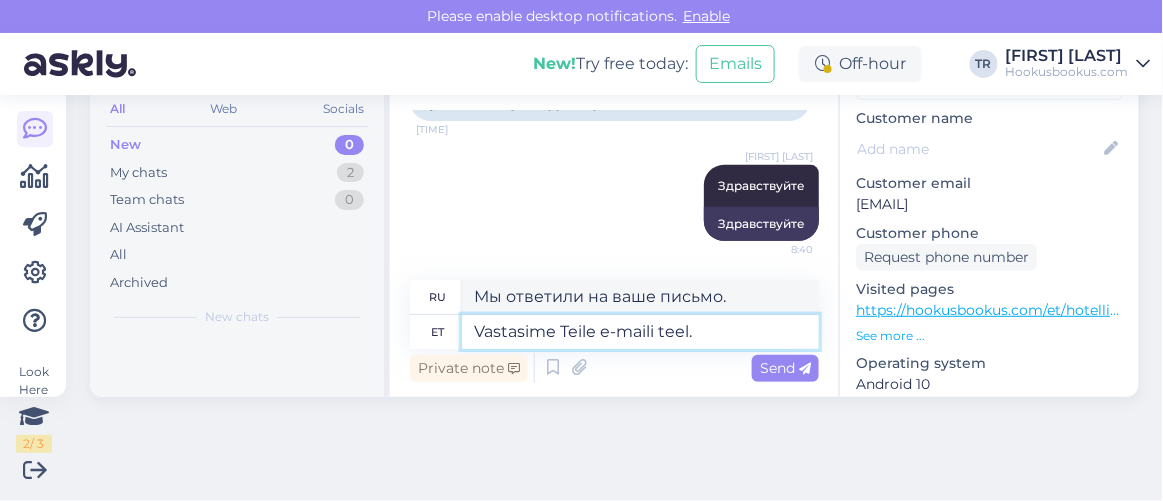 type on "Мы ответили вам по электронной почте." 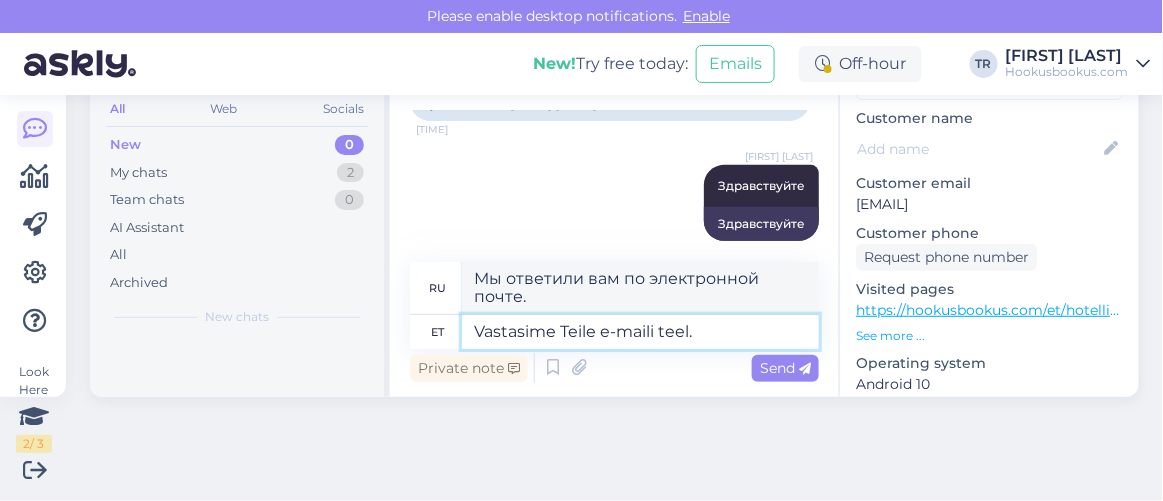 type 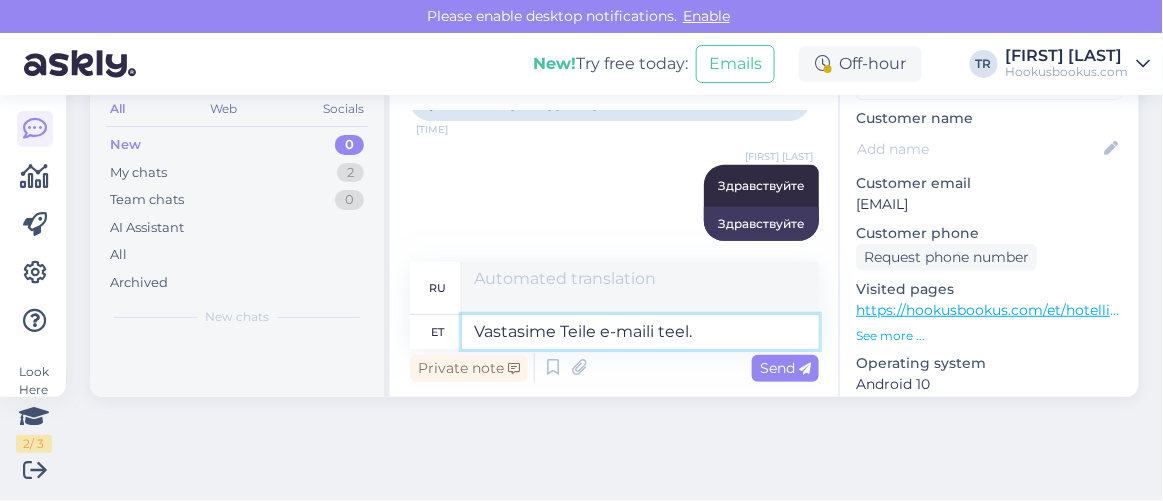 type 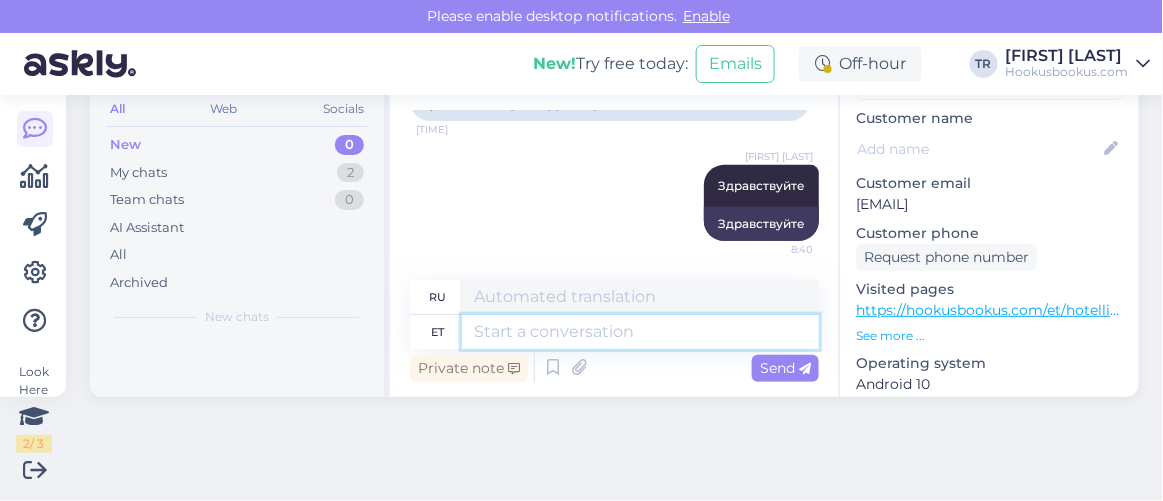 scroll, scrollTop: 328, scrollLeft: 0, axis: vertical 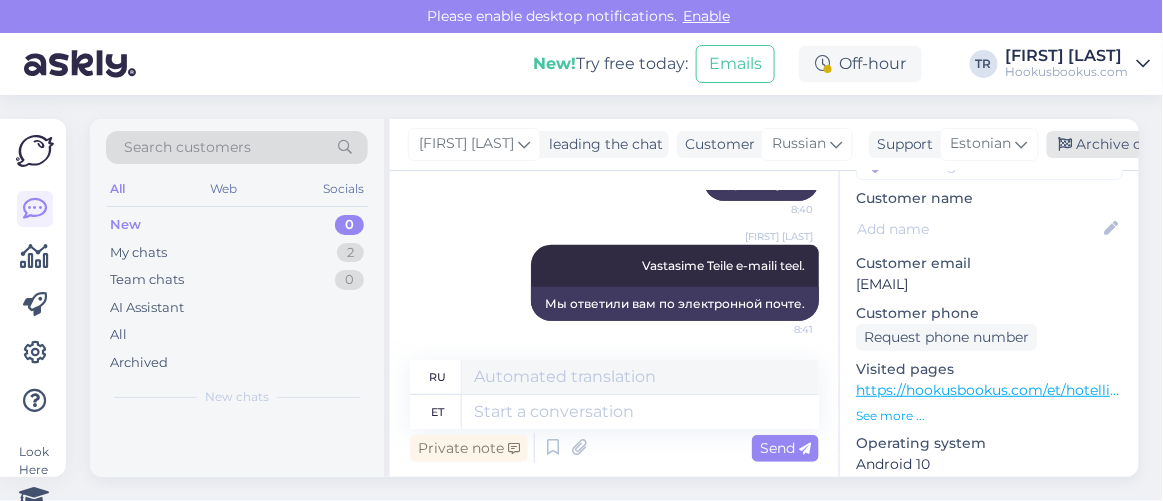 click on "Archive chat" at bounding box center (1110, 144) 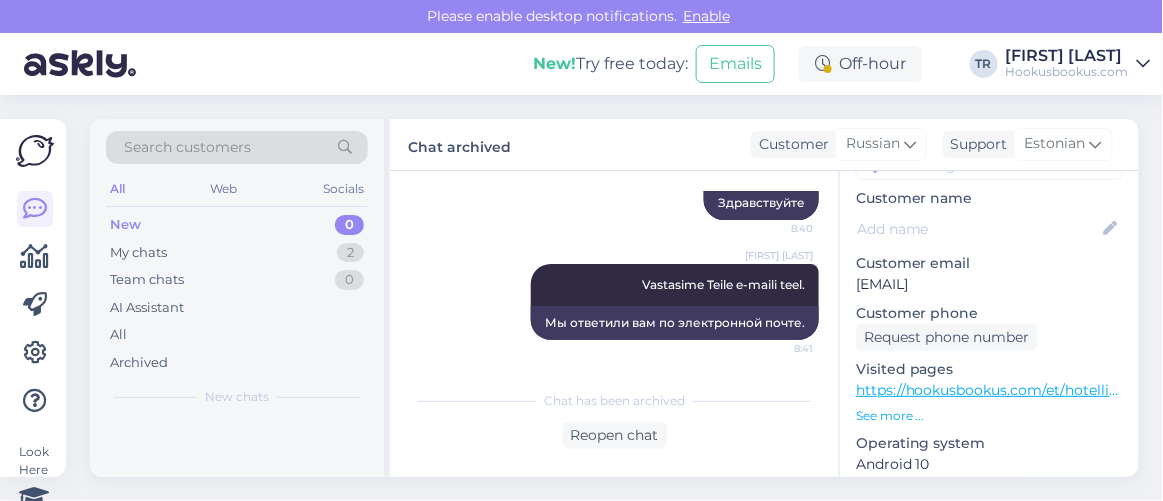scroll, scrollTop: 308, scrollLeft: 0, axis: vertical 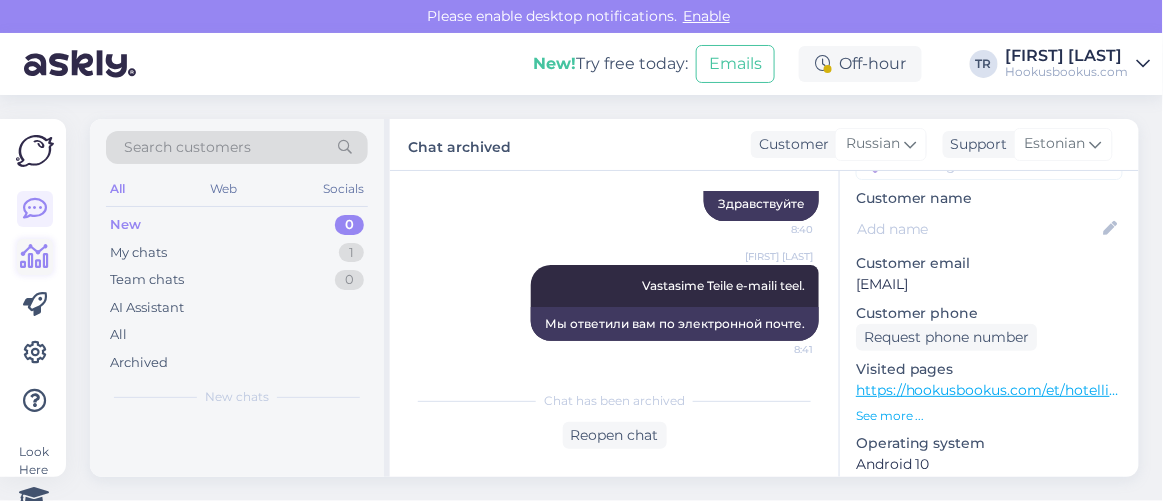 click at bounding box center [35, 257] 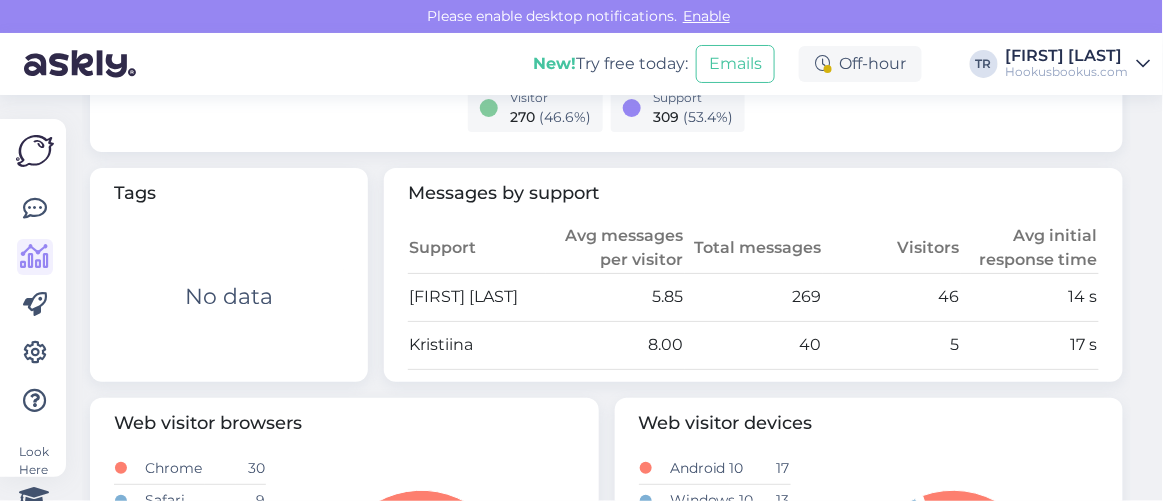 scroll, scrollTop: 999, scrollLeft: 0, axis: vertical 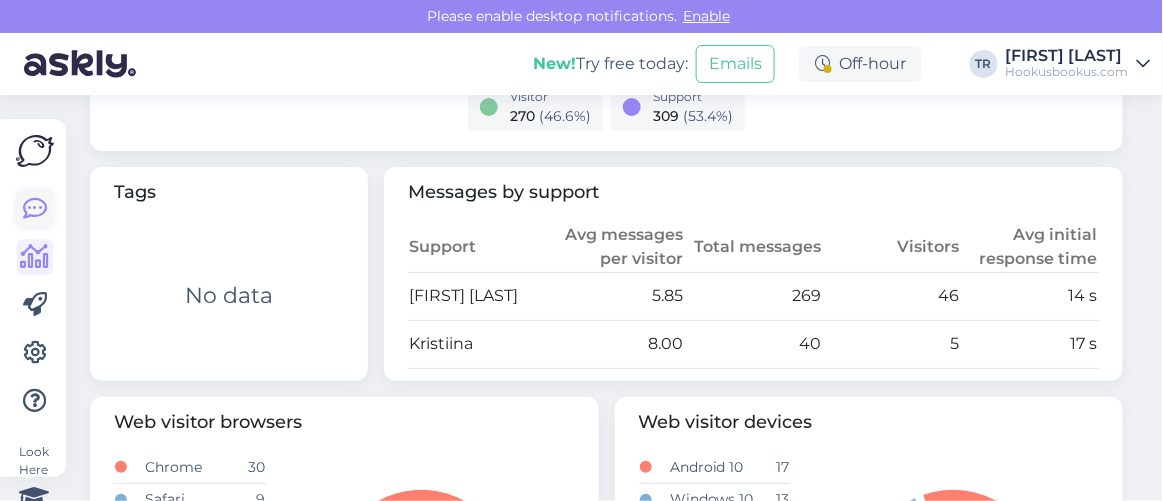 click at bounding box center (35, 209) 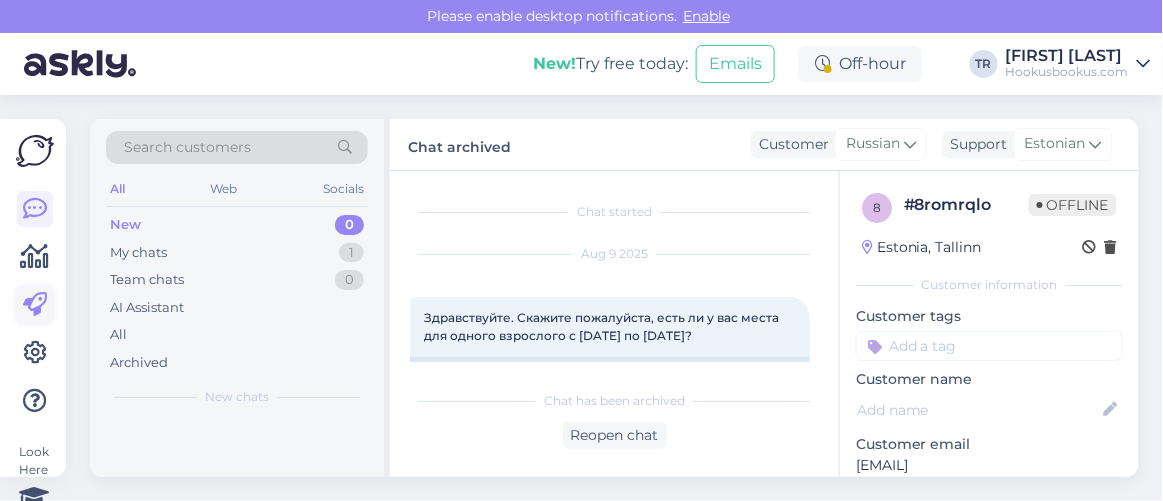 scroll, scrollTop: 80, scrollLeft: 0, axis: vertical 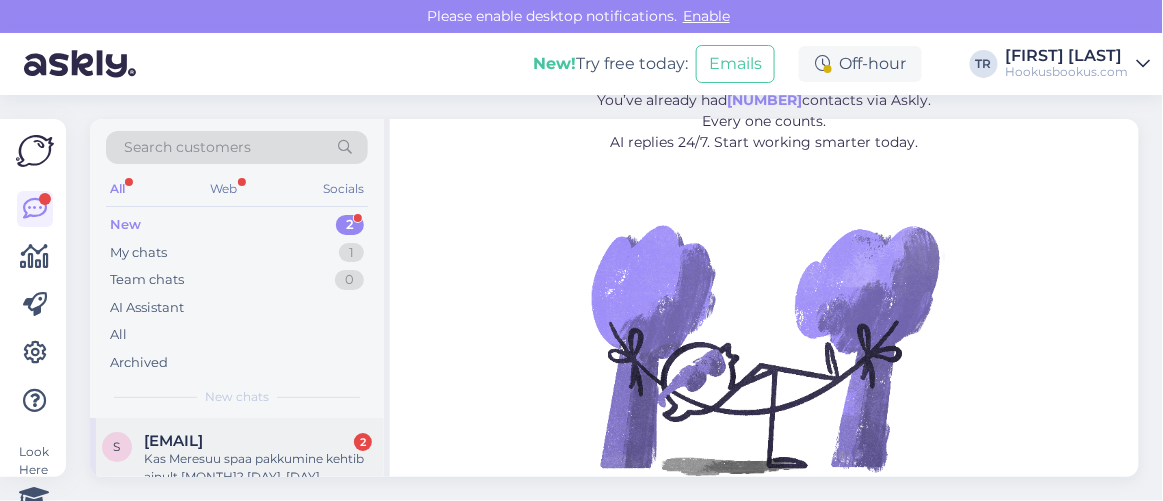 click on "[EMAIL]" at bounding box center [173, 441] 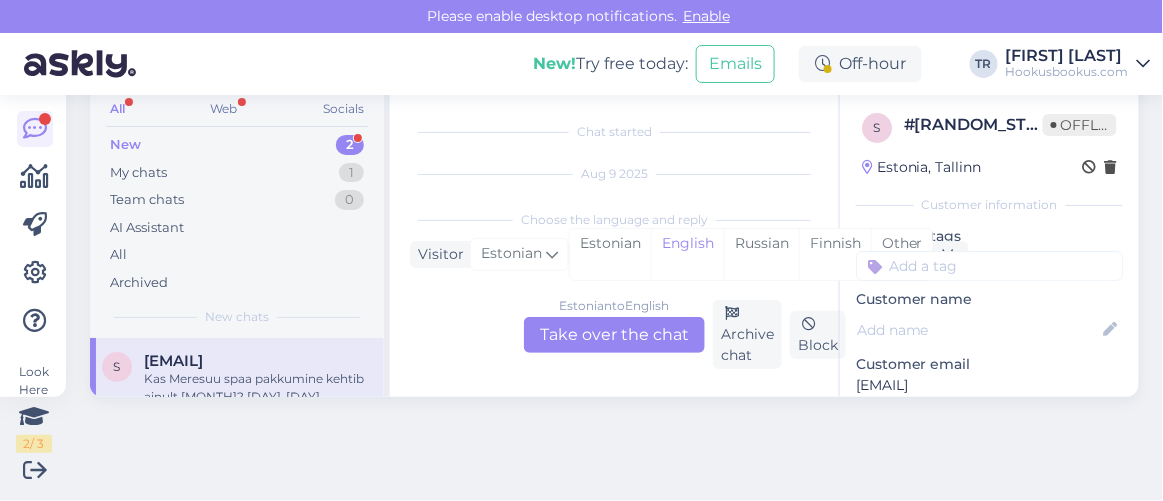 scroll, scrollTop: 41, scrollLeft: 0, axis: vertical 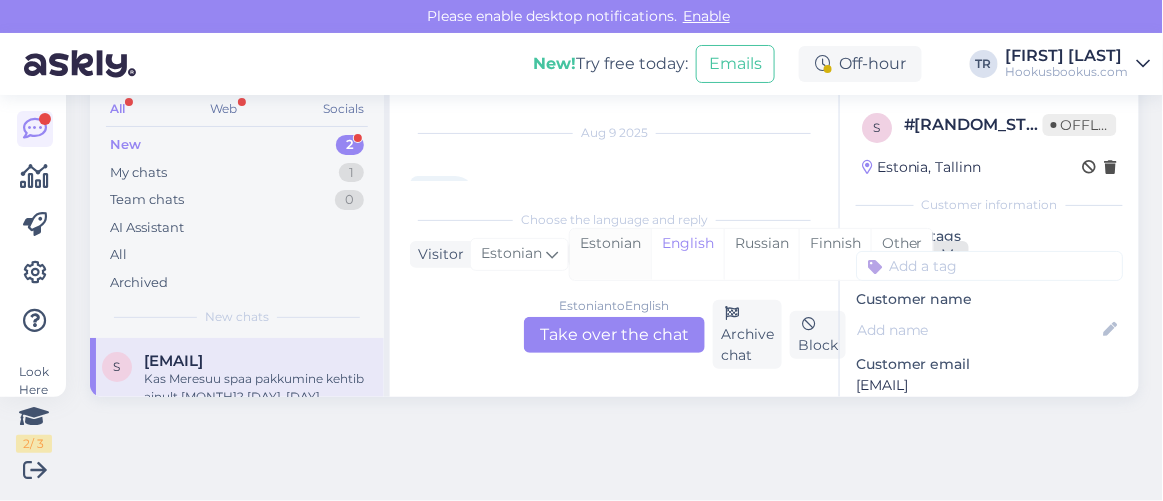 click on "Estonian" at bounding box center [610, 254] 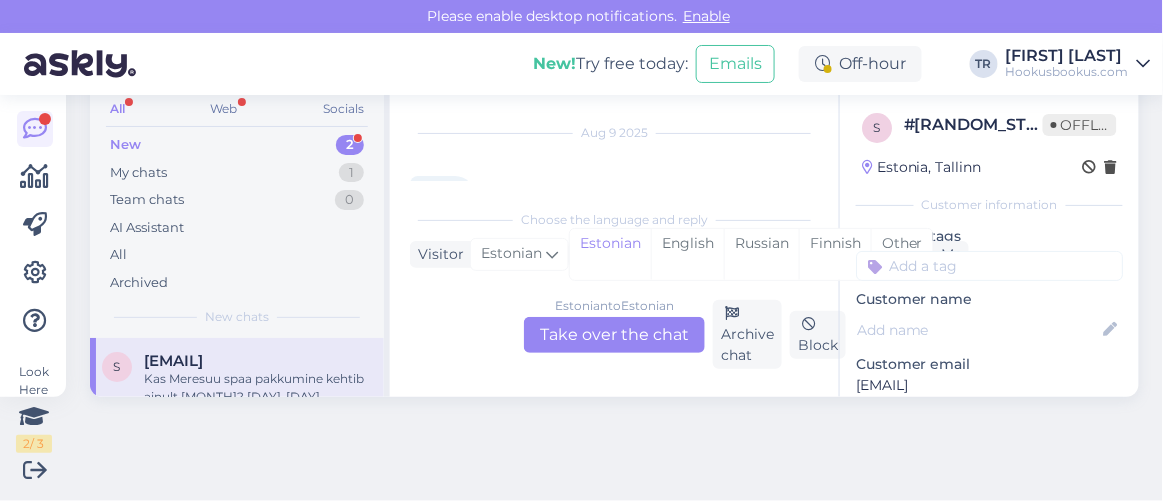 click on "Estonian  to  Estonian Take over the chat" at bounding box center (614, 335) 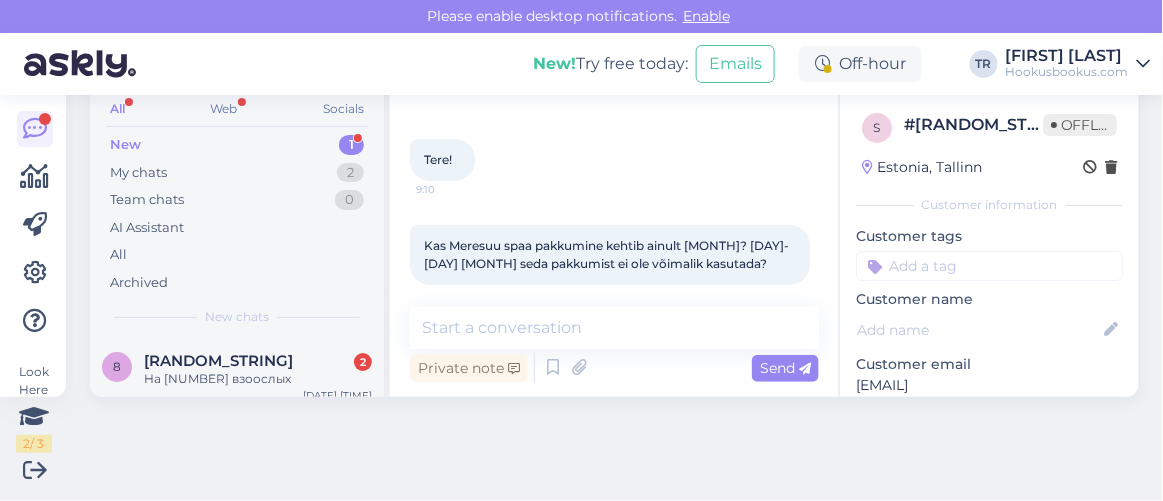 scroll, scrollTop: 95, scrollLeft: 0, axis: vertical 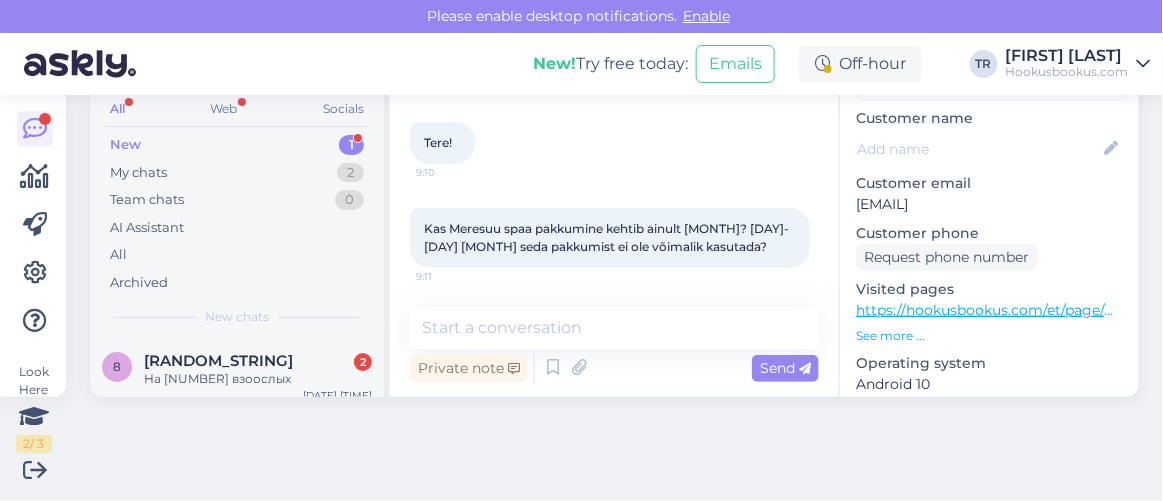 click on "https://hookusbookus.com/et/page/maagiapakkumised?gad_source=1&gad_campaignid=14385964050&gclid=CjwKCAjwwNbEBhBpEiwAFYLtGJuMpCTg5RCaoGdJW46w1y8dvHsVBVh93R0BwOvqMK9jvIlegYfuABoC68MQAvD_BwE" at bounding box center [1659, 310] 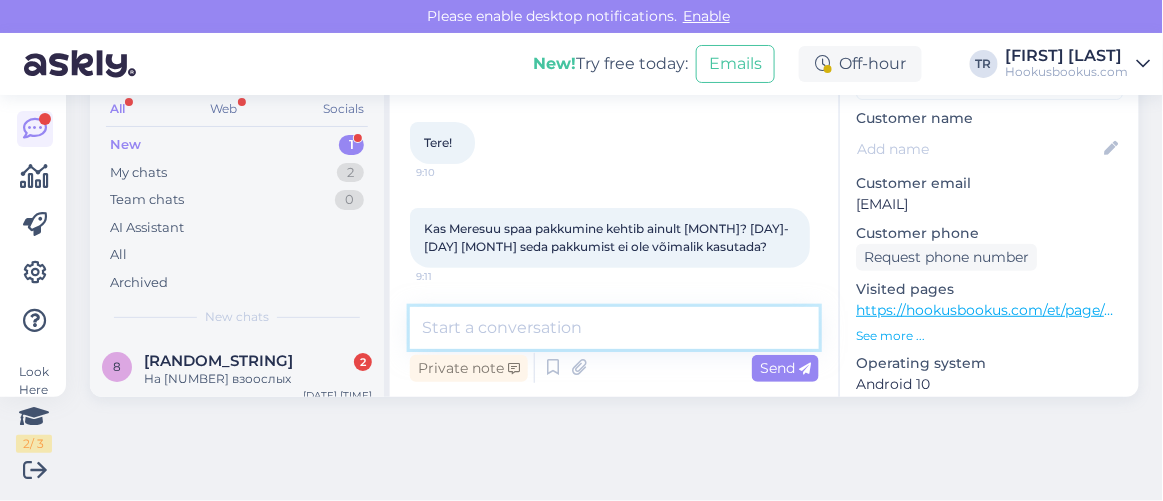 drag, startPoint x: 623, startPoint y: 331, endPoint x: 624, endPoint y: 344, distance: 13.038404 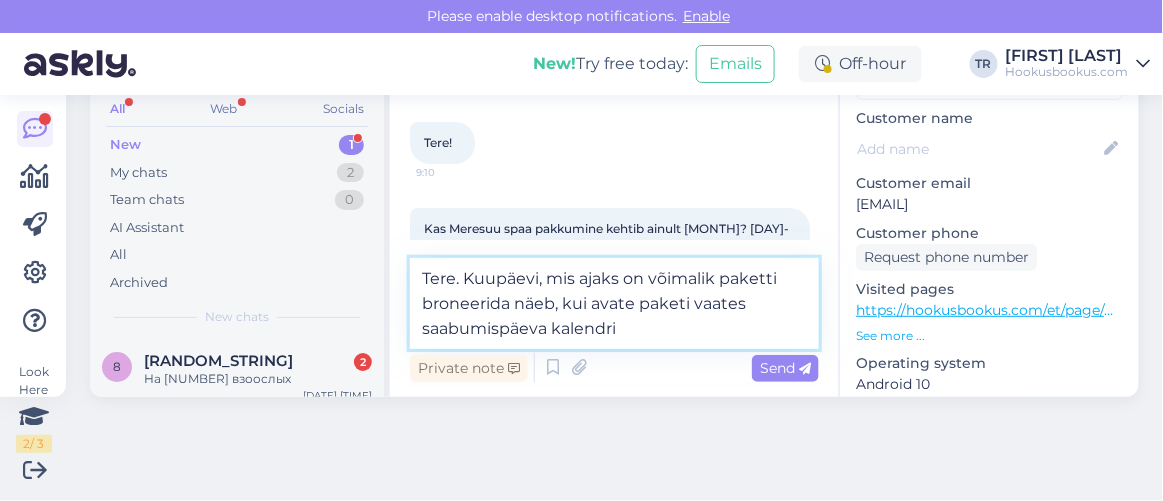 type on "Tere. Kuupäevi, mis ajaks on võimalik paketti broneerida näeb, kui avate paketi vaates saabumispäeva kalendri." 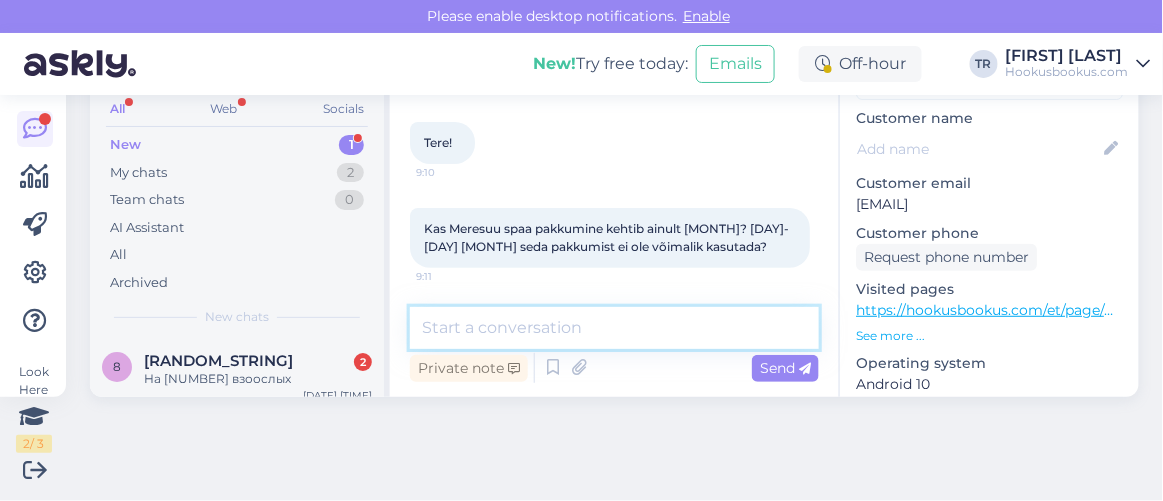 scroll, scrollTop: 199, scrollLeft: 0, axis: vertical 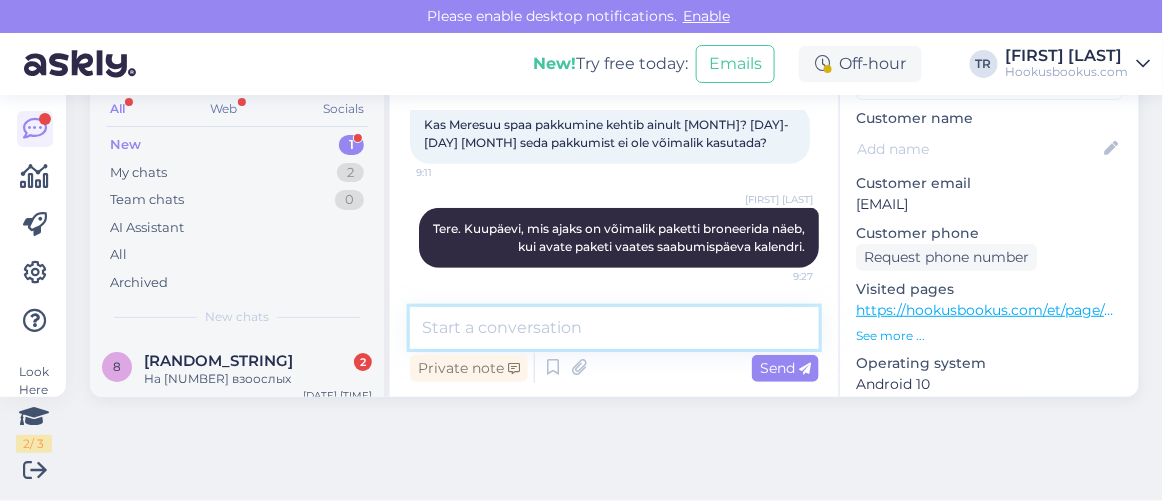 click at bounding box center (614, 328) 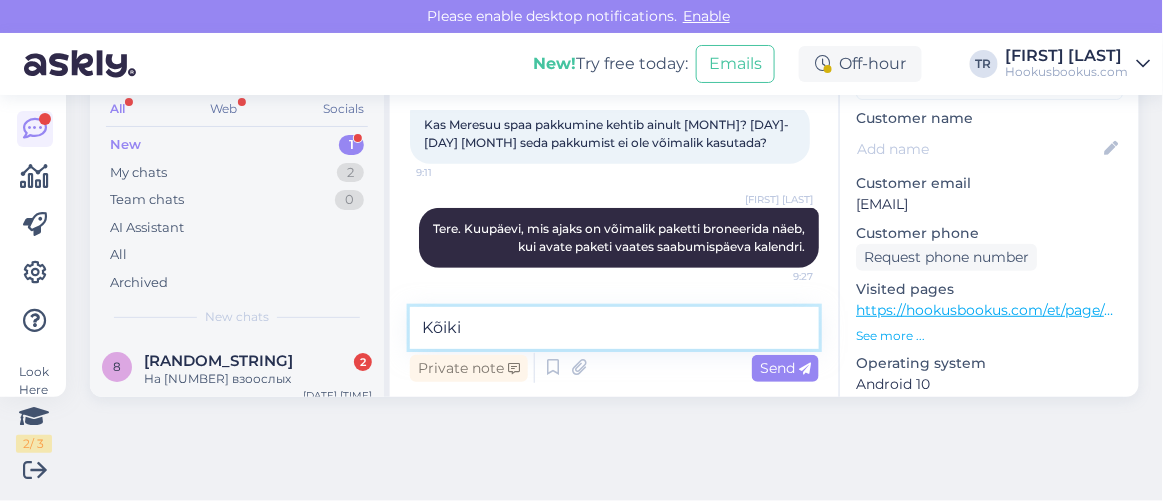paste on "Meresuu SPA & Hotel" 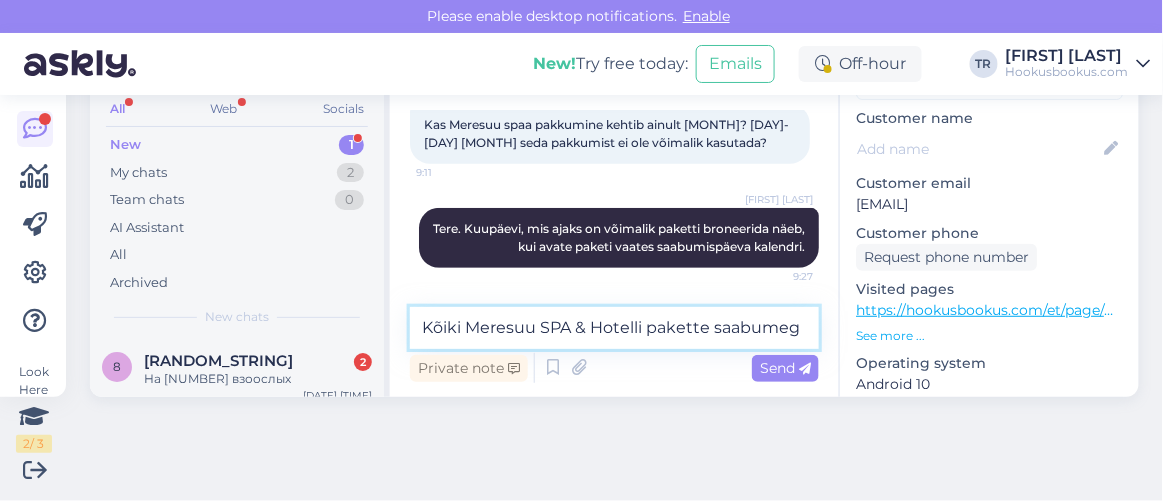 scroll, scrollTop: 223, scrollLeft: 0, axis: vertical 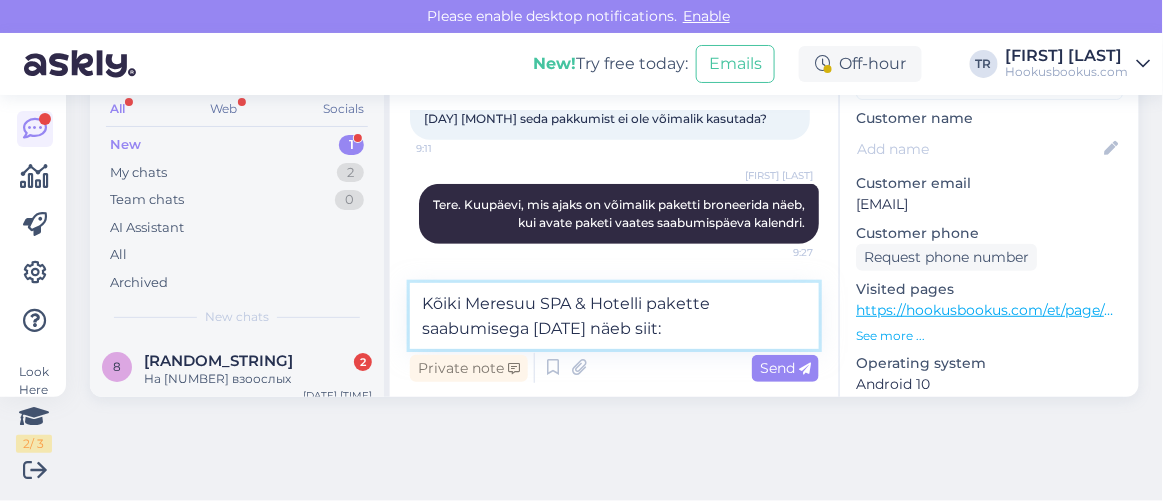 paste on "https://hookusbookus.com/et/hotellid-spaad/meresuu-spa-hotel;dateArrival=2025-08-12;dateDeparture=2025-08-13;language=et_ee;participants=%5B%7B%22adultsCnt%22:2,%22childrenCnt%22:0,%22childAges%22:%5B%5D,%22names%22:%5B%5D,%22babyBedNotRequiredCnt%22:0,%22babyBedNotRequiredAges%22:%5B%5D,%22petsCount%22:0%7D%5D;sortField=popularity;sortDirection=DESC;useDates=true;priceFrom=0;priceTo=2000;address=Meresuu%20SPA%20&%20Hotel,%20Eesti;placeType=HOTEL;placeSearchId=5591;placeId=ChIJLzG_kNo4lEYRl5neBcAJf18;lat=59.452161;lng=28.026889;country=ee;countrySearchName=estonia;searchName=meresuu-spa-hotel;distanceMinValue=0;distanceMaxValue=25;useDistance=true;selectedFilters=" 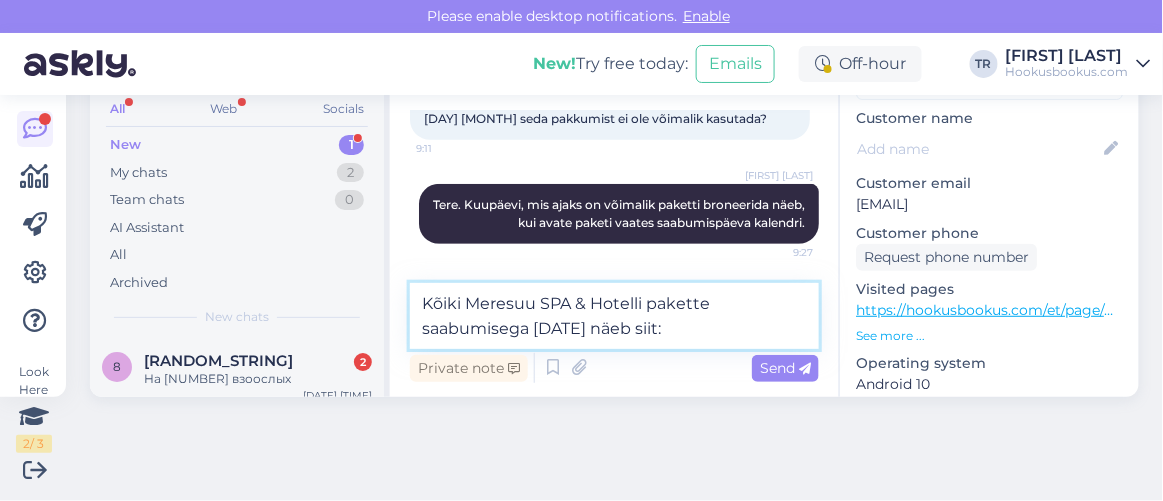type on "Kõiki Meresuu SPA & Hotelli pakette saabumisega 12.08 näeb siit:https://hookusbookus.com/et/hotellid-spaad/meresuu-spa-hotel;dateArrival=2025-08-12;dateDeparture=2025-08-13;language=et_ee;participants=%5B%7B%22adultsCnt%22:2,%22childrenCnt%22:0,%22childAges%22:%5B%5D,%22names%22:%5B%5D,%22babyBedNotRequiredCnt%22:0,%22babyBedNotRequiredAges%22:%5B%5D,%22petsCount%22:0%7D%5D;sortField=popularity;sortDirection=DESC;useDates=true;priceFrom=0;priceTo=2000;address=Meresuu%20SPA%20&%20Hotel,%20Eesti;placeType=HOTEL;placeSearchId=5591;placeId=ChIJLzG_kNo4lEYRl5neBcAJf18;lat=59.452161;lng=28.026889;country=ee;countrySearchName=estonia;searchName=meresuu-spa-hotel;distanceMinValue=0;distanceMaxValue=25;useDistance=true;selectedFilters=" 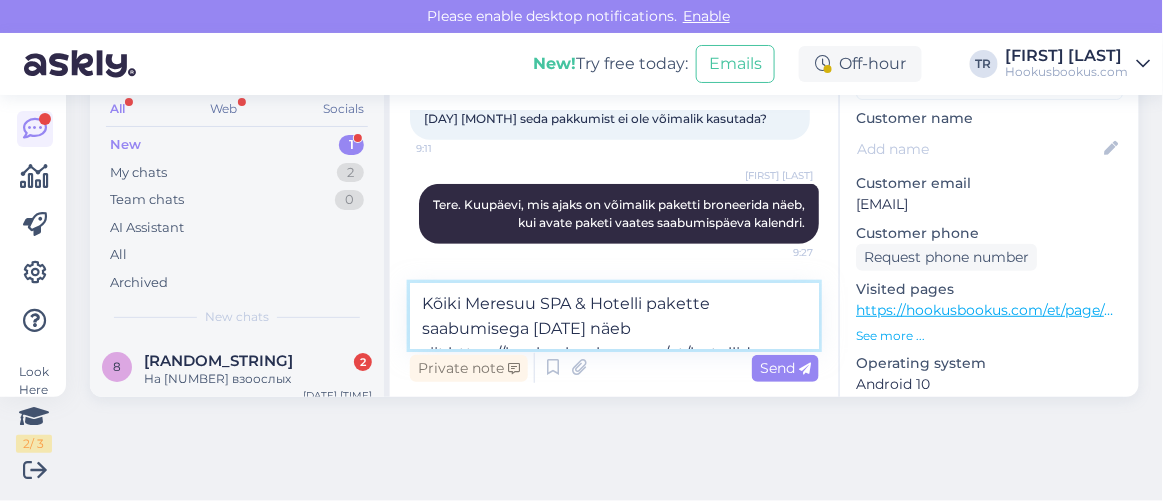 scroll, scrollTop: 326, scrollLeft: 0, axis: vertical 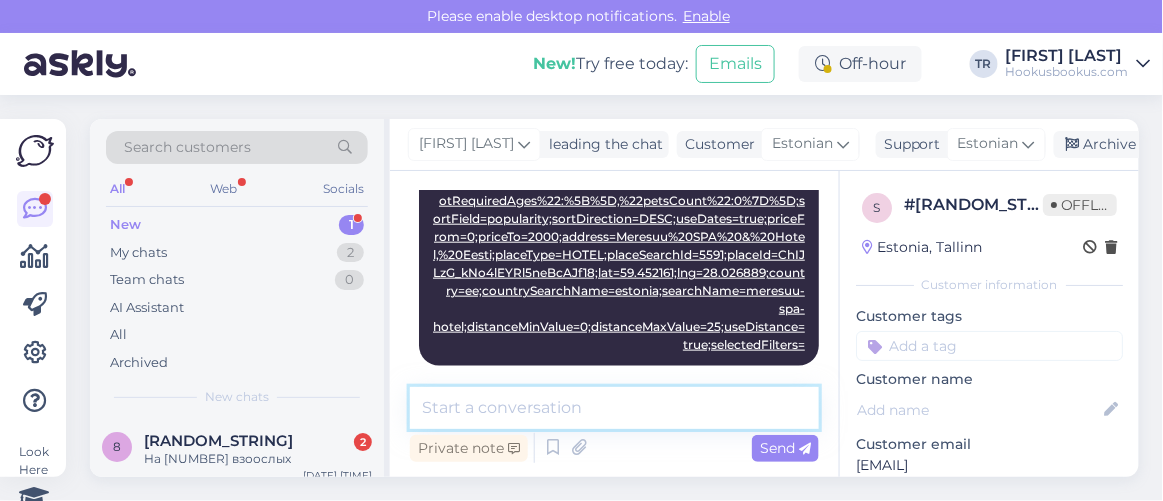 click at bounding box center (614, 408) 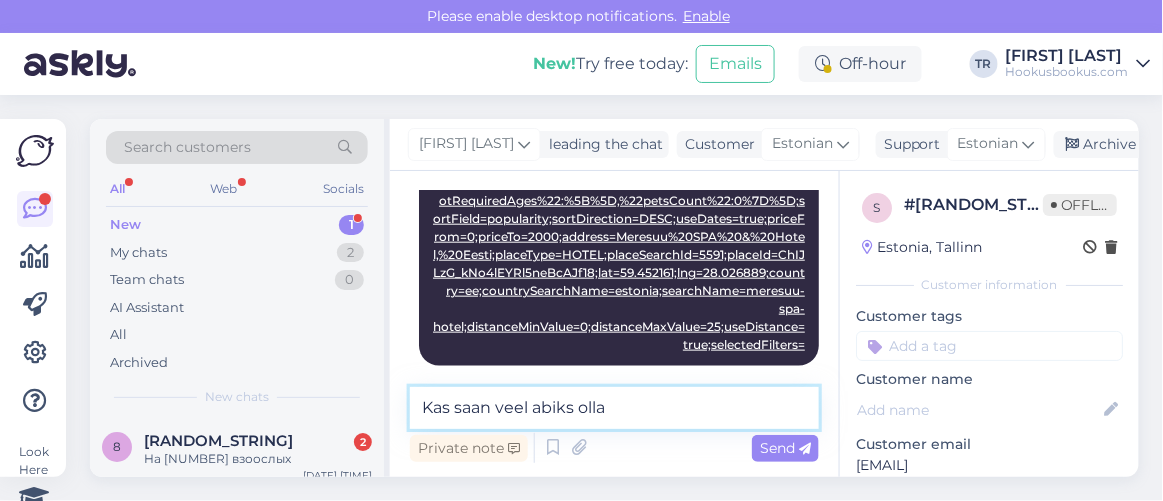 type on "Kas saan veel abiks olla?" 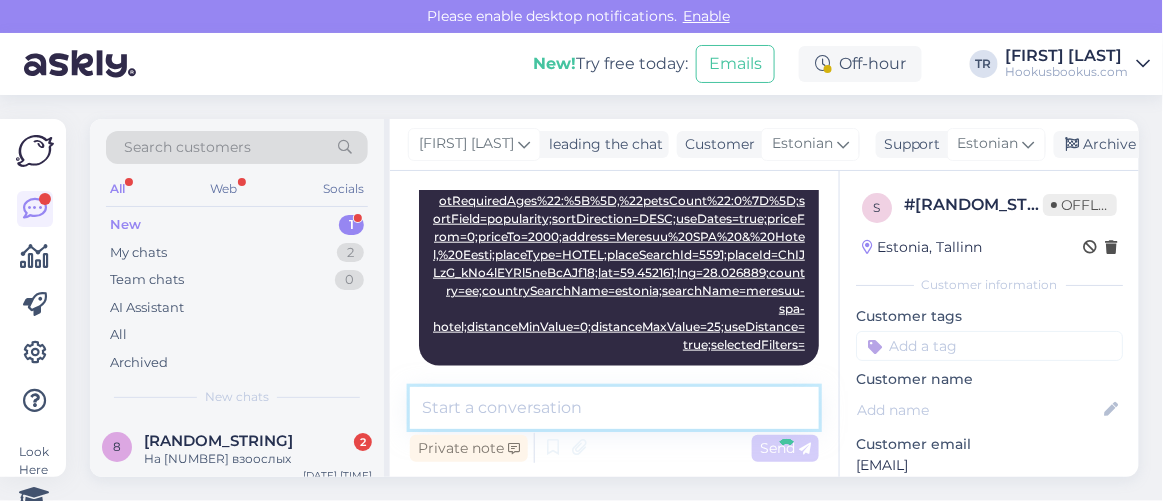 scroll, scrollTop: 80, scrollLeft: 0, axis: vertical 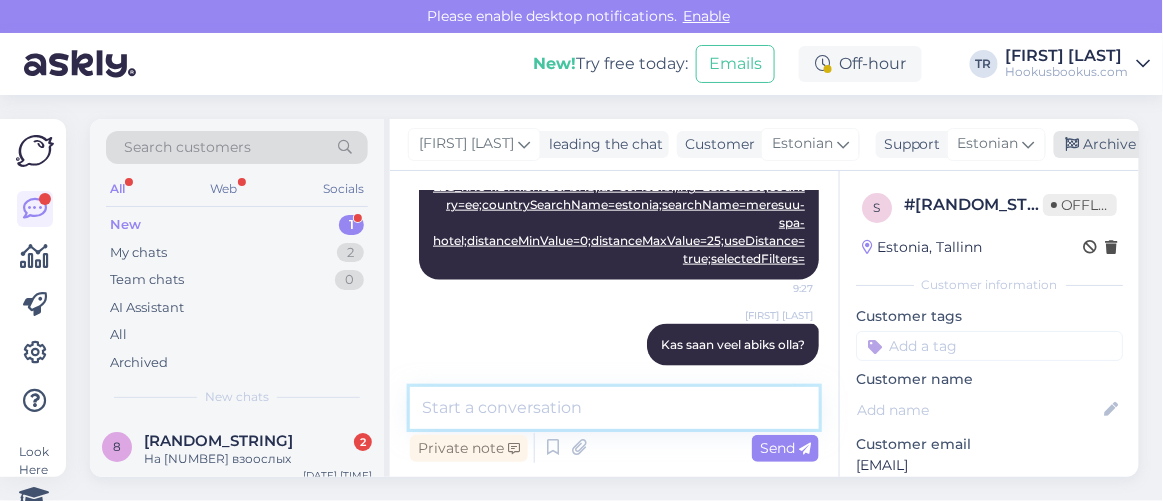 type 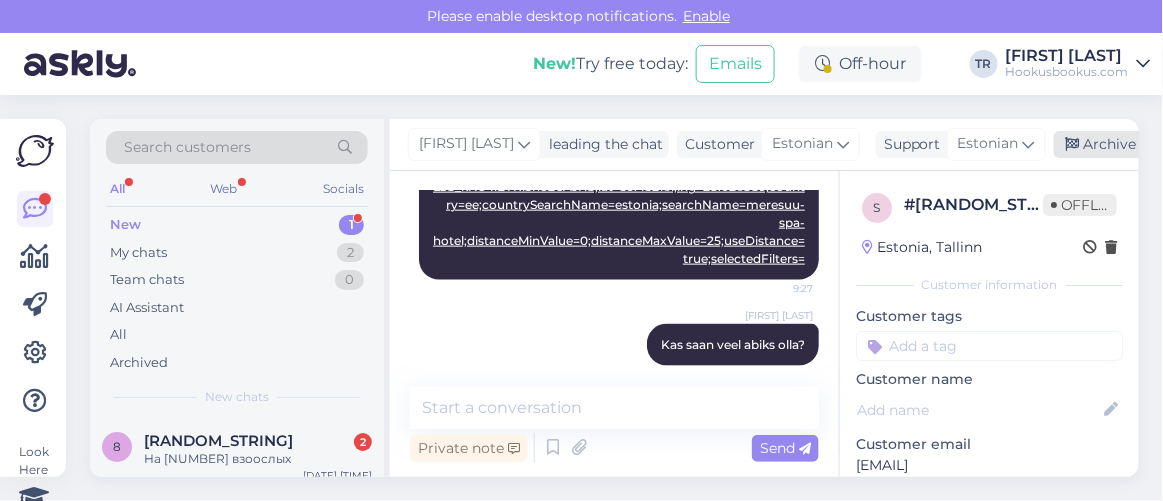 click at bounding box center (1073, 145) 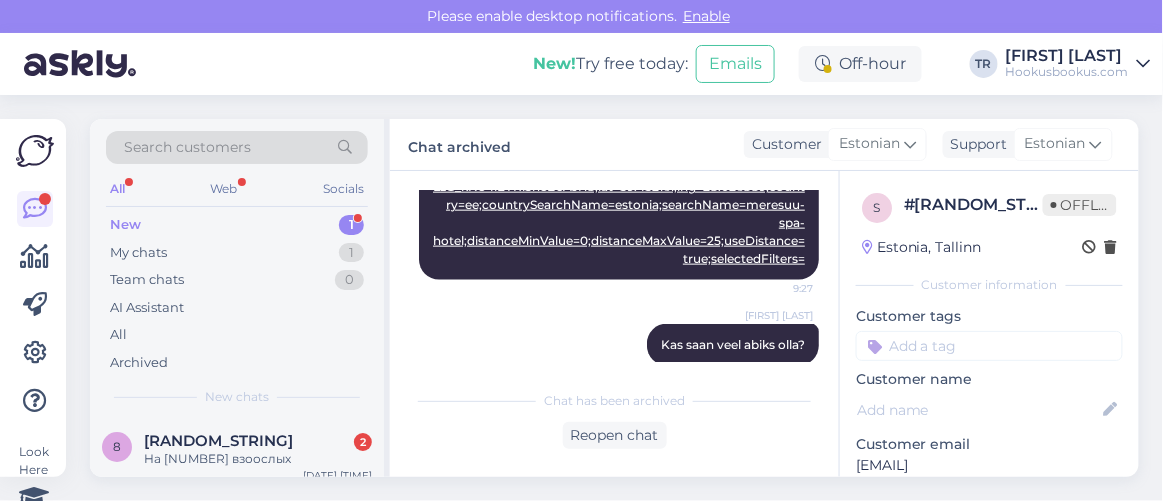 scroll, scrollTop: 630, scrollLeft: 0, axis: vertical 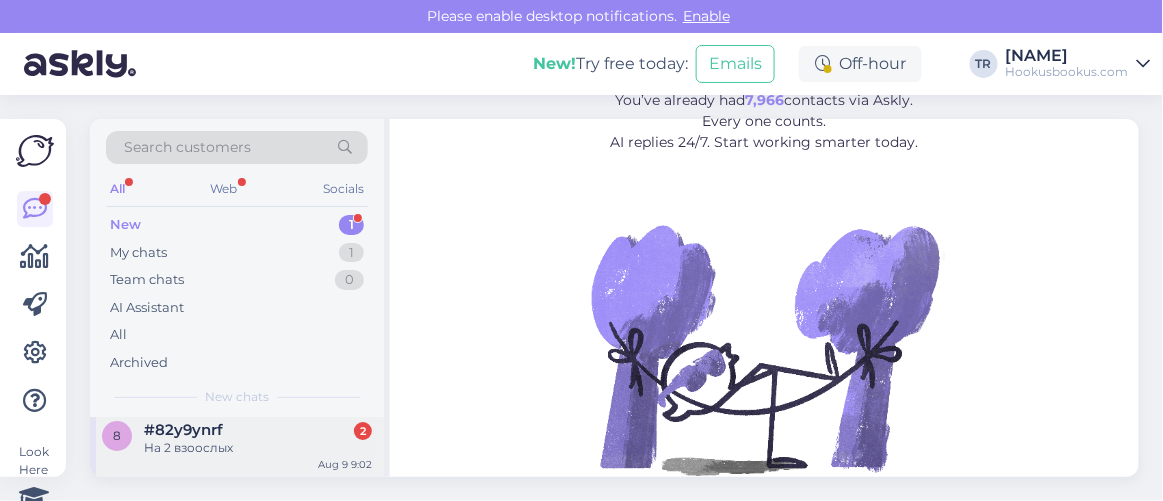 click on "На 2 взоослых" at bounding box center [258, 448] 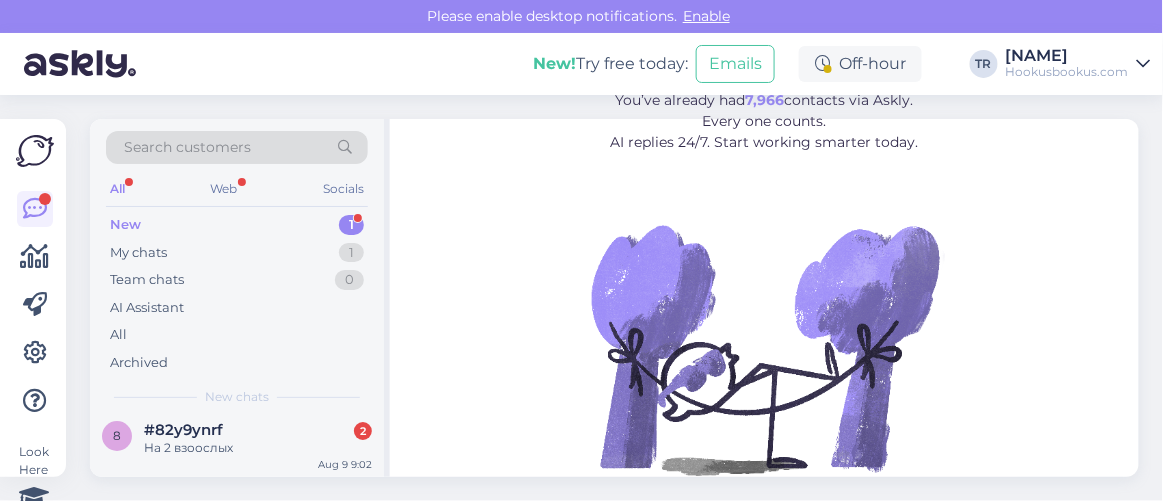 scroll, scrollTop: 80, scrollLeft: 0, axis: vertical 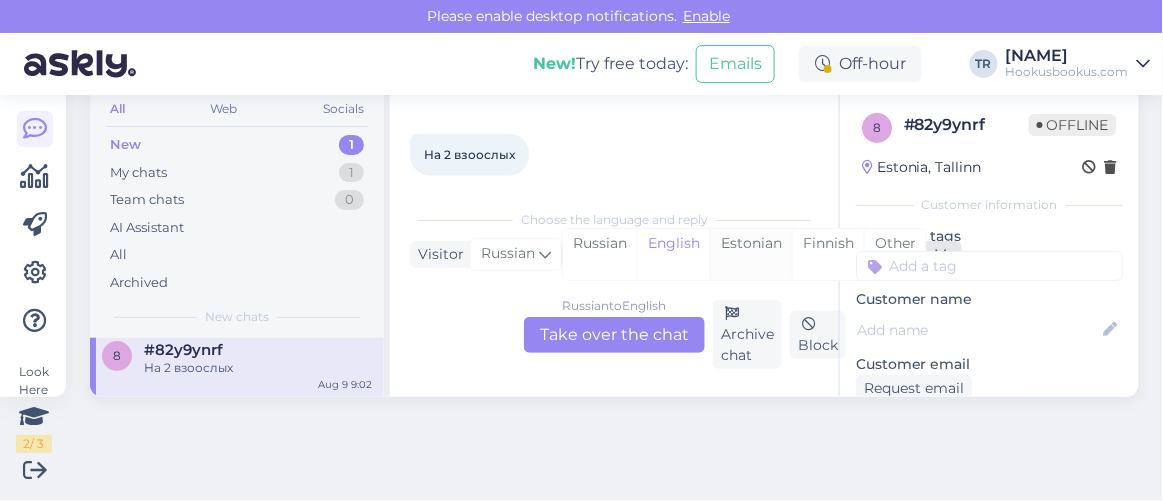 click on "Estonian" at bounding box center [751, 254] 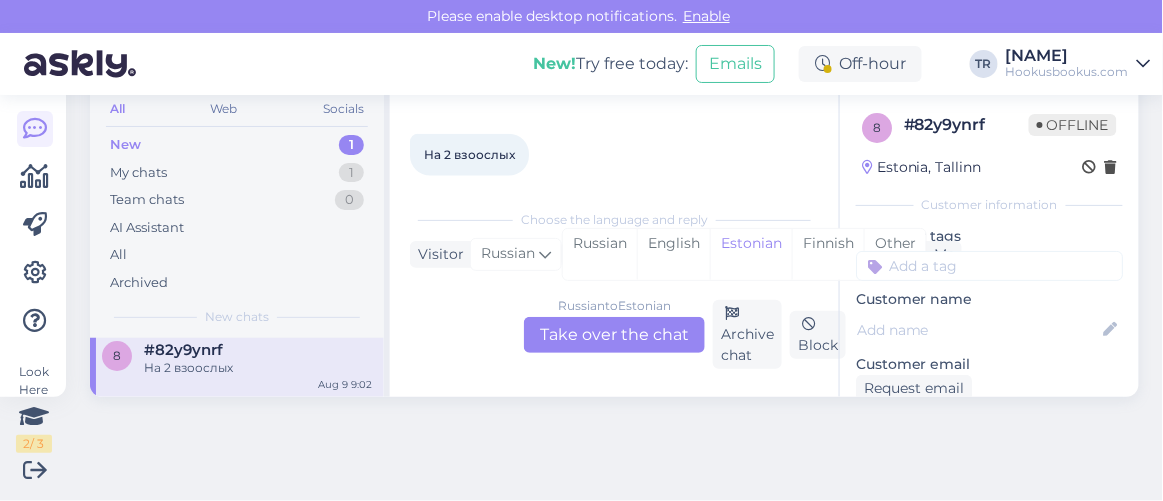 click on "Russian  to  Estonian Take over the chat" at bounding box center (614, 335) 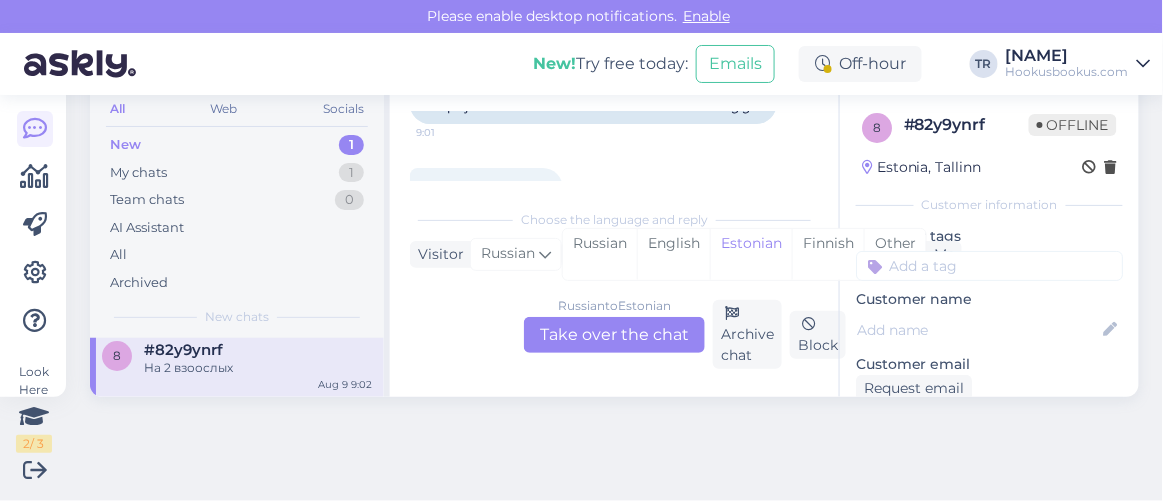 scroll, scrollTop: 0, scrollLeft: 0, axis: both 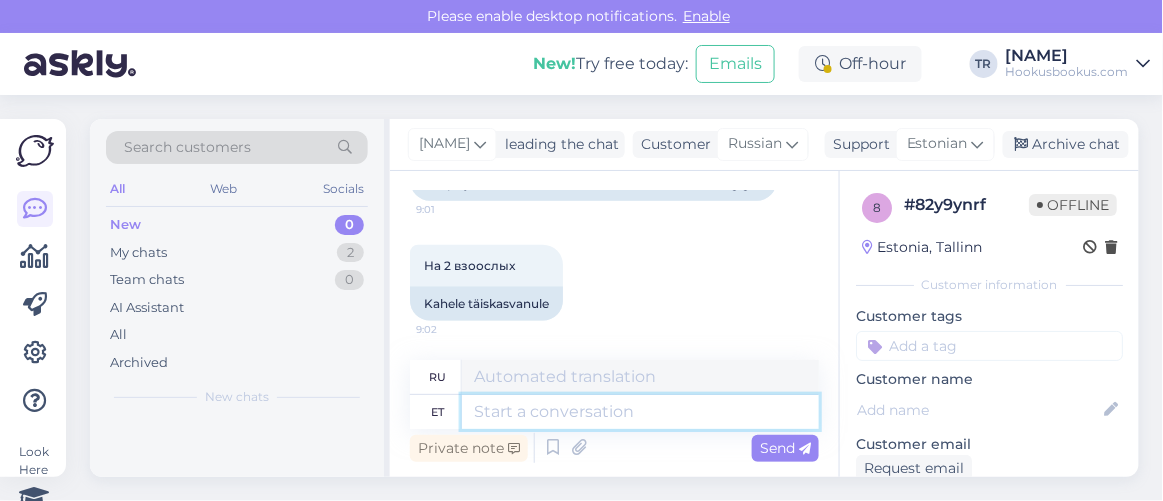 click at bounding box center (640, 412) 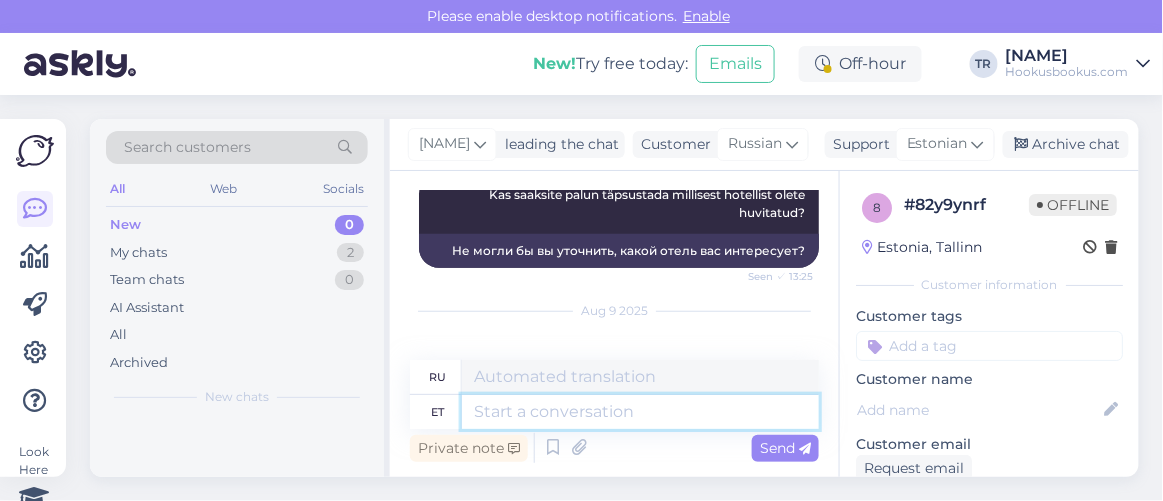 scroll, scrollTop: 272, scrollLeft: 0, axis: vertical 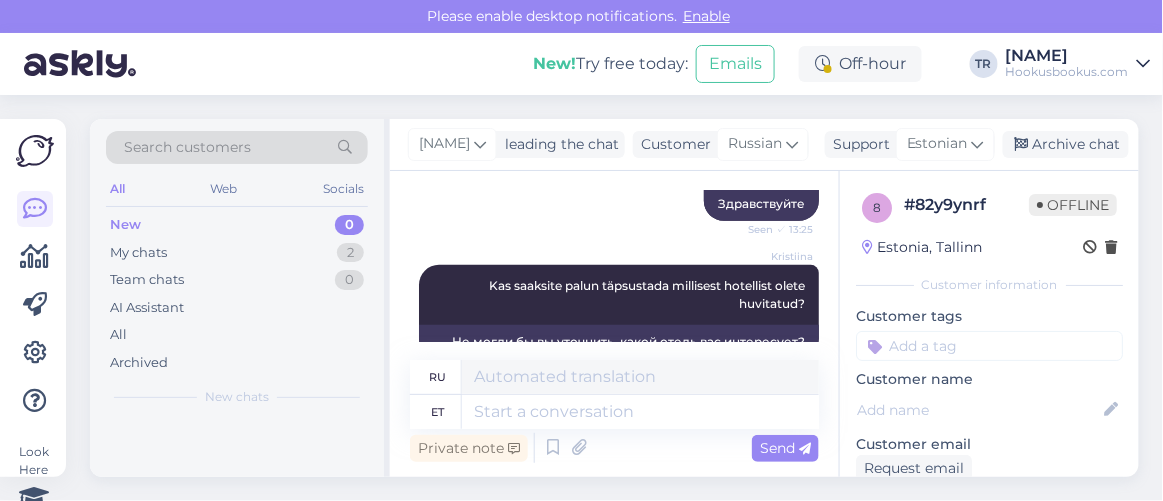 click on "Здравствуйте" at bounding box center (761, 204) 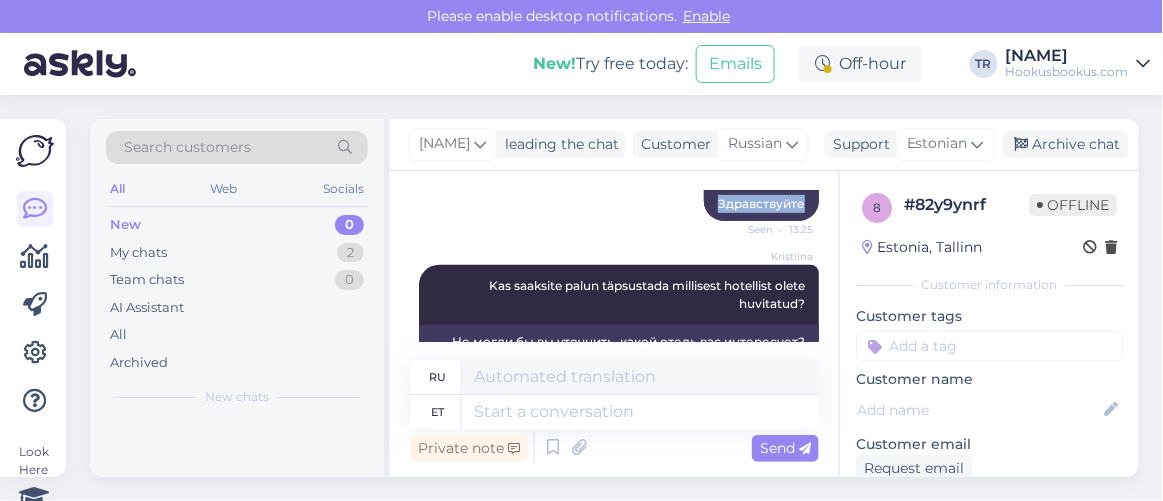 drag, startPoint x: 691, startPoint y: 202, endPoint x: 778, endPoint y: 206, distance: 87.0919 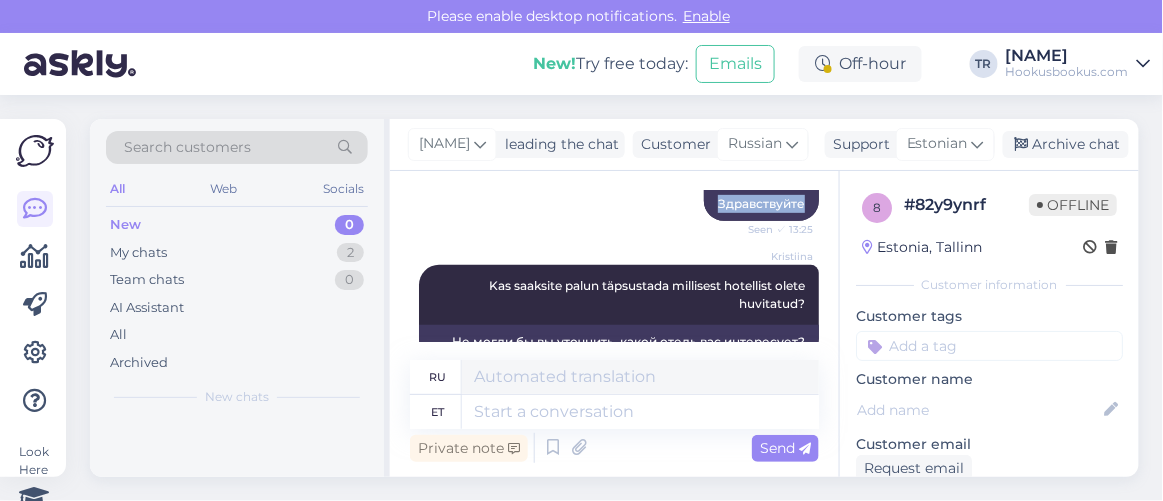 click on "Здравствуйте" at bounding box center (761, 204) 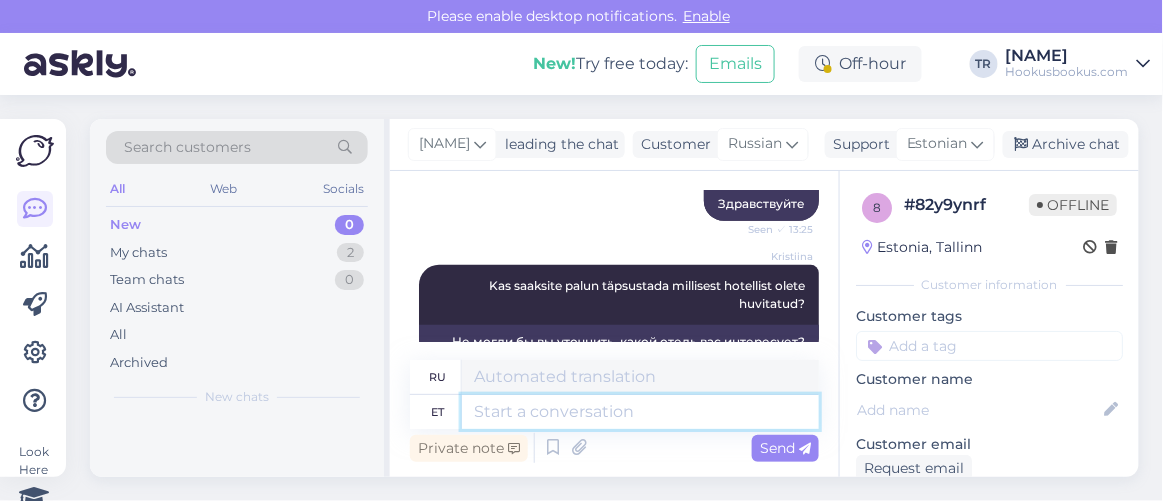 click at bounding box center (640, 412) 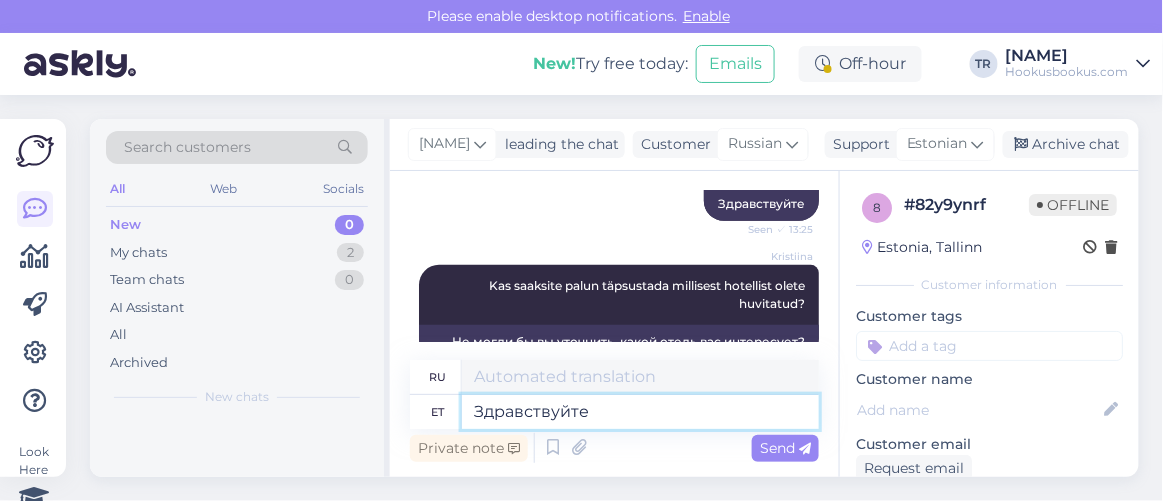 type on "Здравствуйте" 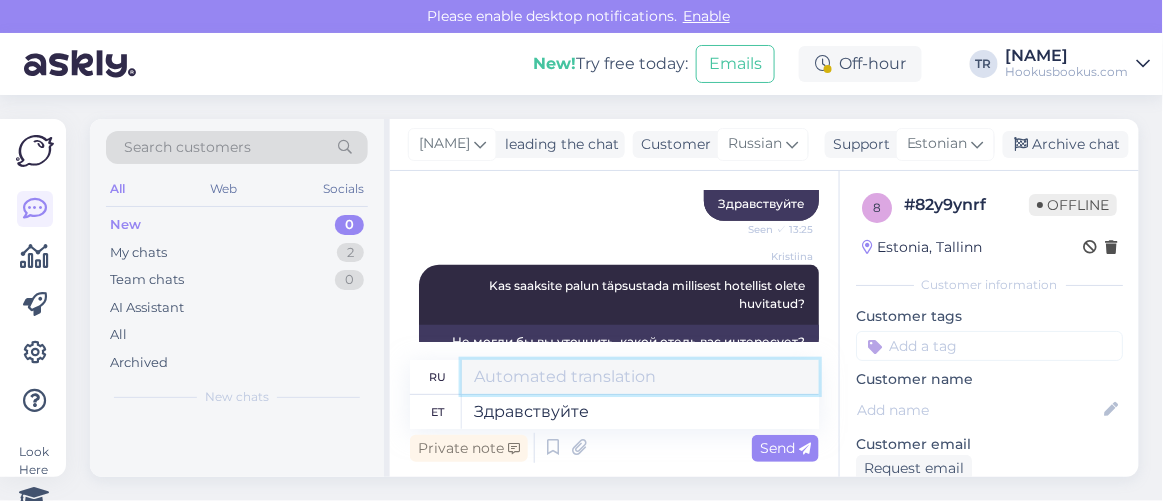 click at bounding box center (640, 377) 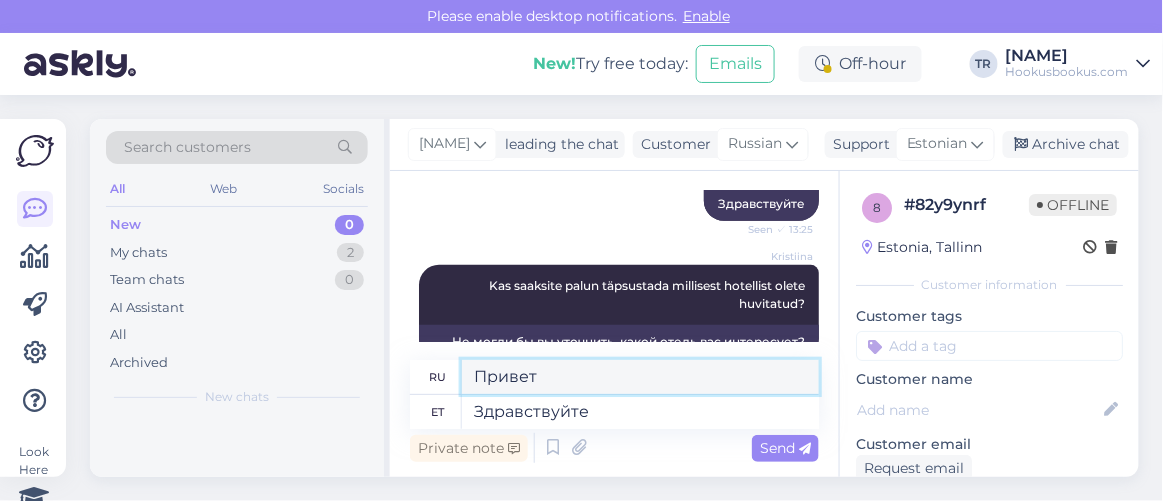 drag, startPoint x: 459, startPoint y: 376, endPoint x: 384, endPoint y: 376, distance: 75 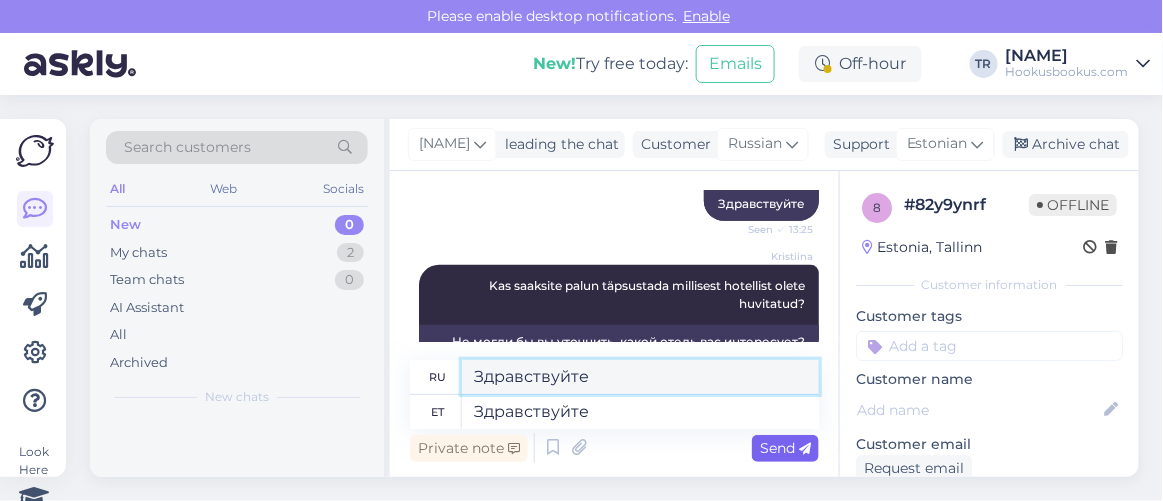type on "Здравствуйте" 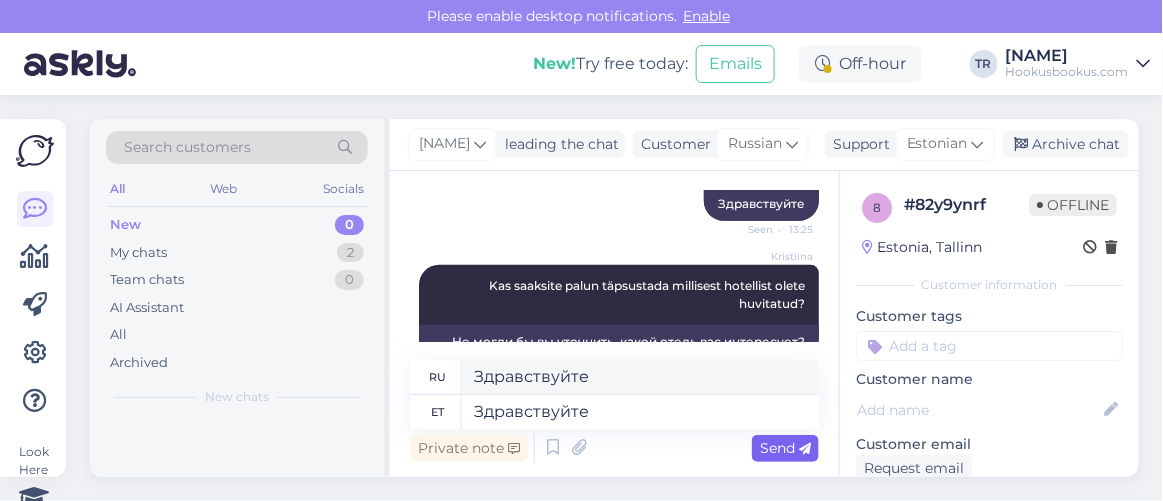 click on "Send" at bounding box center [785, 448] 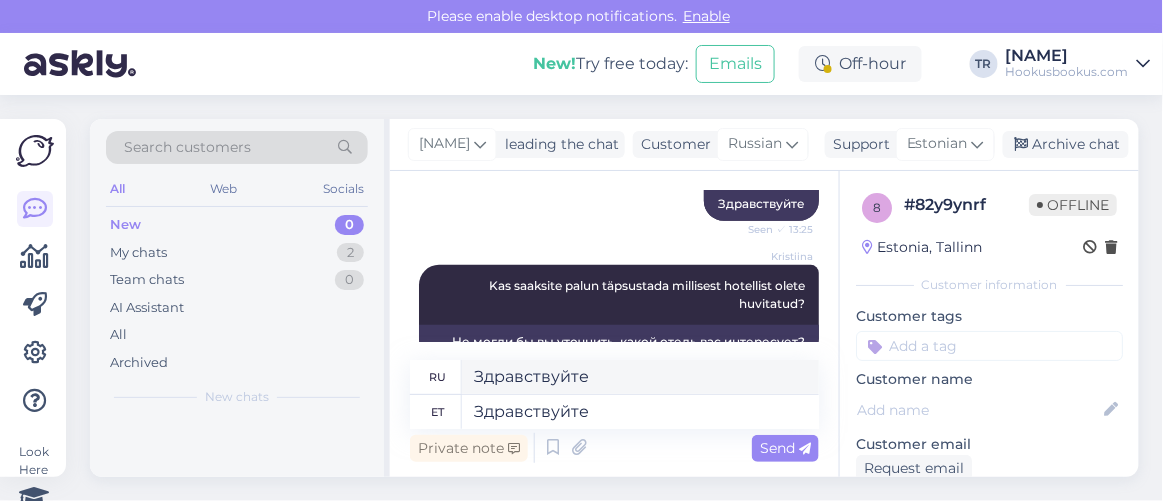 type 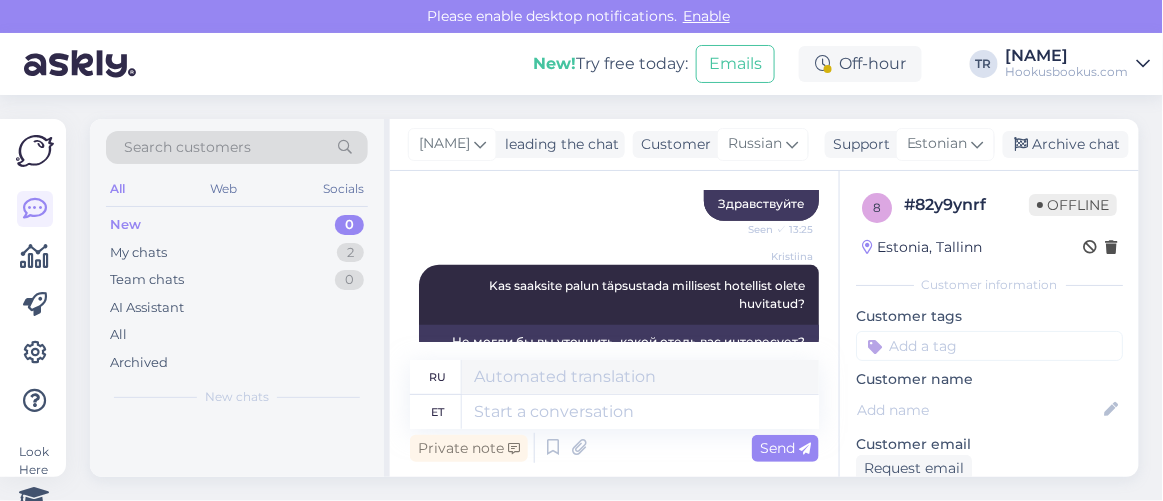 scroll, scrollTop: 712, scrollLeft: 0, axis: vertical 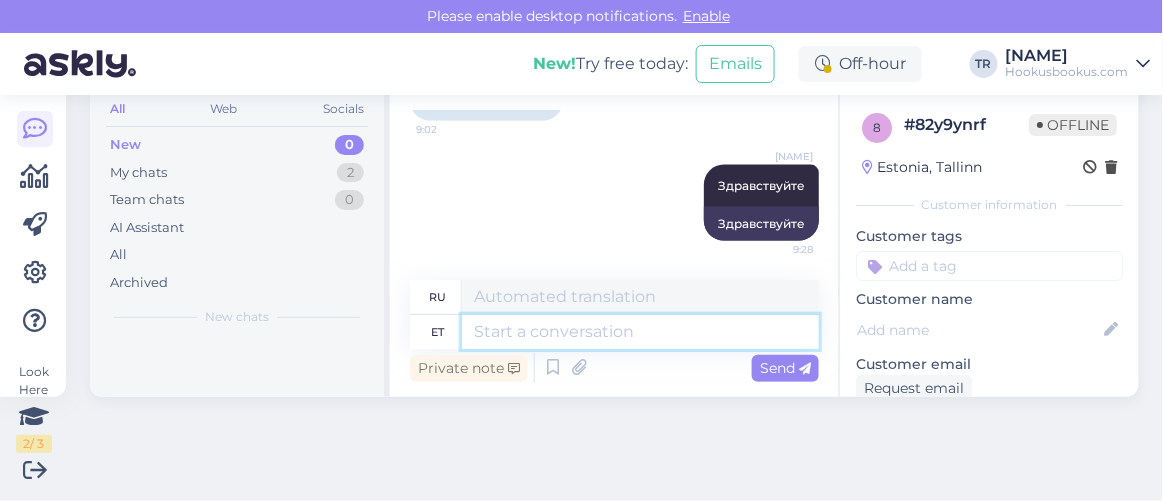 click at bounding box center (640, 332) 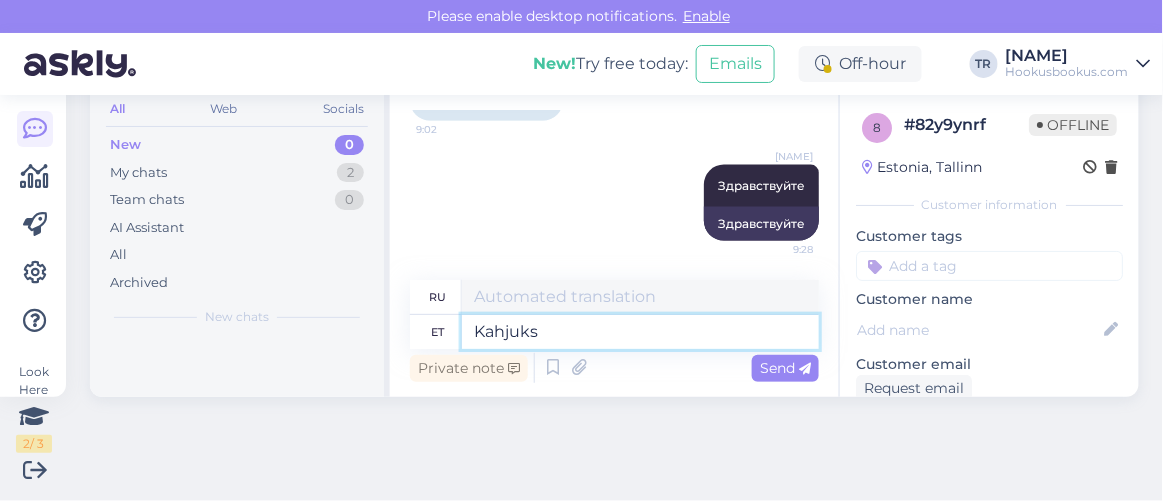 type on "Kahjuks e" 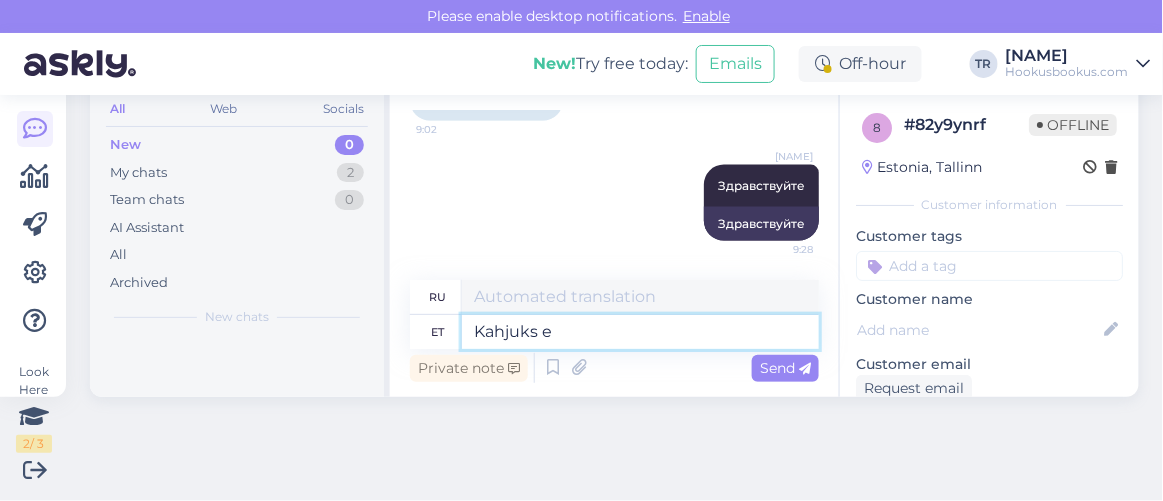 type on "К сожалению" 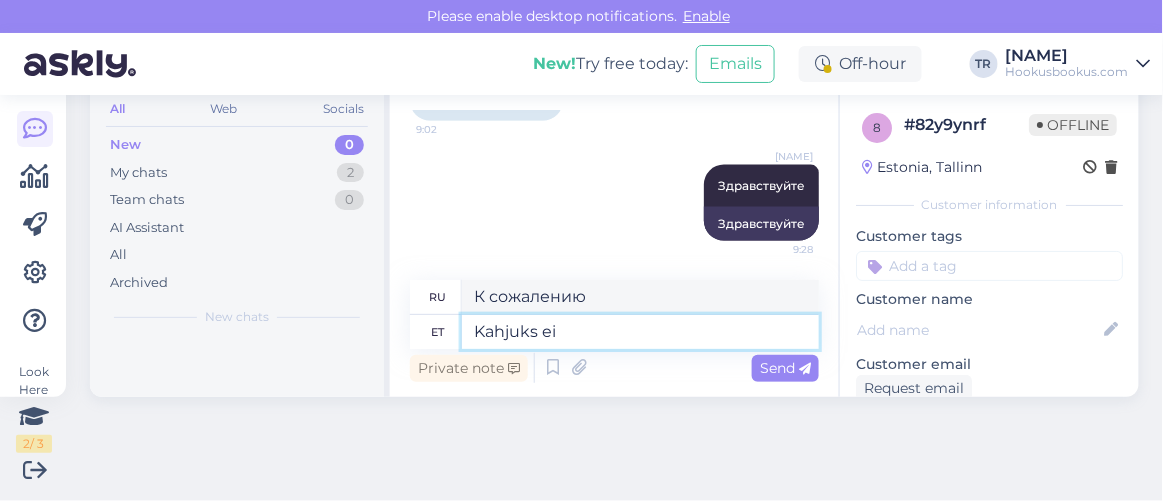 type on "Kahjuks ei o" 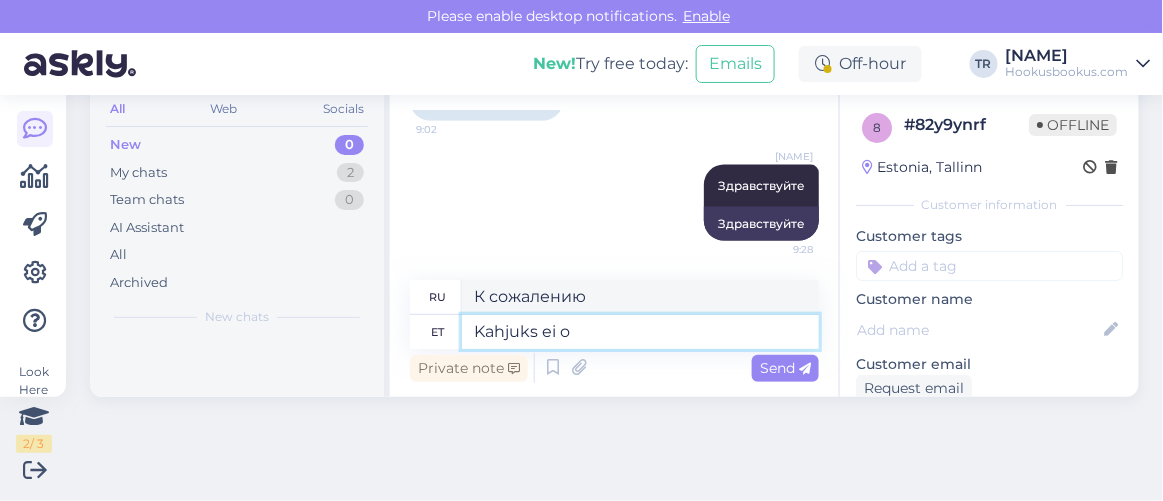 type on "К сожалению, нет." 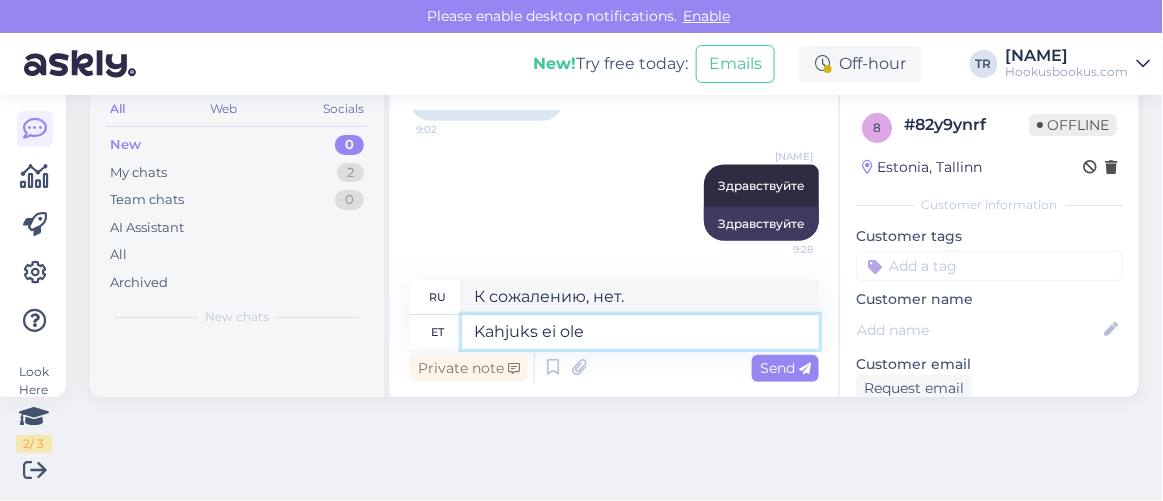 type on "Kahjuks ei ole" 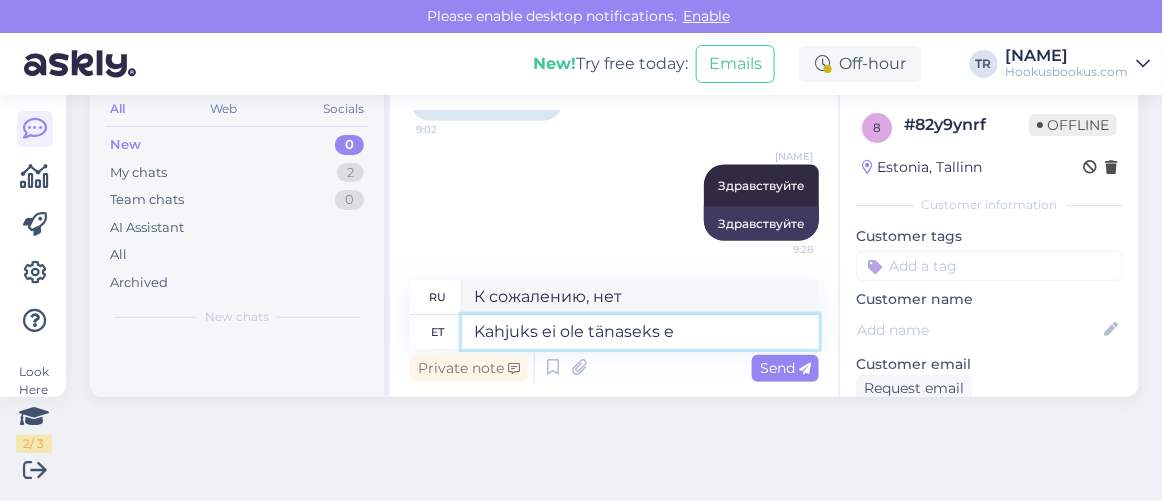 type on "Kahjuks ei ole tänaseks em" 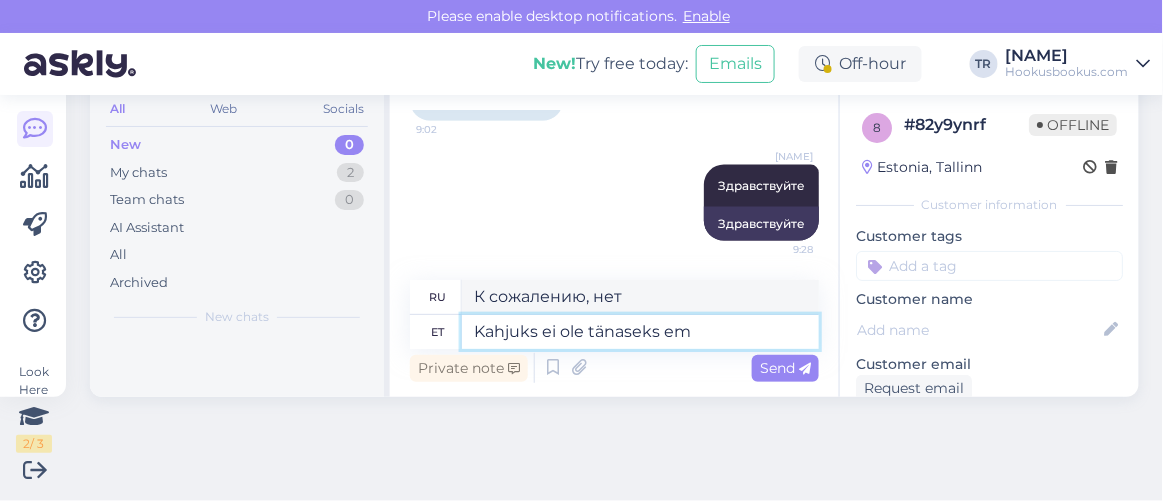 type on "К сожалению, не сегодня." 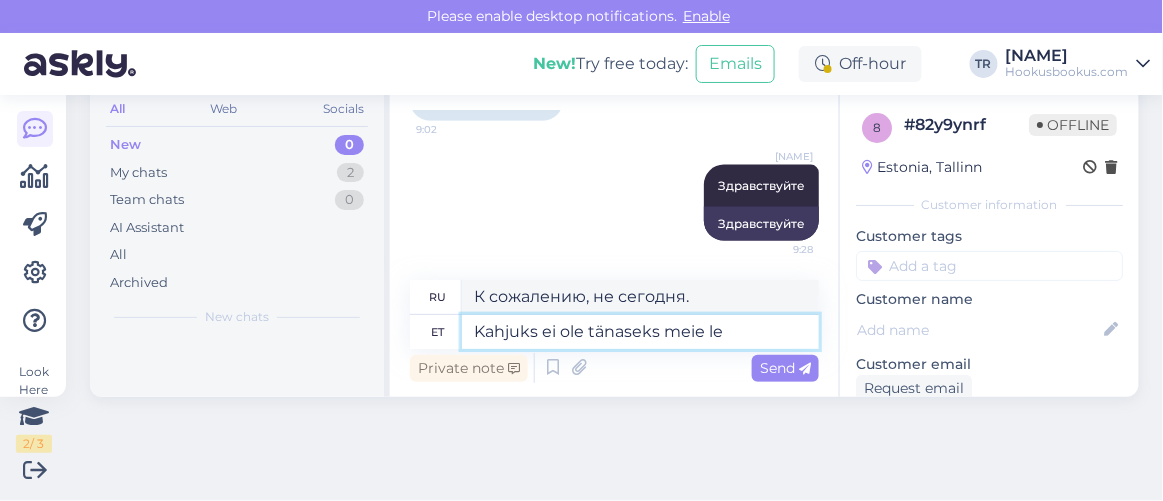 type on "Kahjuks ei ole tänaseks meie leh" 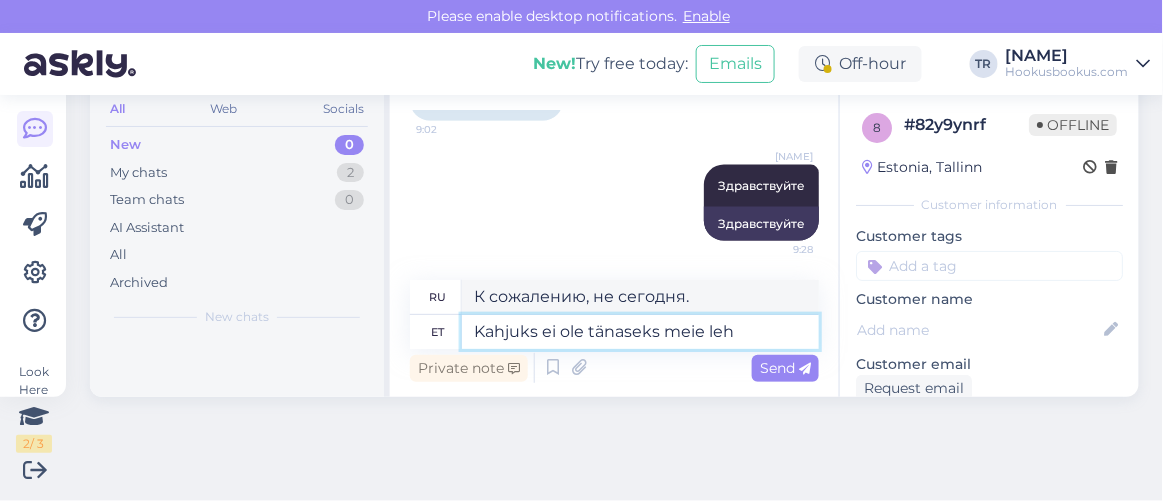 type on "К сожалению, сегодня нас там нет." 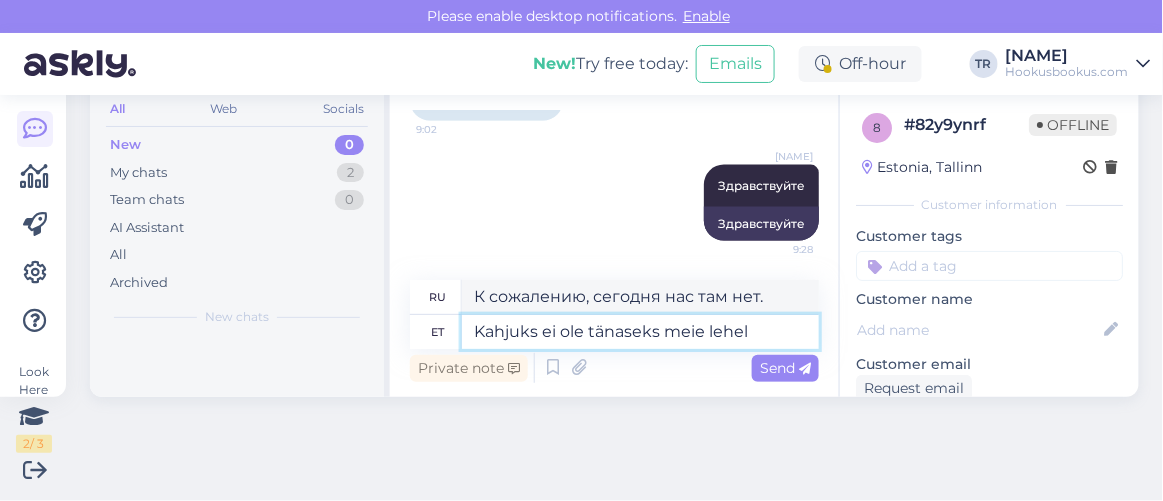 type on "Kahjuks ei ole tänaseks meie lehel L" 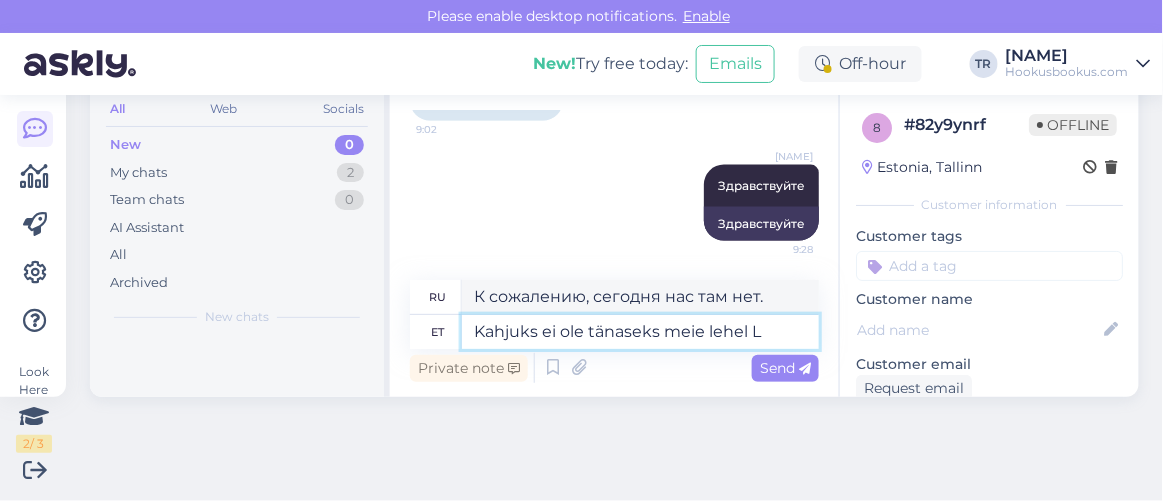 type on "К сожалению, сегодня он недоступен на нашем сайте." 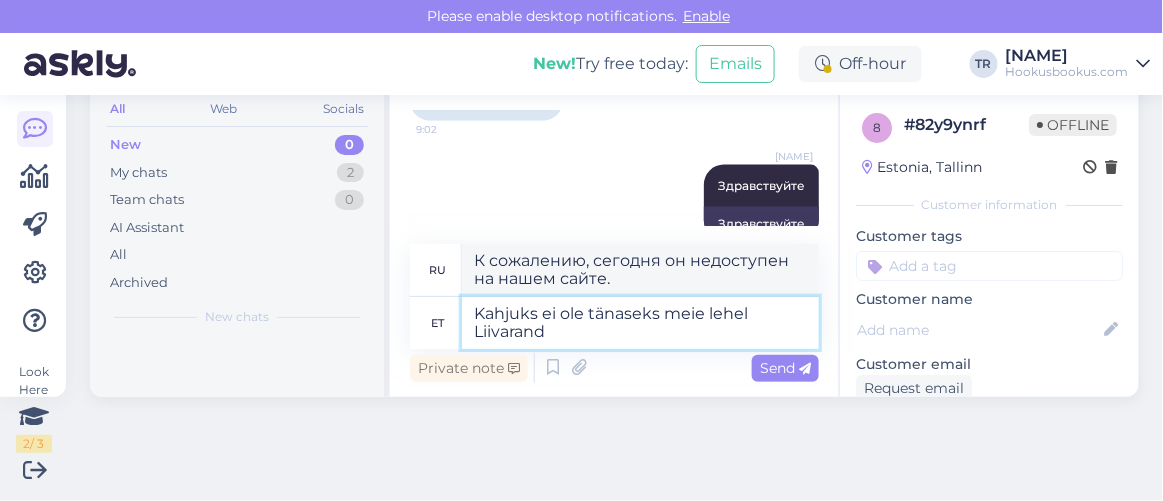 type on "Kahjuks ei ole tänaseks meie lehel Liivarand h" 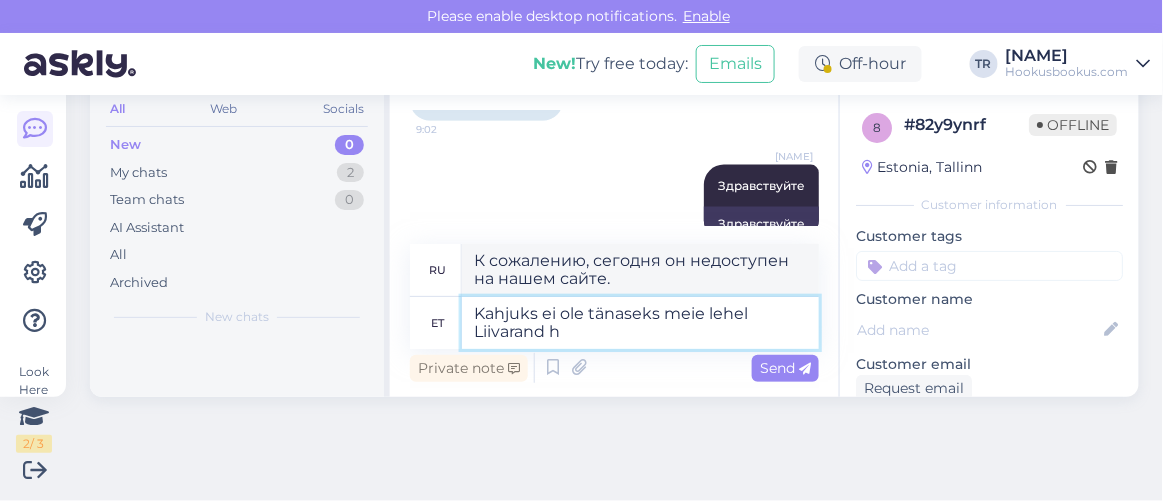type on "К сожалению, сегодня Лииваранда нет на нашей странице." 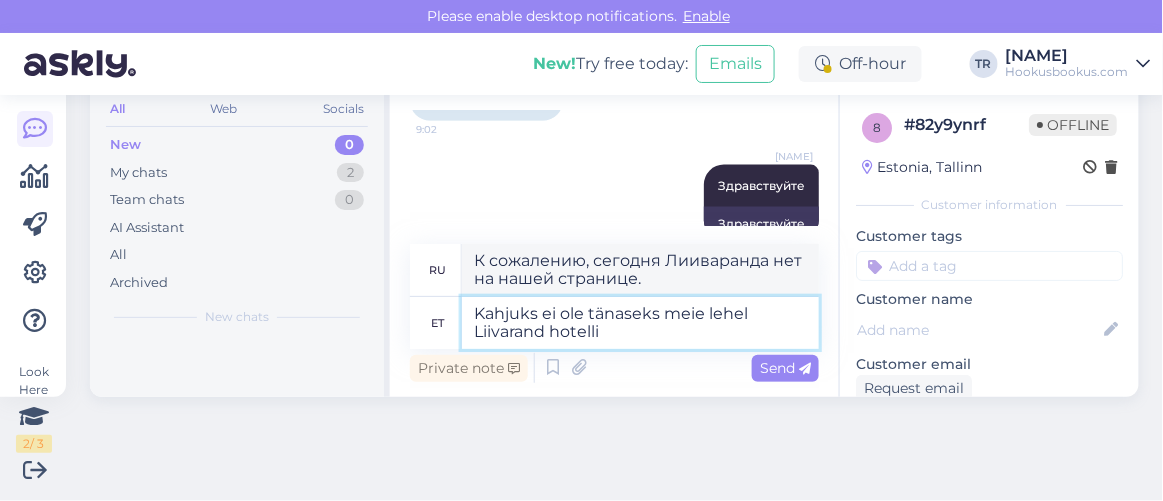 type on "Kahjuks ei ole tänaseks meie lehel Liivarand hotelli p" 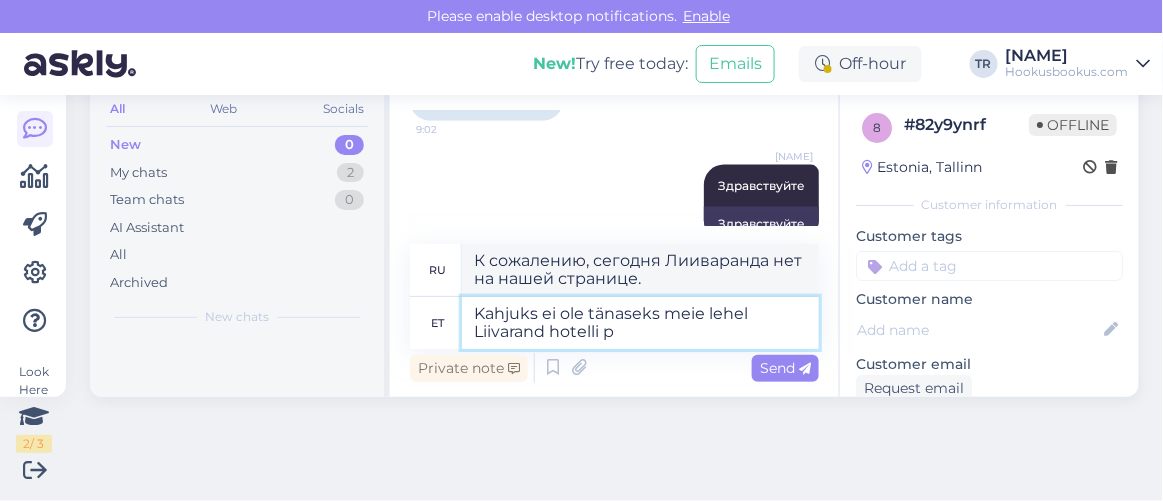 type on "К сожалению, на сегодняшний день на нашем сайте нет отеля Liivarand." 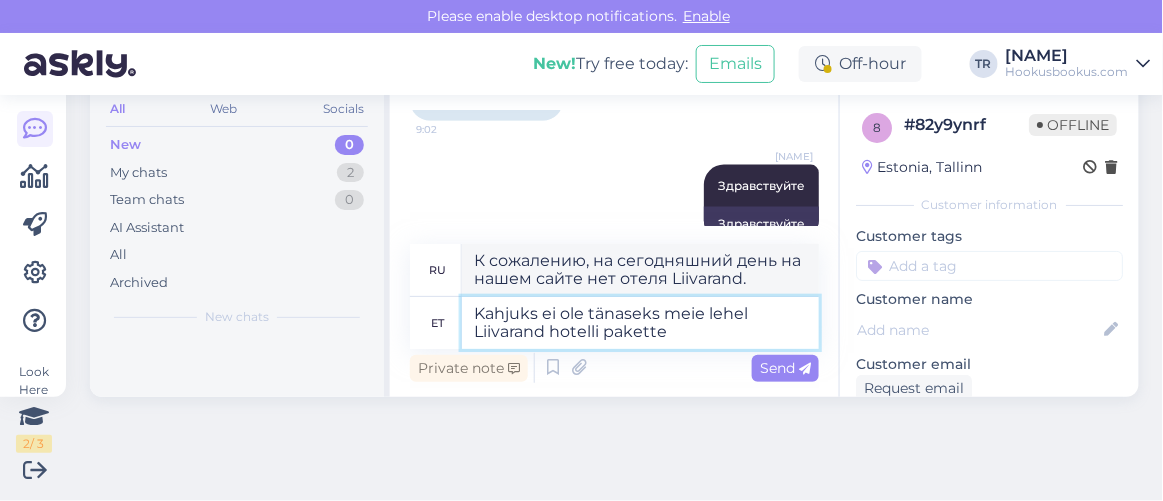 type on "Kahjuks ei ole tänaseks meie lehel Liivarand hotelli pakette p" 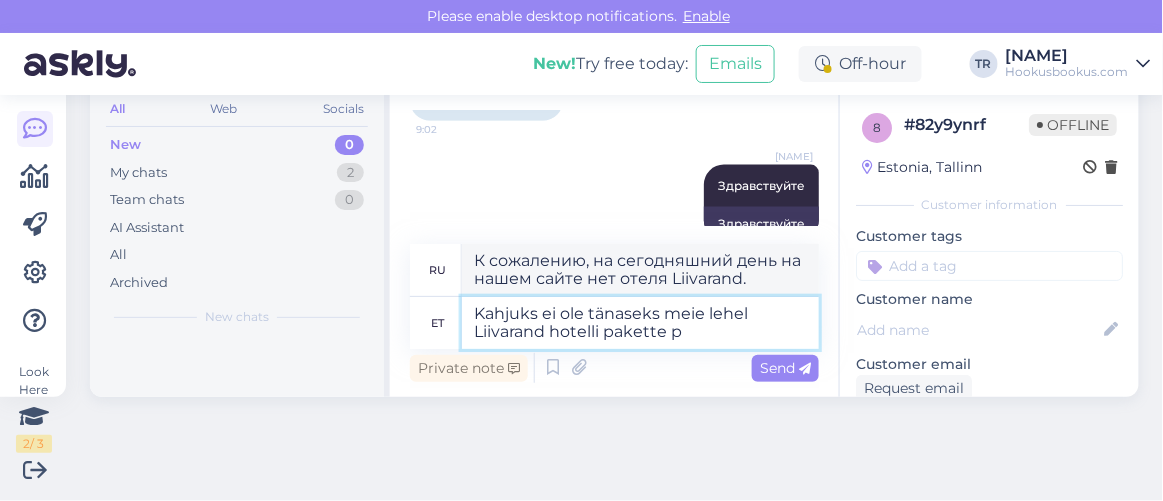 type on "К сожалению, в настоящее время на нашем сайте нет пакетов отелей Liivarand." 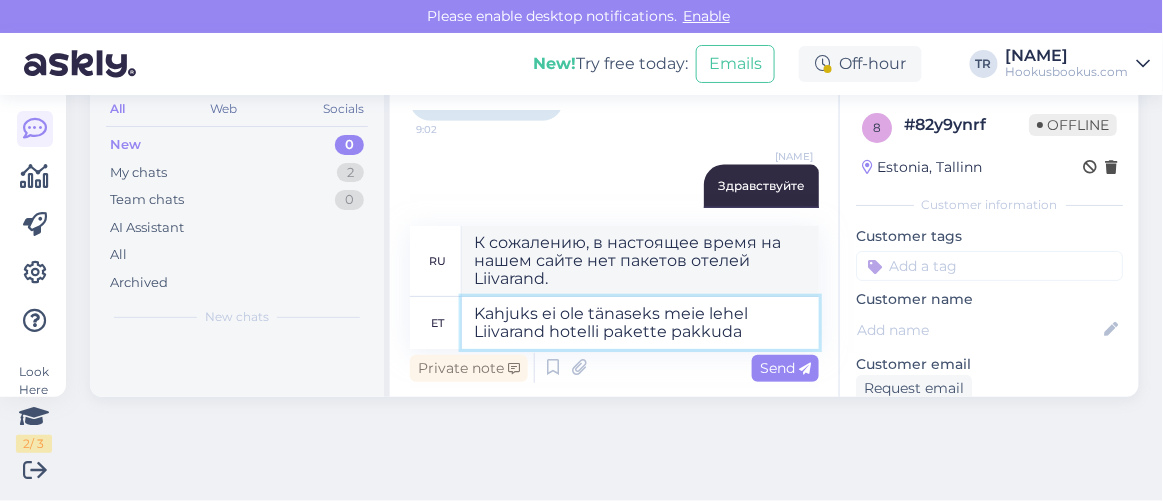 type on "Kahjuks ei ole tänaseks meie lehel Liivarand hotelli pakette pakkuda." 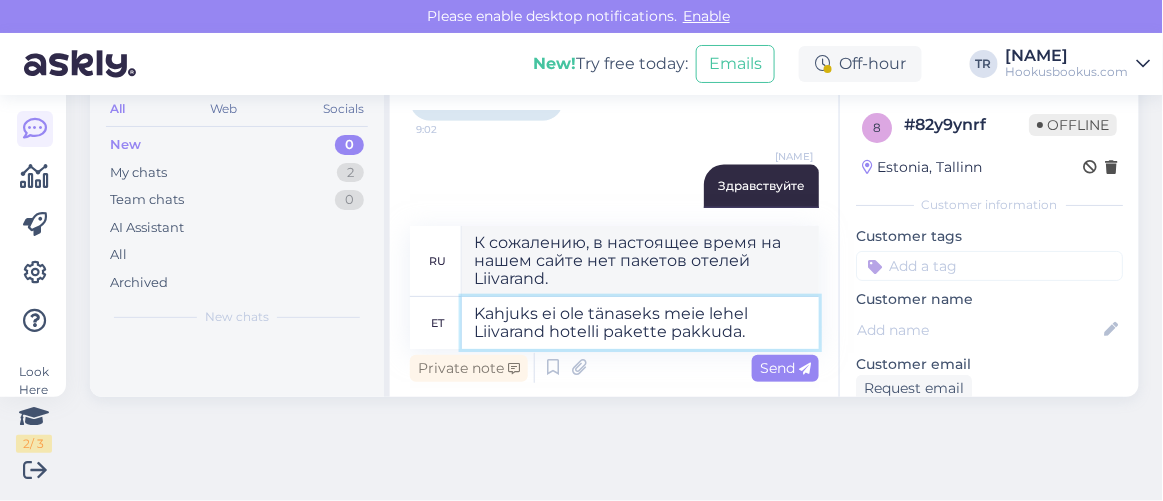 type on "К сожалению, в настоящее время на нашем сайте нет доступных пакетов отелей Liivarand." 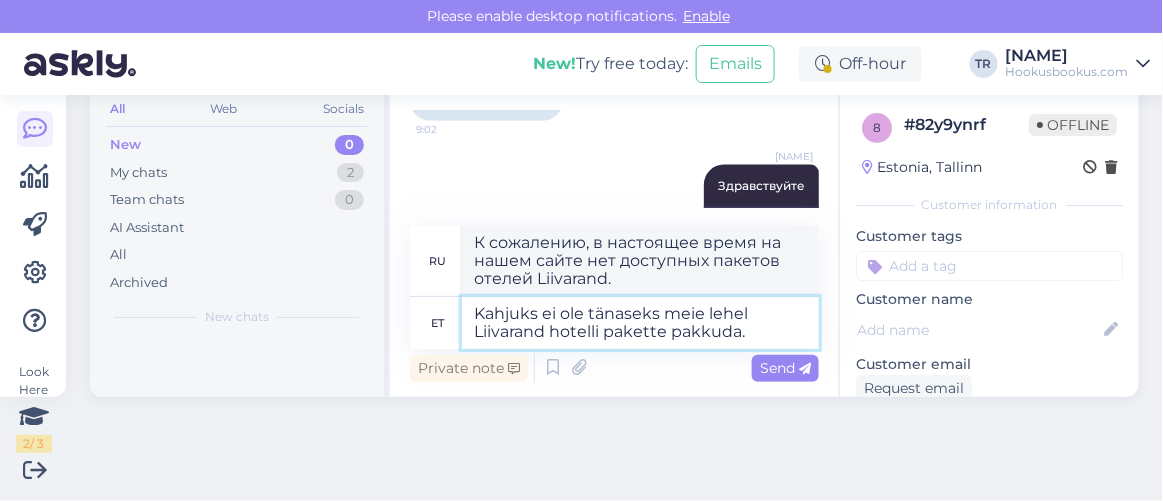 type 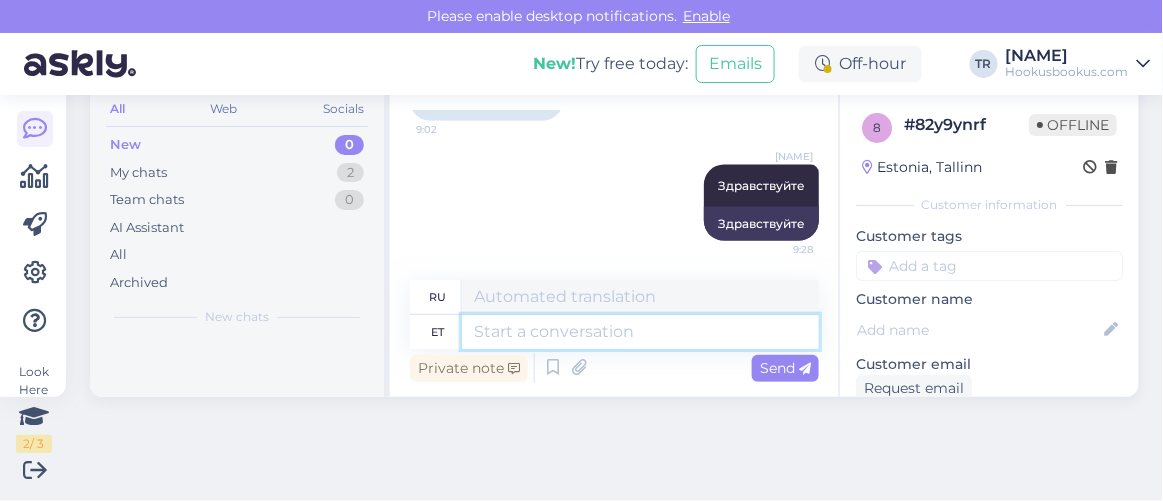 scroll, scrollTop: 867, scrollLeft: 0, axis: vertical 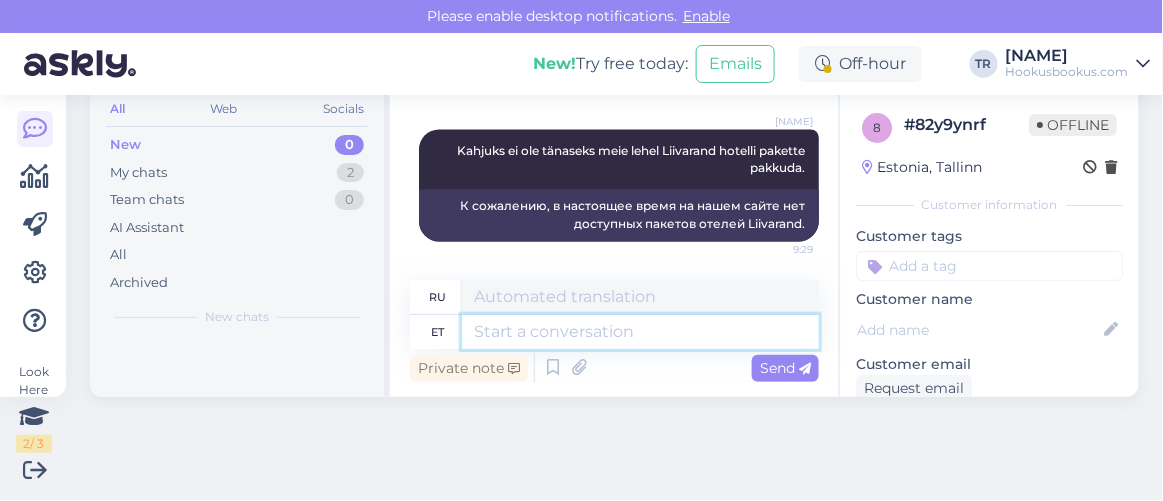 drag, startPoint x: 635, startPoint y: 328, endPoint x: 626, endPoint y: 312, distance: 18.35756 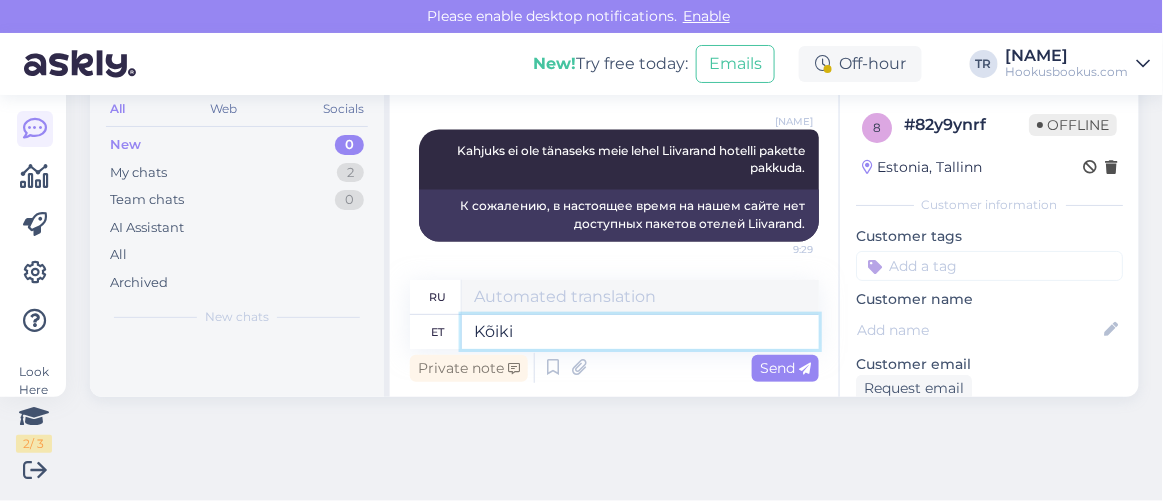 type on "Kõiki p" 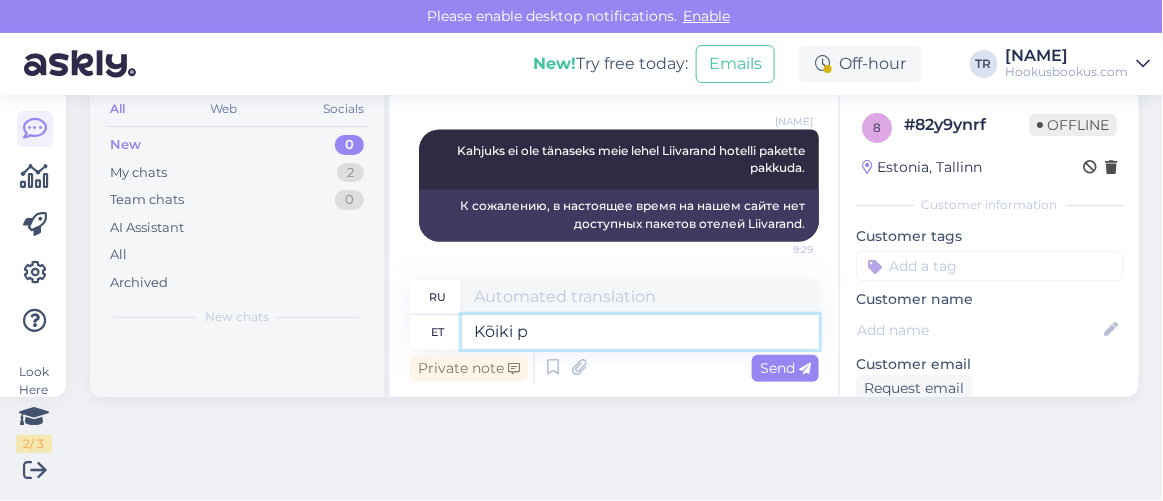 type on "Все" 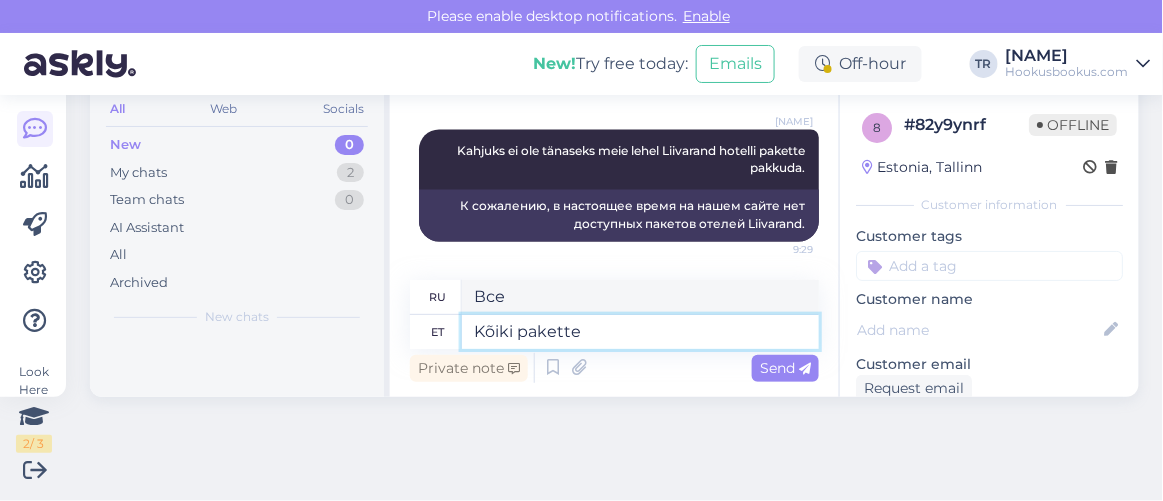 type on "Kõiki pakette" 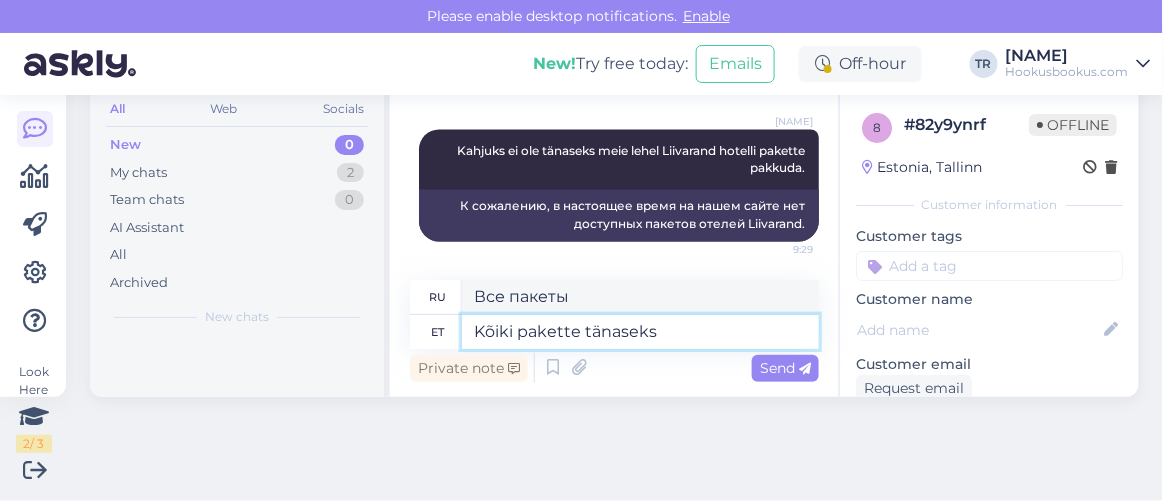 type on "Kõiki pakette tänaseks" 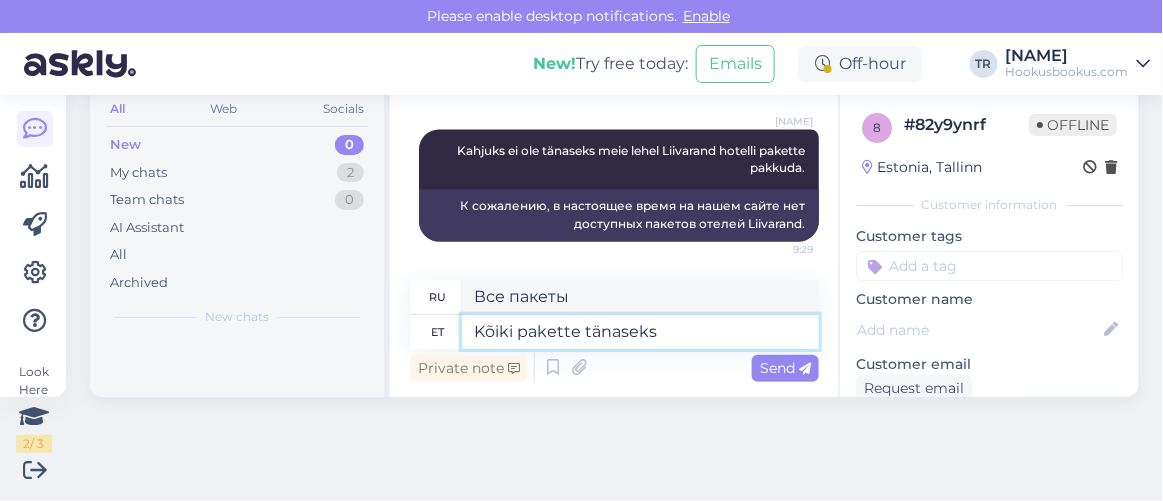 type on "Все пакеты на сегодня" 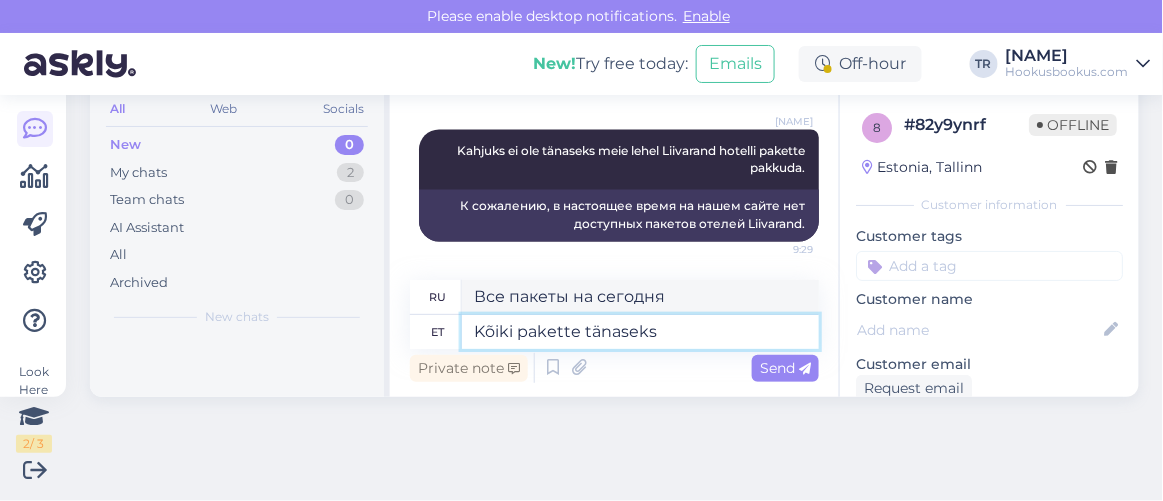 paste on "Narva-Jõesuu" 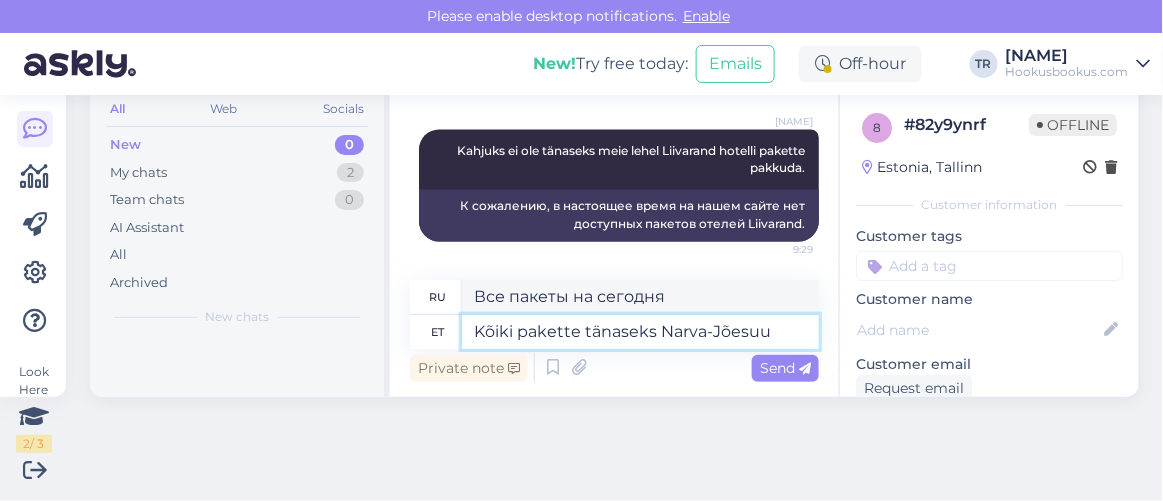 type on "Все туры на сегодня в Нарва-Йыэсуу" 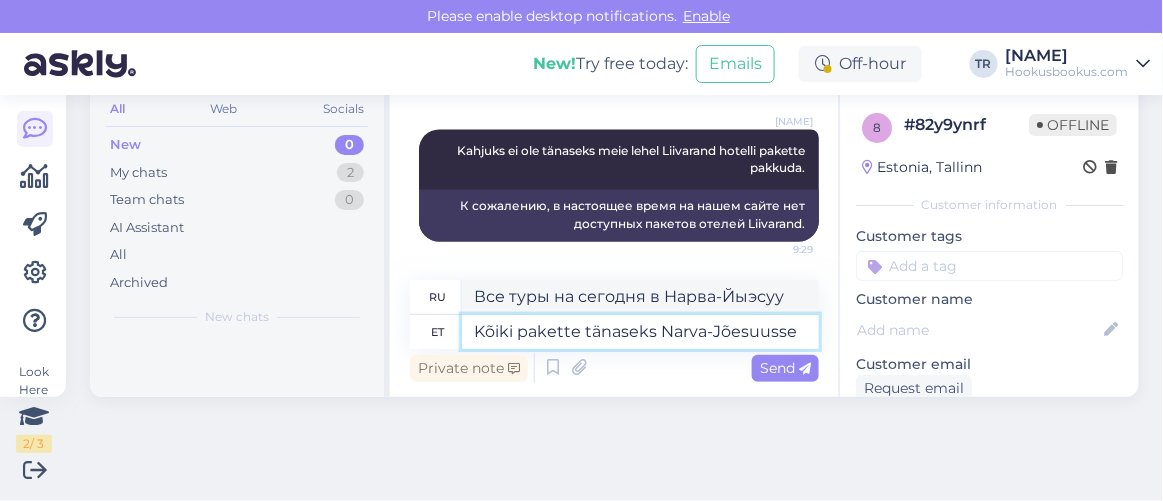 type on "Kõiki pakette tänaseks Narva-Jõesuusse n" 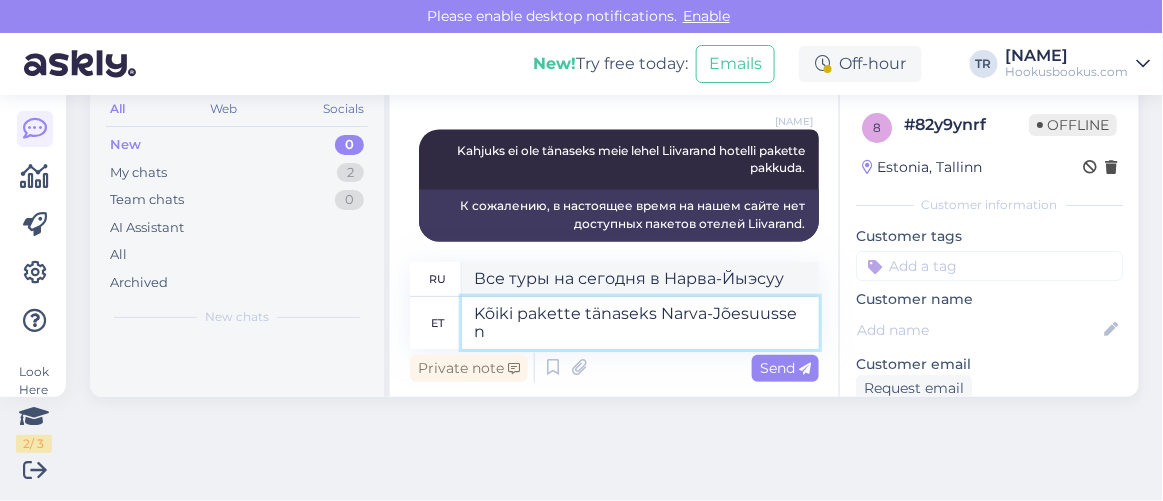 scroll, scrollTop: 885, scrollLeft: 0, axis: vertical 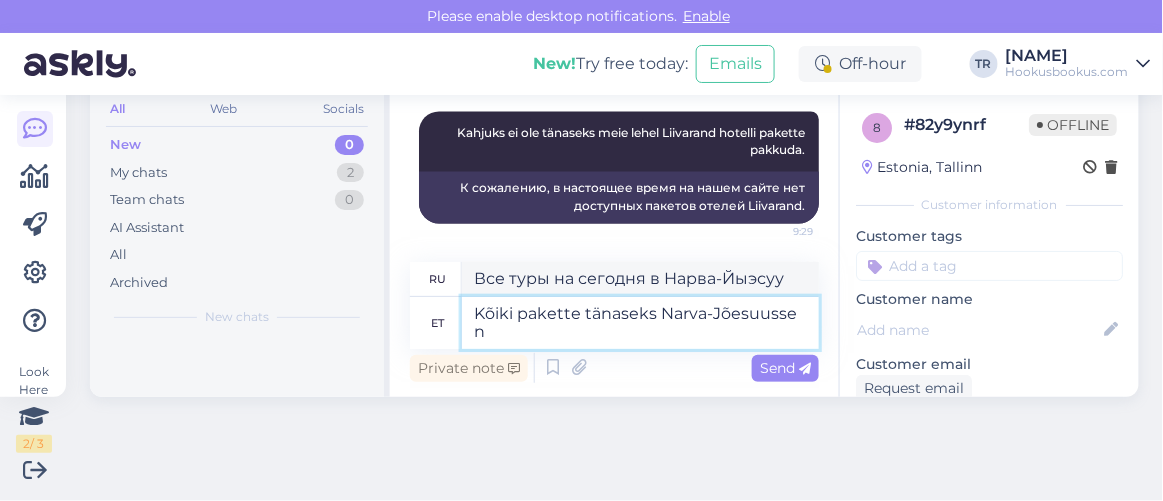 type on "Все посылки в Нарва-Йыэсуу сегодня" 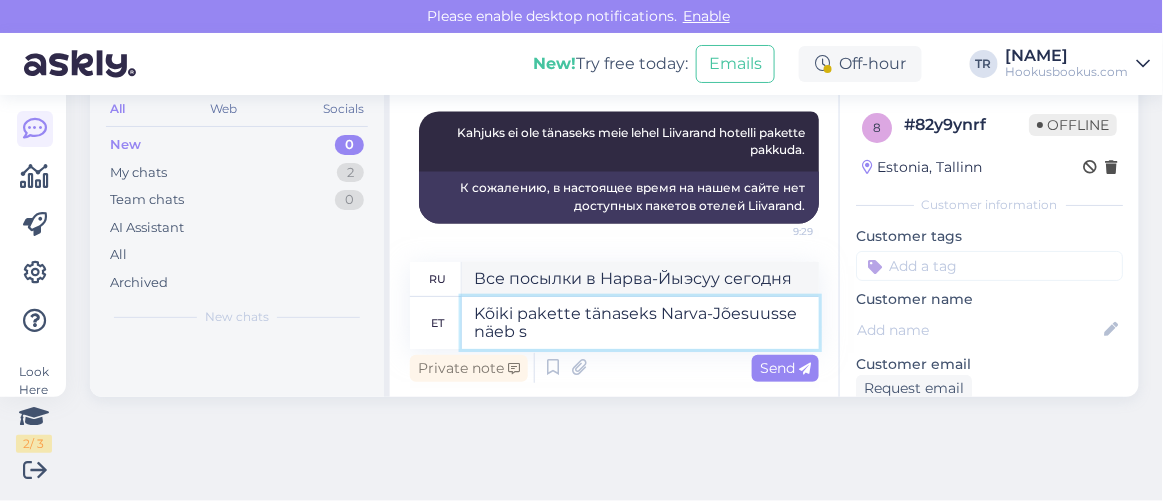 type on "Kõiki pakette tänaseks Narva-Jõesuusse näeb si" 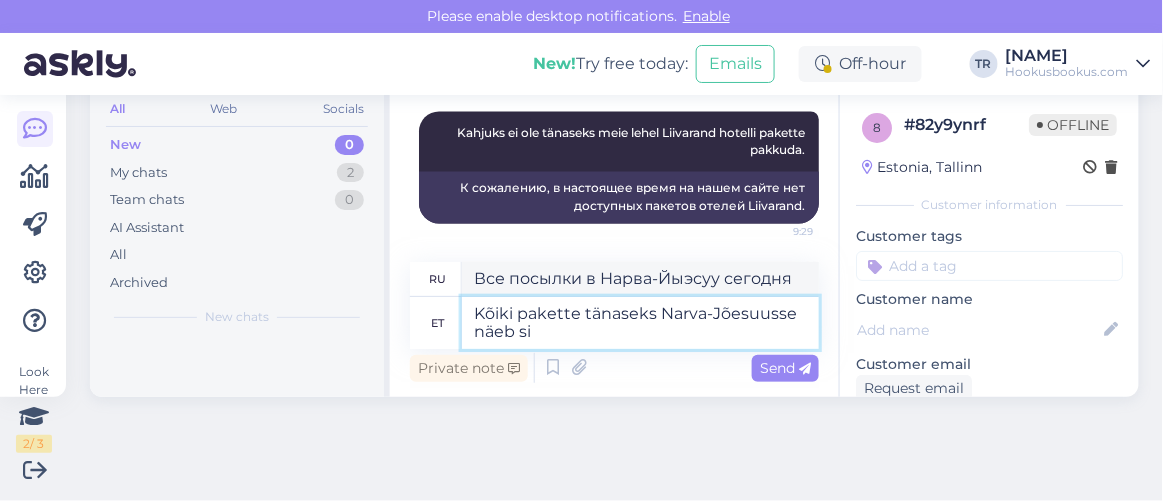 type on "Все посылки, доставленные сегодня в Нарва-Йыэсуу, можно увидеть здесь." 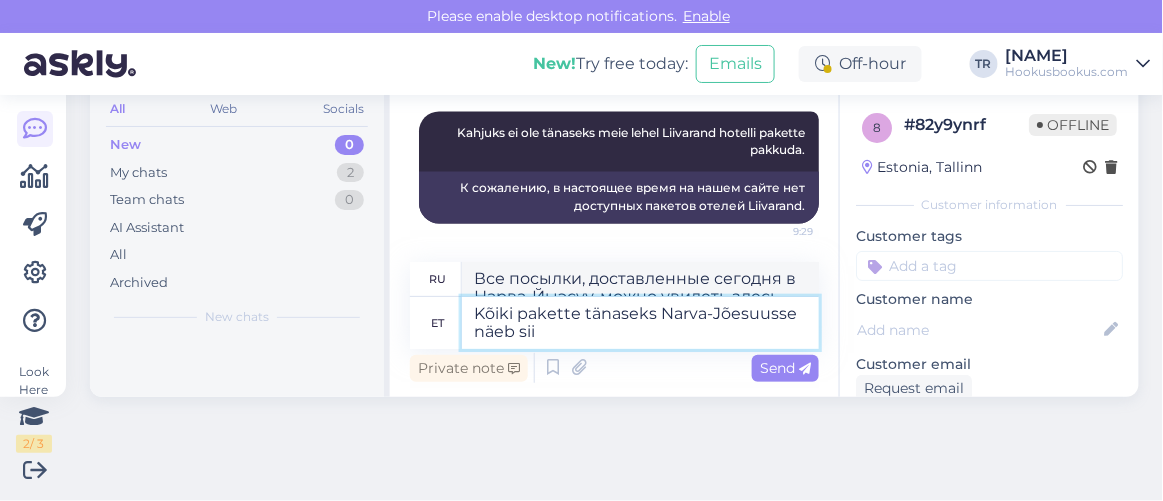 scroll, scrollTop: 921, scrollLeft: 0, axis: vertical 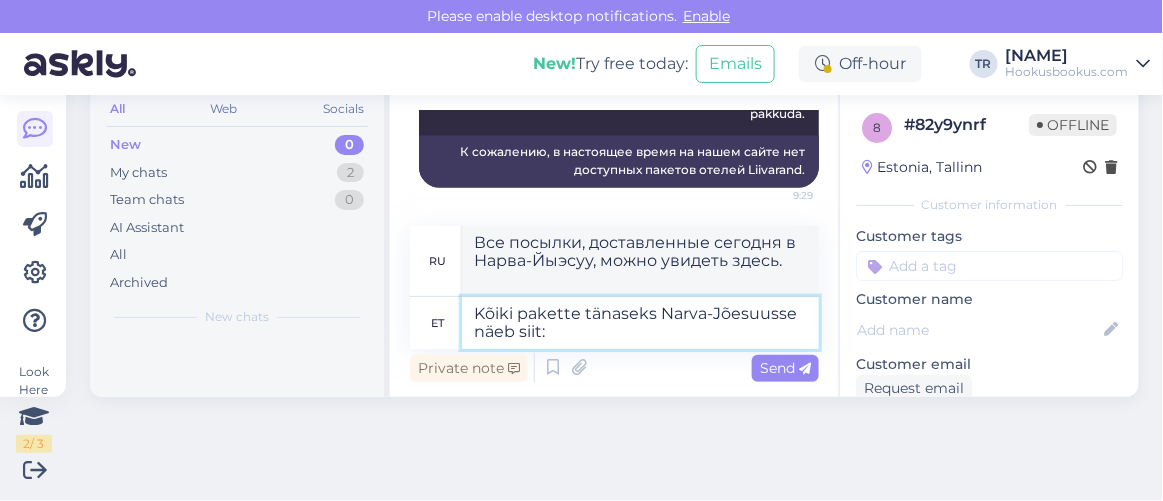 type on "Kõiki pakette tänaseks Narva-Jõesuusse näeb siit:" 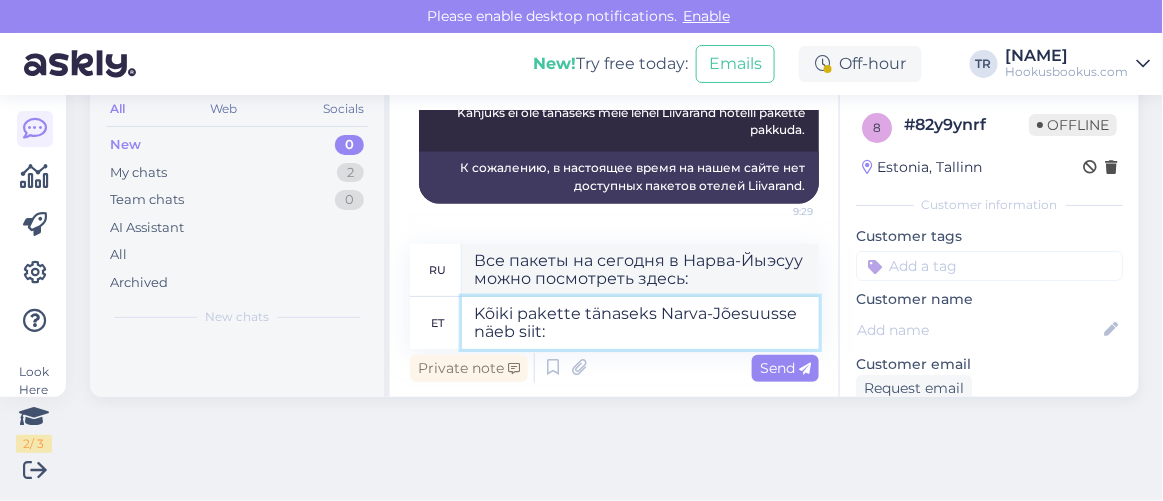 scroll, scrollTop: 903, scrollLeft: 0, axis: vertical 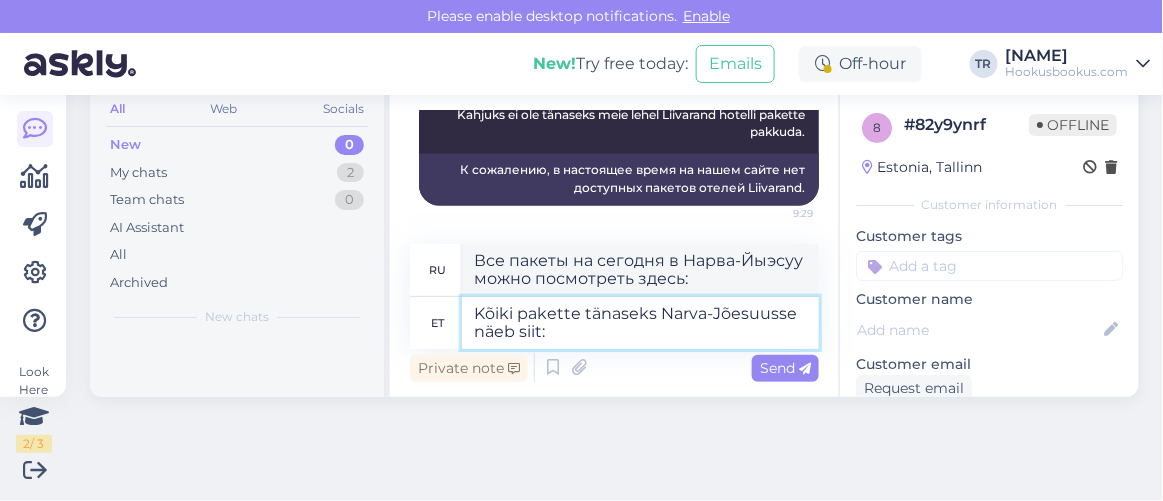 paste on "https://hookusbookus.com/ru/hotels-spas/estonia/narva-joesuu;dateArrival=2025-08-09;dateDeparture=2025-08-10;language=ru_ru;participants=%5B%7B%22adultsCnt%22:2,%22childrenCnt%22:0,%22childAges%22:%5B%5D,%22names%22:%5B%5D,%22babyBedNotRequiredCnt%22:0,%22babyBedNotRequiredAges%22:%5B%5D,%22petsCount%22:0%7D%5D;sortField=popularity;sortDirection=DESC;useDates=true;priceFrom=0;priceTo=2000;address=Narva-J%C3%B5esuu,%20Eesti;placeType=CITY;placeSearchId=5573;placeId=ChIJuUFZhko_lEYRmShP8wPguNQ;lat=59.444572;lng=28.015373;city=Narva-J%C3%B5esuu;country=ee;countrySearchName=estonia;searchName=narva-joesuu;citySearchName=narva-joesuu;distanceMinValue=0;distanceMaxValue=25;useDistance=true;selectedFilters=;packageId=965;roomTypeId=646;getCheapestUrl=false;packageHotelId=109;canCancel=false" 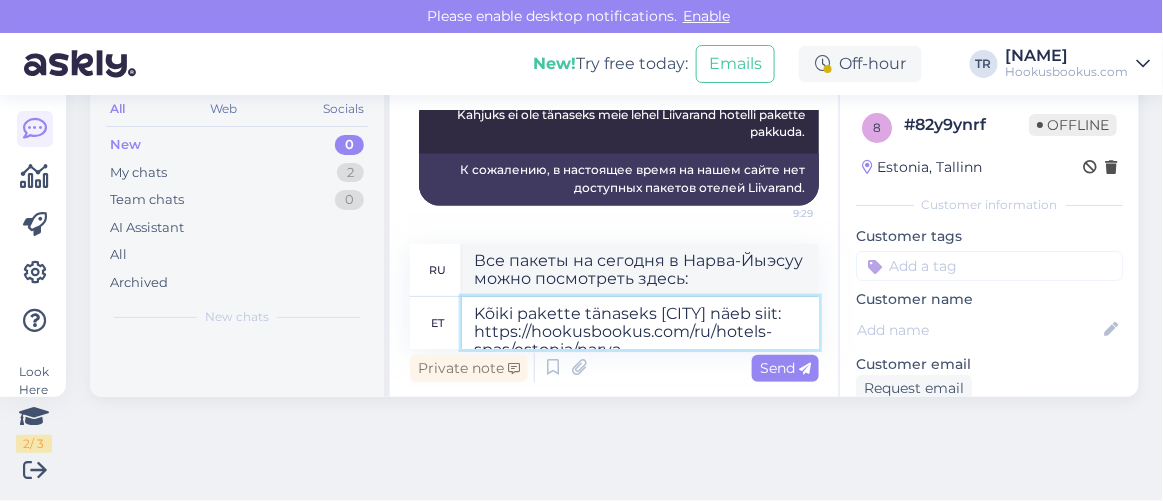 scroll, scrollTop: 332, scrollLeft: 0, axis: vertical 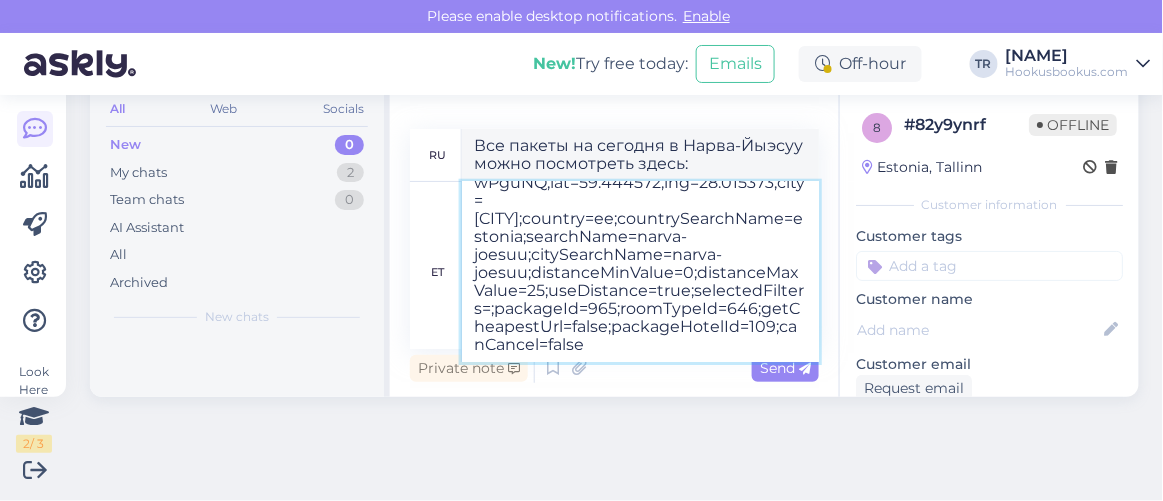 type on "Все пакеты в Нарва-Йыэсуу на сегодня можно посмотреть здесь: https://hookusbookus.com/ru/hotels-spas/estonia/narva-joesuu;dateArrival=2025-08-09;dateDeparture=2025-08-10;language=ru_ru;participants=%5B%7B%22adultsCnt%22:2,%22childrenCnt%22:0,%22childAges%22:%5B%5D,%22names%22:%5B%5D,%22babyBedNotRequiredCnt%22:0,%22babyBedNotRequiredAges%22:%5B%5D,%22petsCount%22:0%7D%5D;sortField=popularity;sortDirection=DESC;useDates=true;priceFrom=0;priceTo=2000;address=Narva-J%C3%B5esuu,%20Eesti;placeType=CITY;placeSearchId=5573;placeId=ChIJuUFZhko_lEYRmShP8wPguNQ;lat=59.444572;lng=28.015373;city=Narva-J%C3%B5esuu;country=ee;countrySearchName=estonia;searchName=narva-joesuu;citySearchName=narva-joesuu;distanceMinValue=0;distanceMaxValue=25;useDistance=true;selectedFilters=;packageId=965;roomTypeId=646;getCheapestUrl=false;packageHotelId=109;canCancel=false" 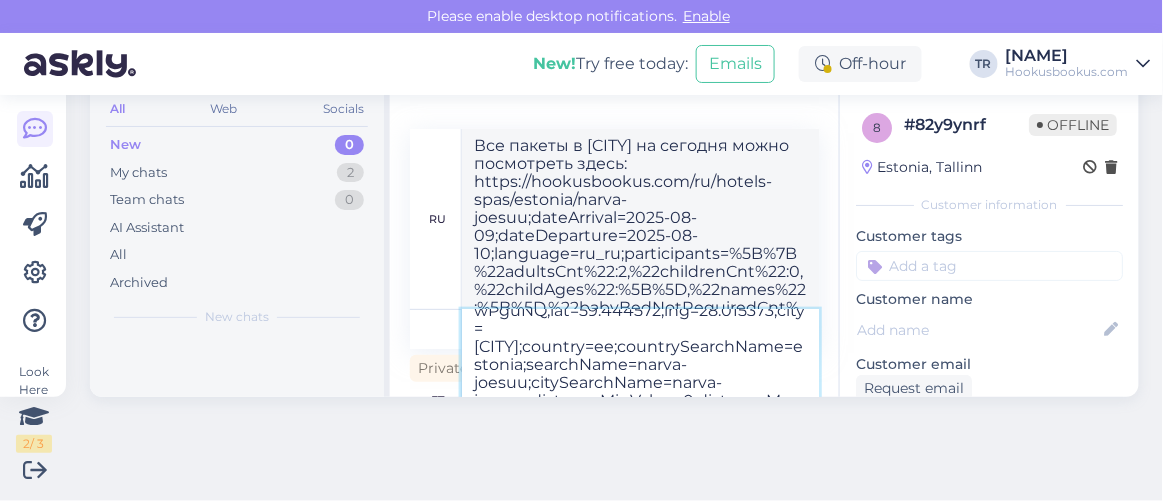 type 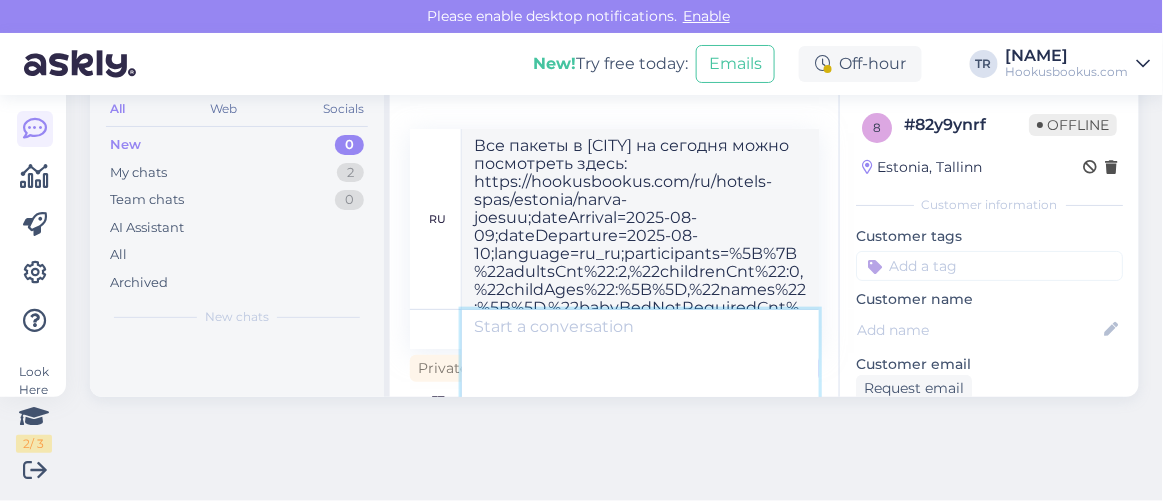 type 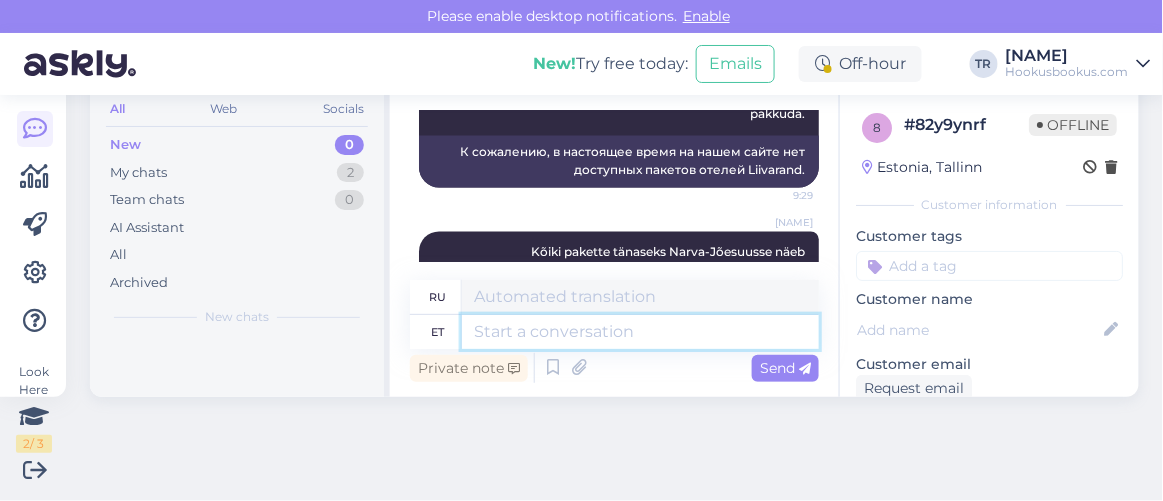 scroll, scrollTop: 1581, scrollLeft: 0, axis: vertical 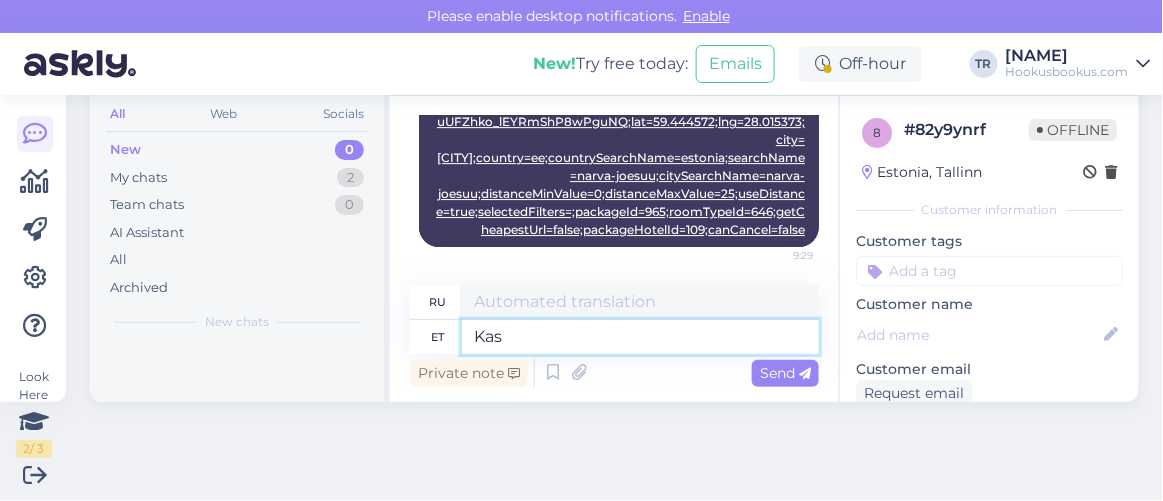 type on "Kas s" 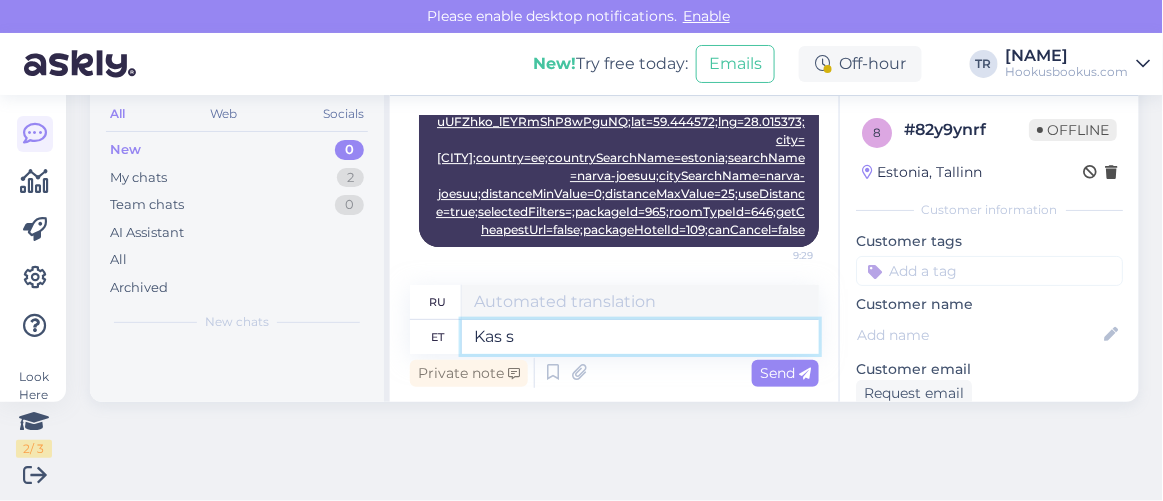 type on "Является" 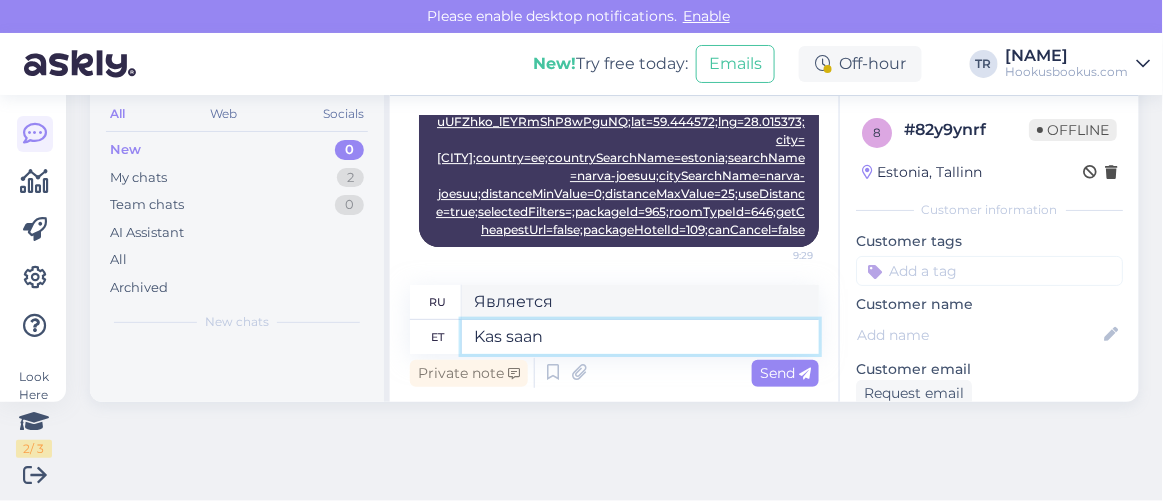 type on "Kas saan" 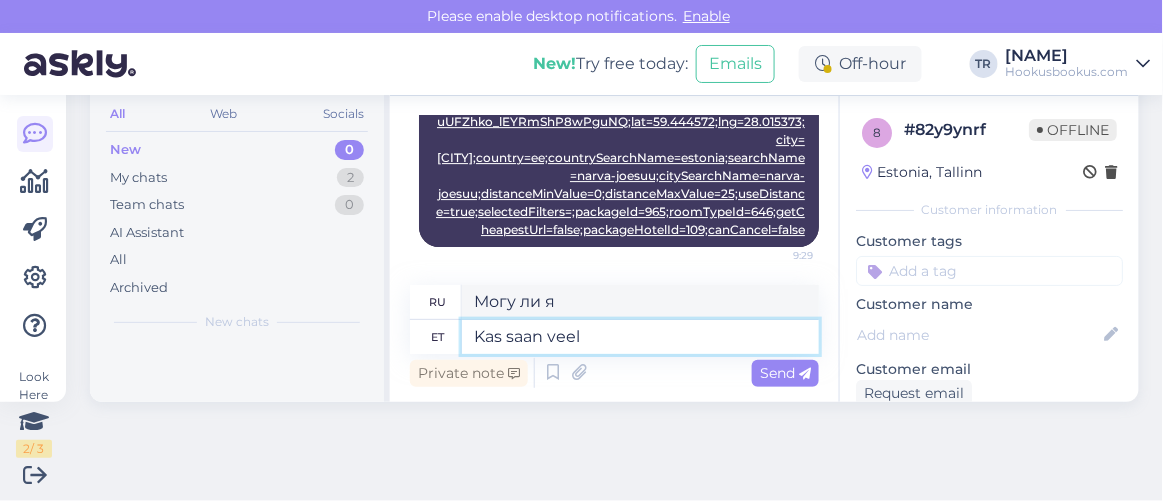 type on "Kas saan veel a" 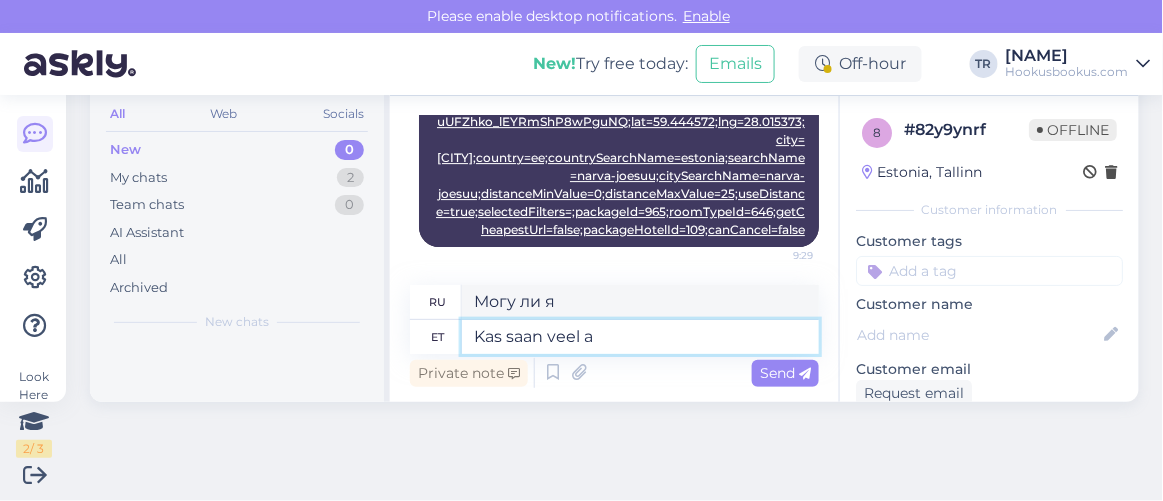type on "Можно мне еще?" 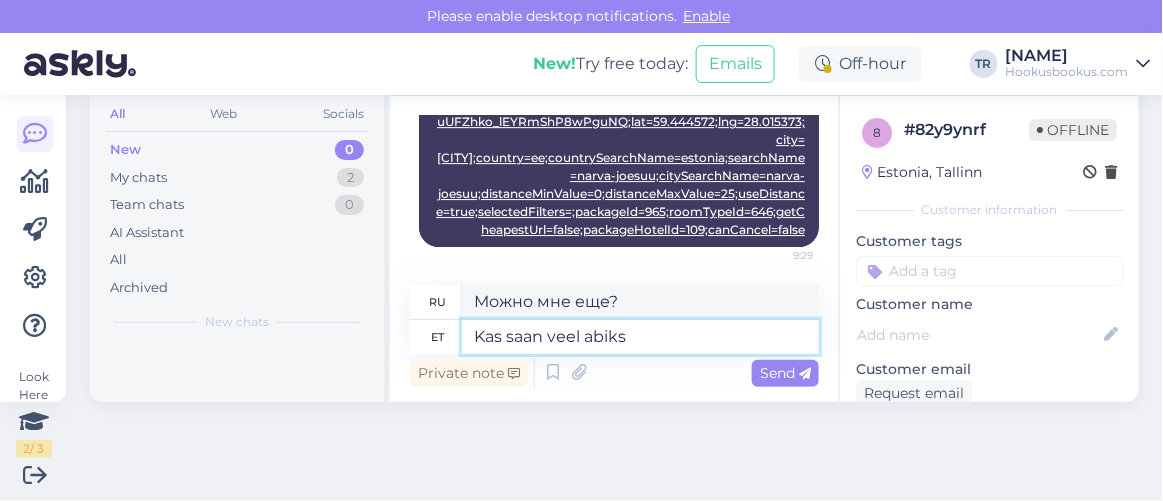 type on "Kas saan veel abiks o" 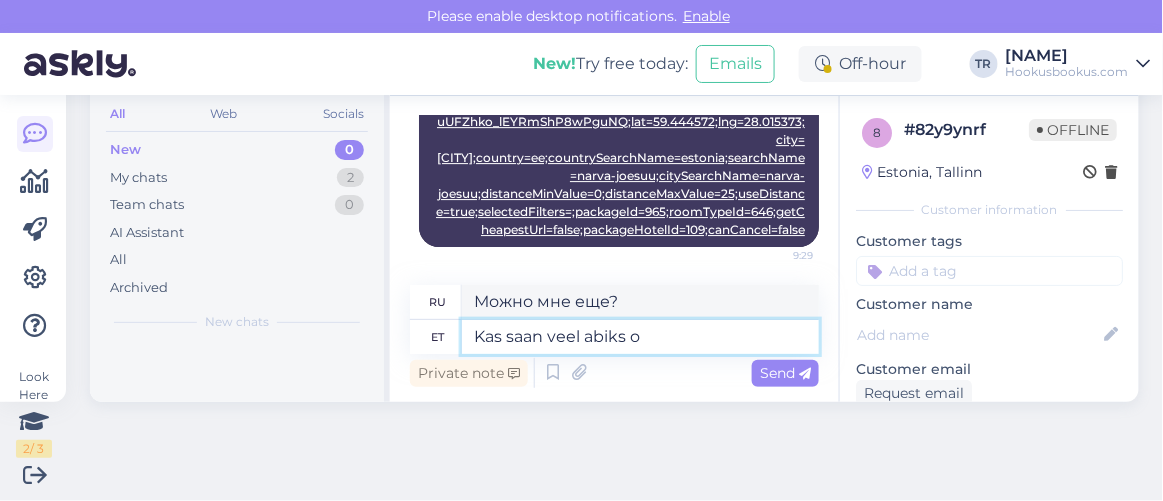type on "Могу ли я еще помочь?" 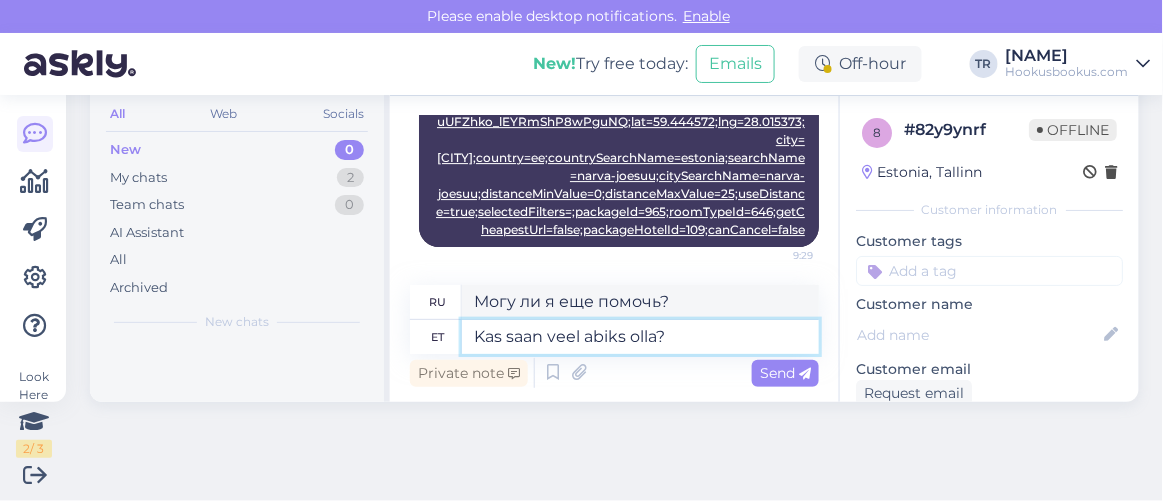 type on "Kas saan veel abiks olla?" 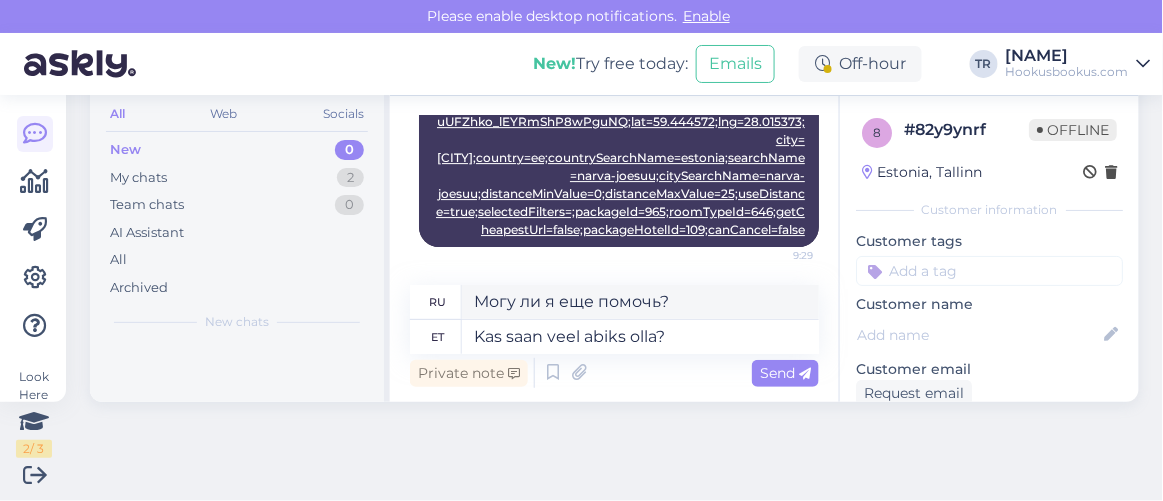 click on "Private note Send" at bounding box center (614, 373) 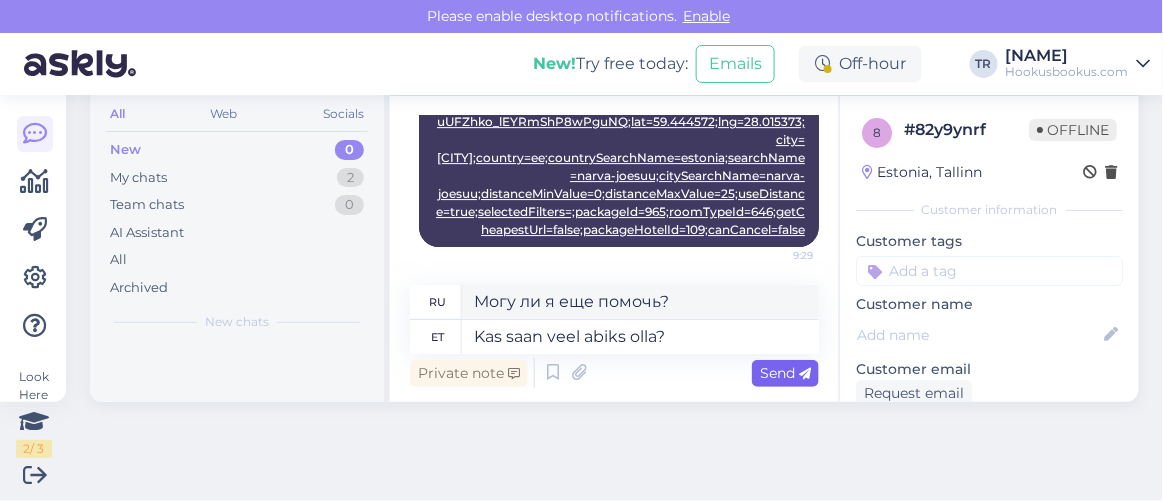 click on "Send" at bounding box center (785, 373) 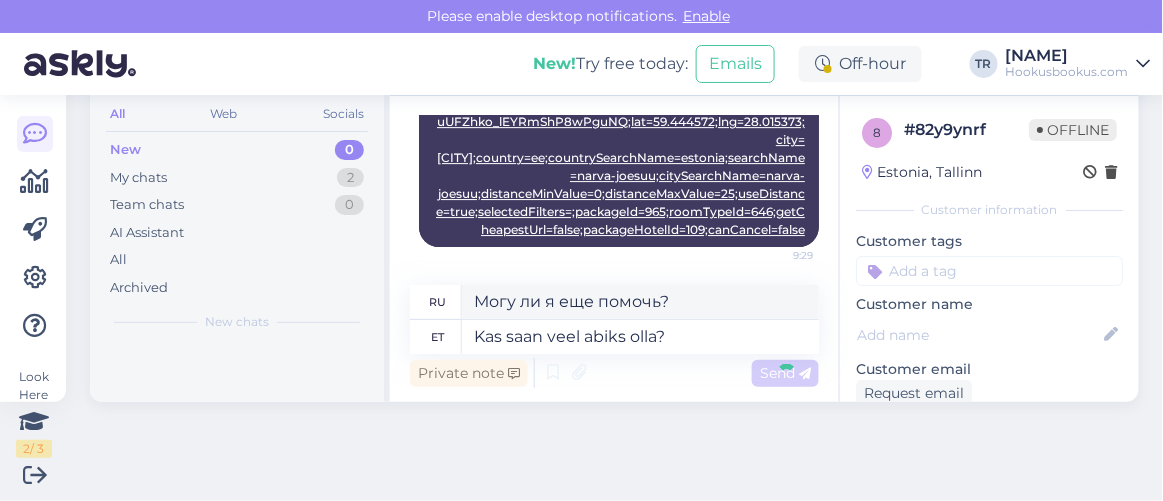 type 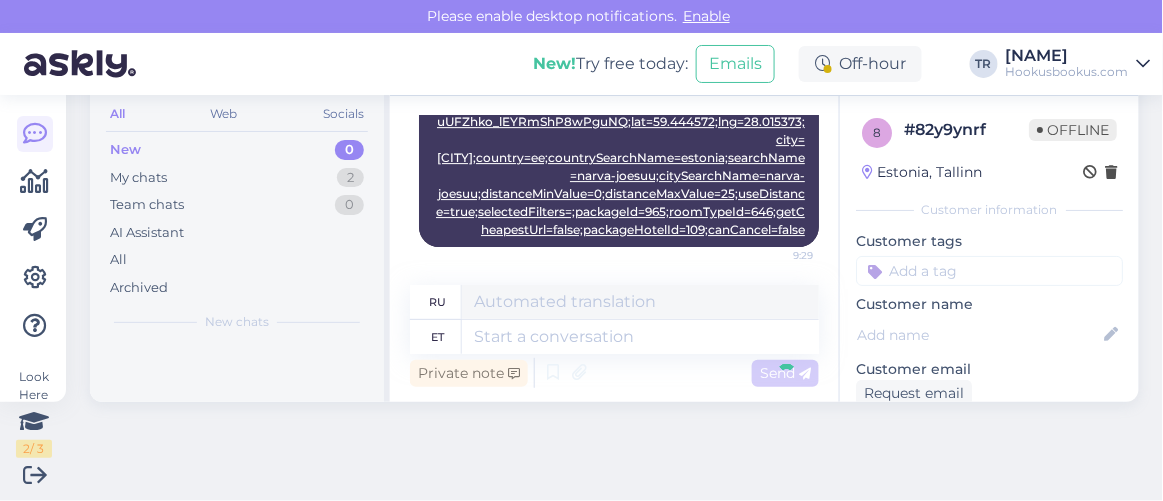 scroll, scrollTop: 80, scrollLeft: 0, axis: vertical 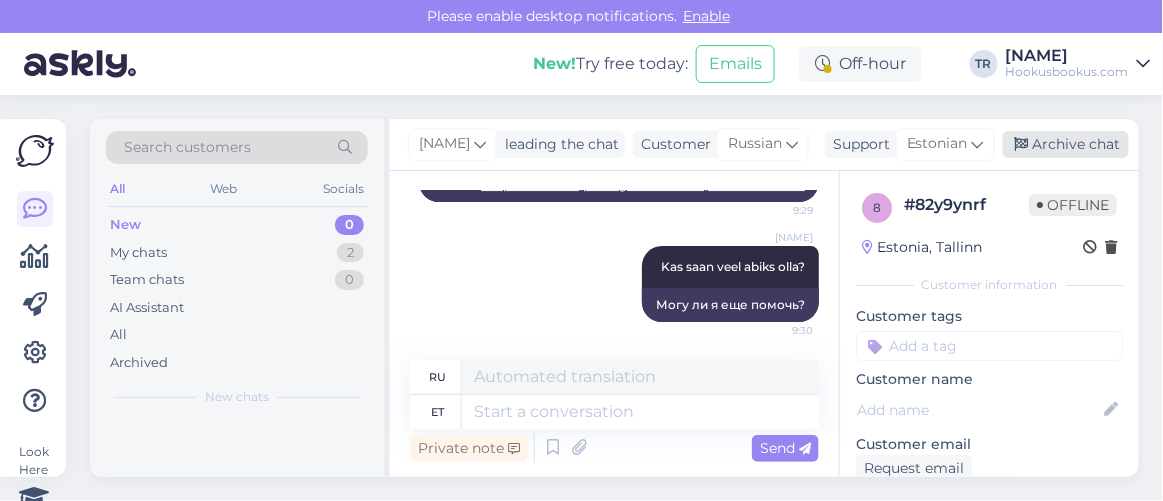 click on "Archive chat" at bounding box center [1066, 144] 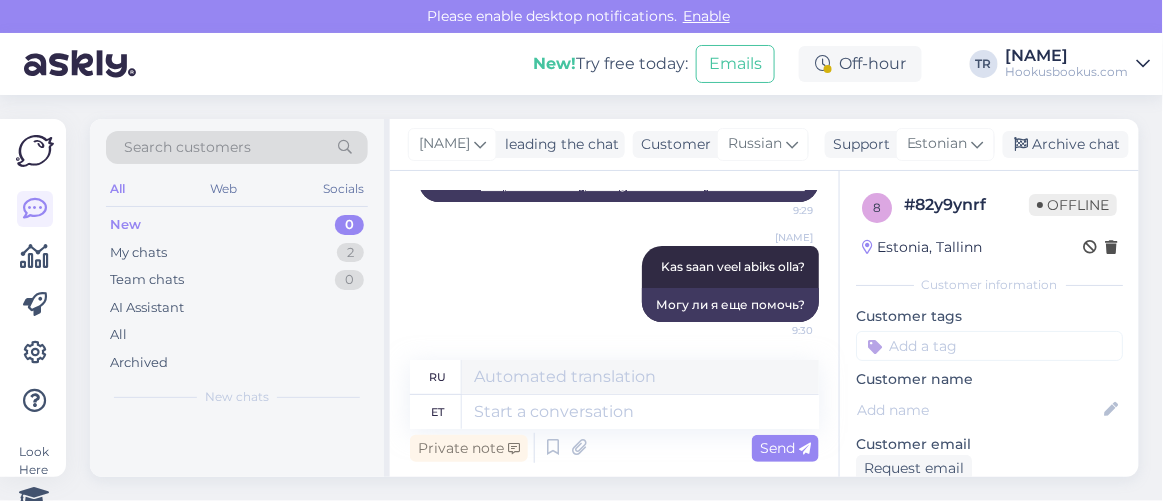 scroll, scrollTop: 1681, scrollLeft: 0, axis: vertical 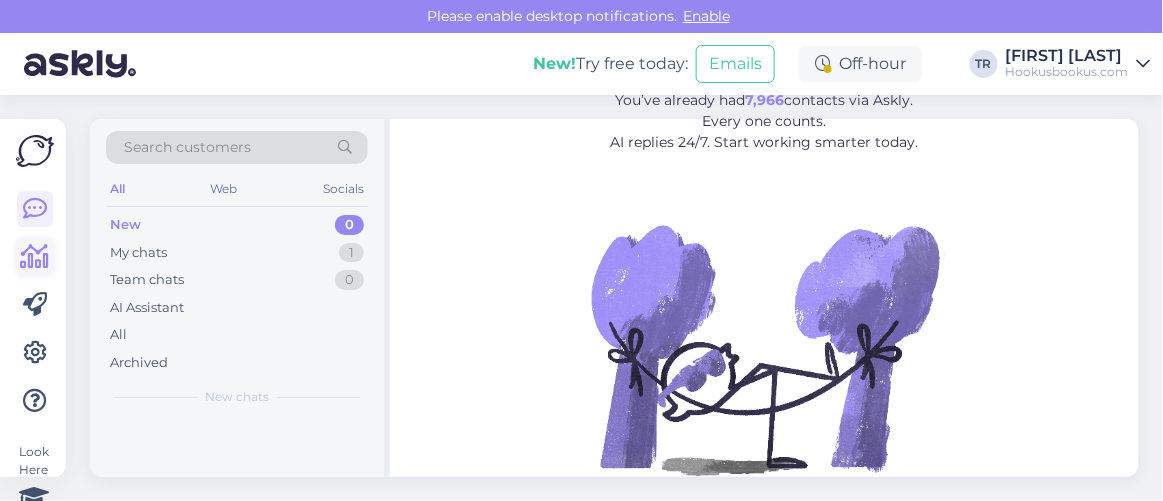 click at bounding box center [35, 257] 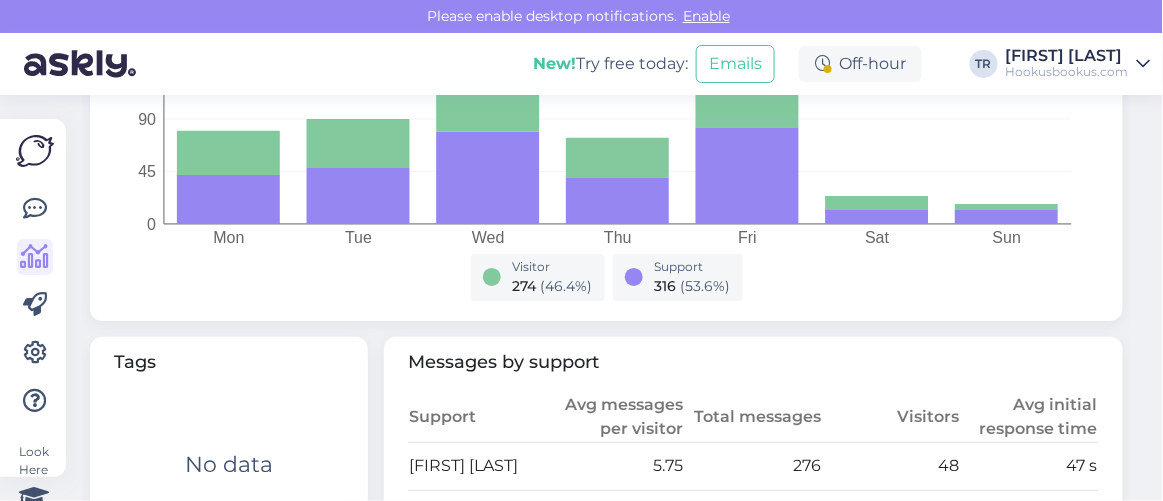 scroll, scrollTop: 909, scrollLeft: 0, axis: vertical 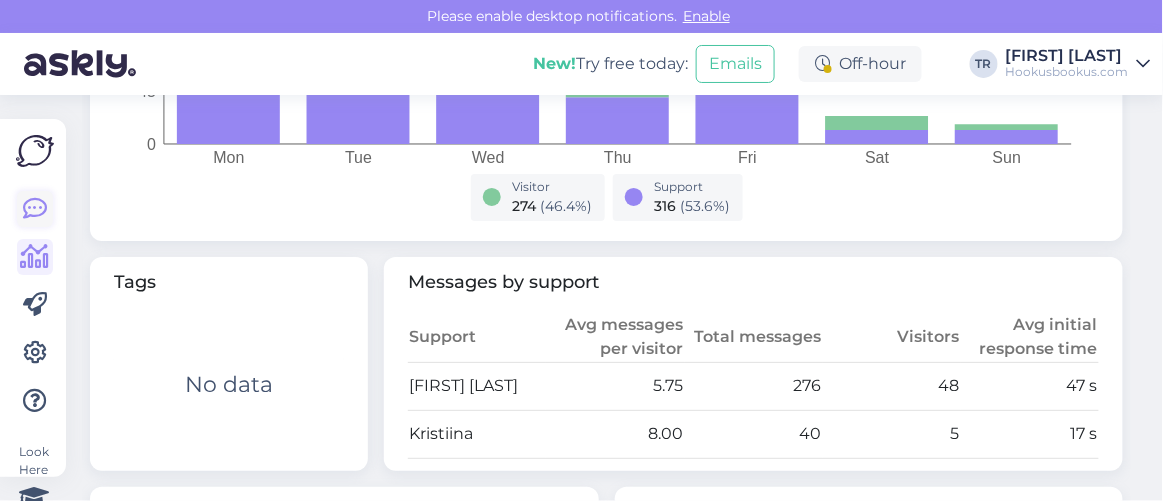 click at bounding box center [35, 209] 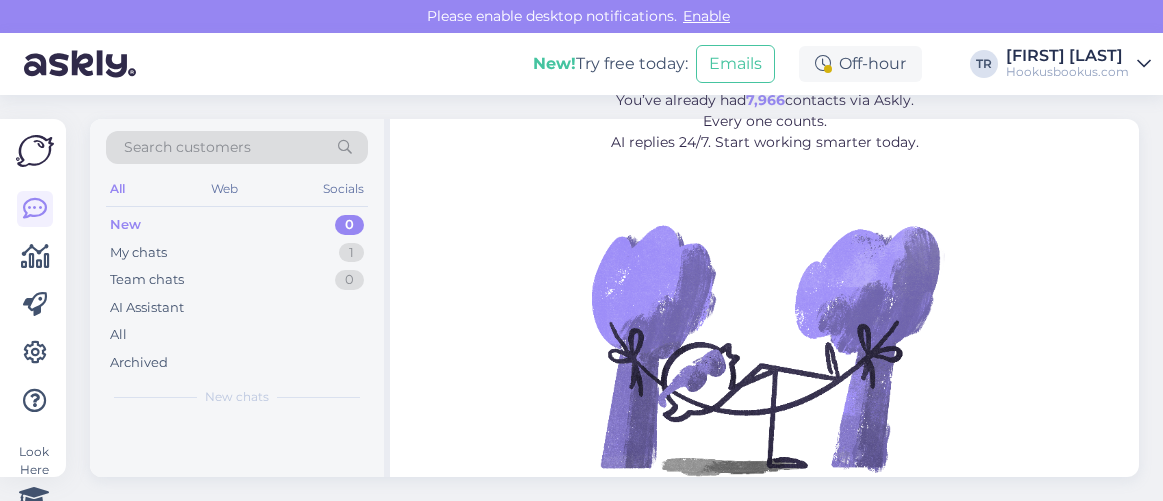 scroll, scrollTop: 0, scrollLeft: 0, axis: both 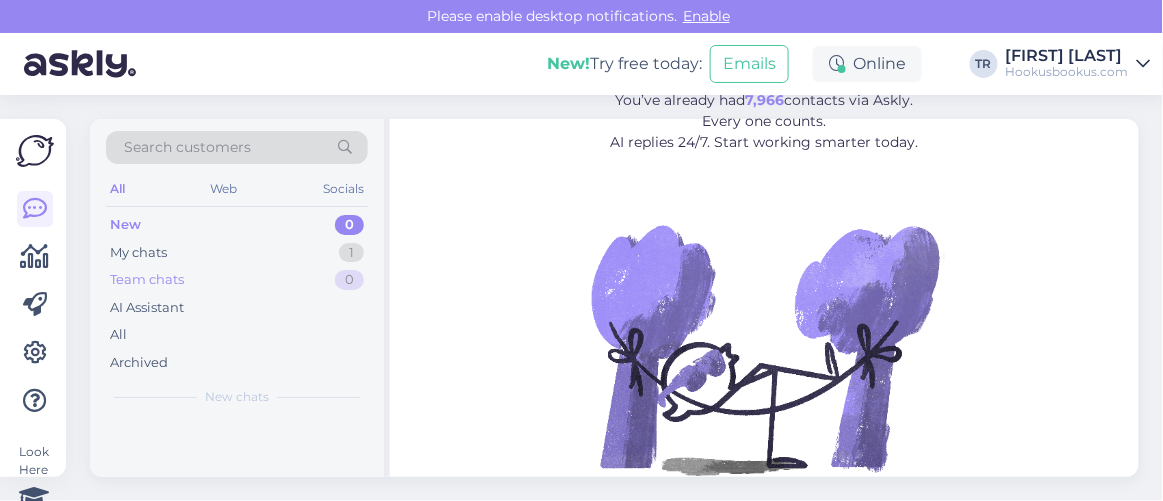 click on "Team chats 0" at bounding box center (237, 280) 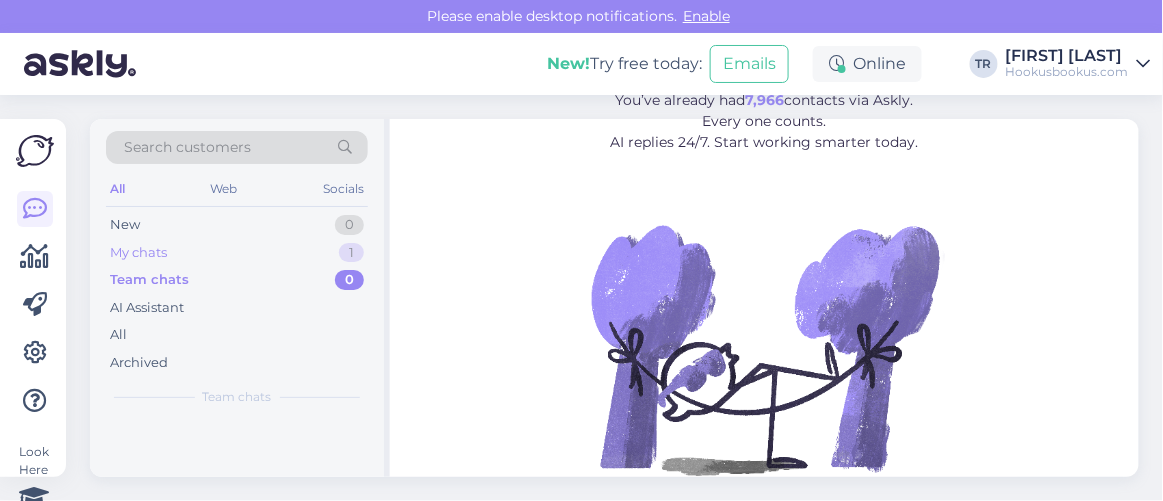 click on "My chats 1" at bounding box center (237, 253) 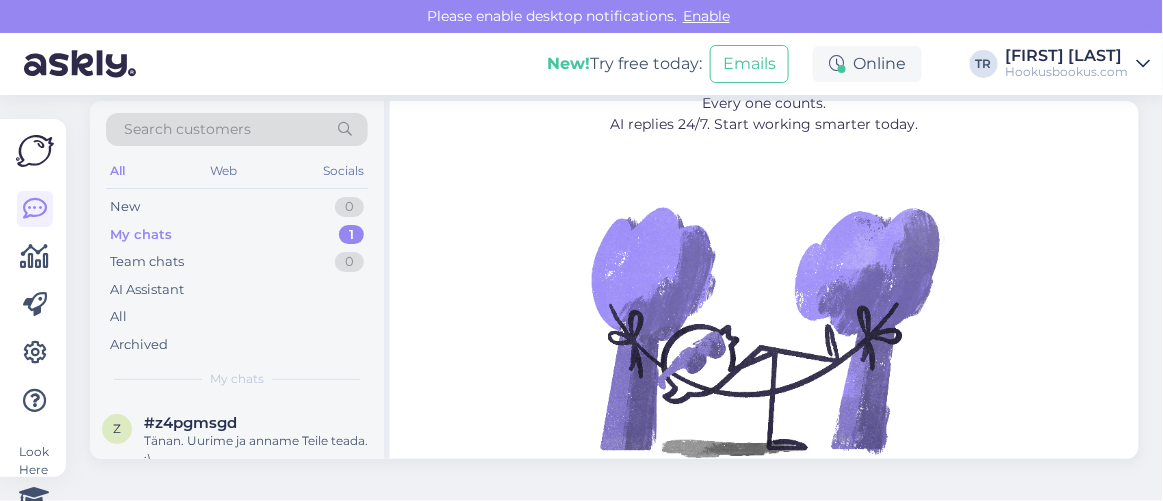 scroll, scrollTop: 27, scrollLeft: 0, axis: vertical 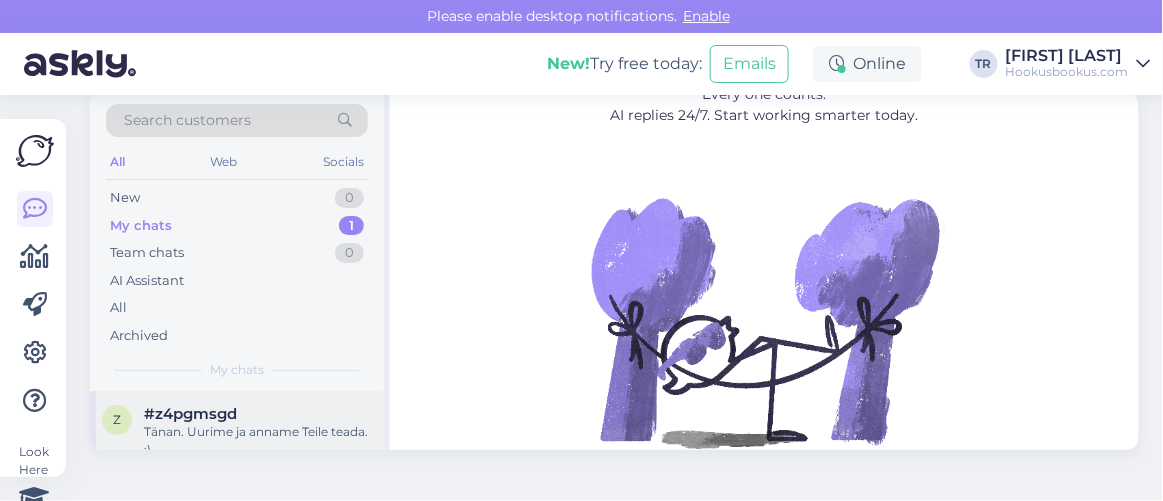 click on "#z4pgmsgd" at bounding box center [258, 414] 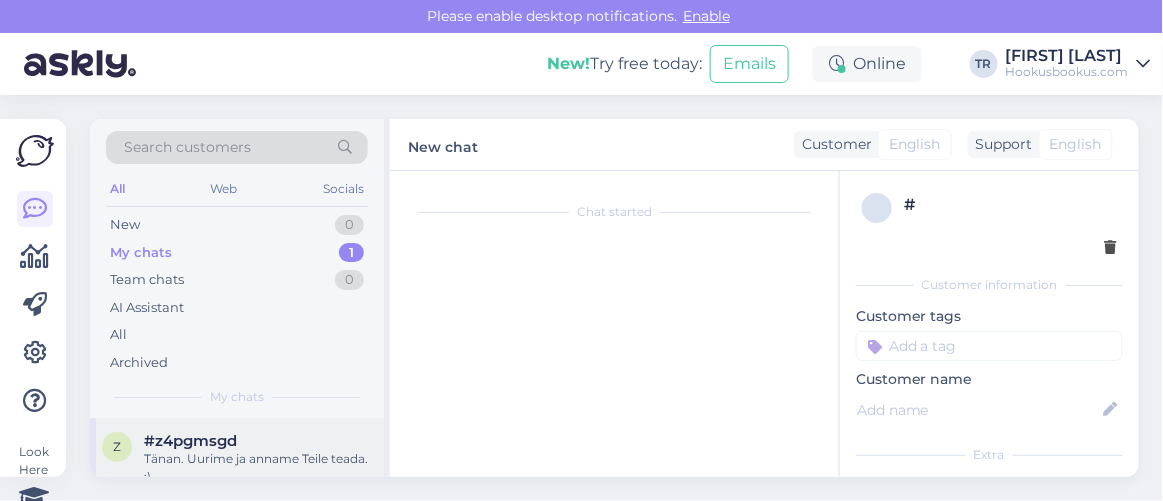 scroll, scrollTop: 80, scrollLeft: 0, axis: vertical 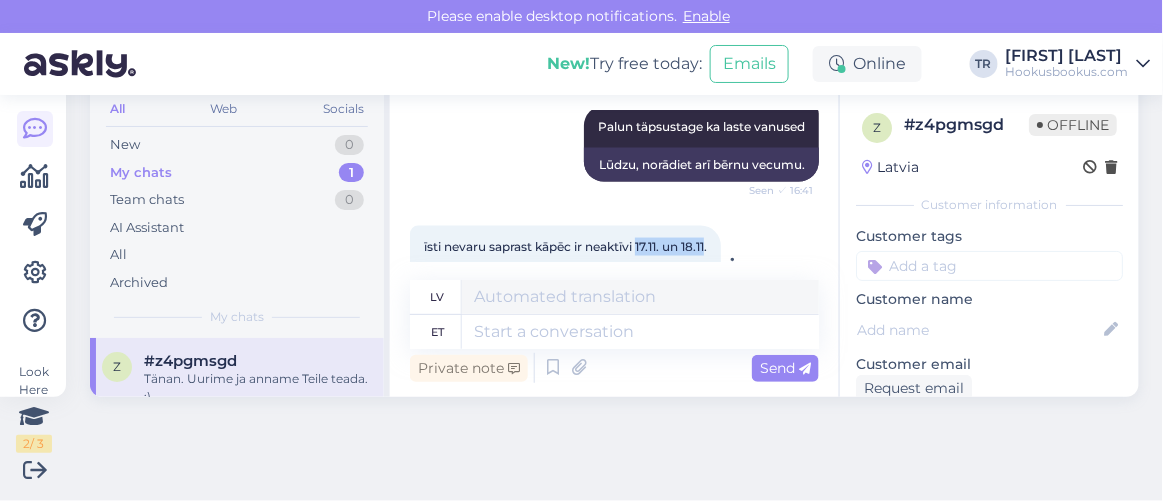 drag, startPoint x: 713, startPoint y: 246, endPoint x: 639, endPoint y: 246, distance: 74 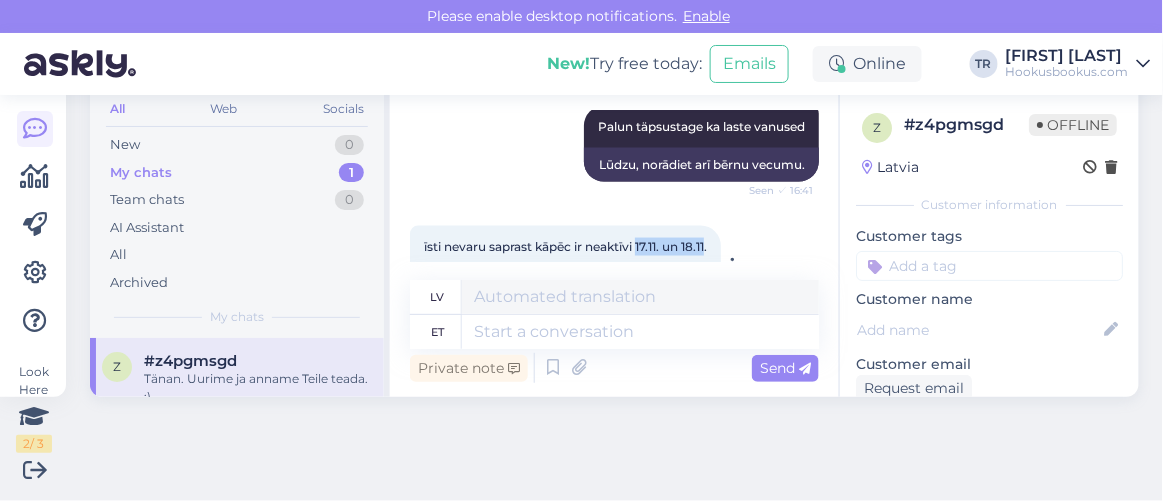 click on "īsti nevaru saprast kāpēc ir neaktīvi 17.11. un 18.11." at bounding box center [565, 246] 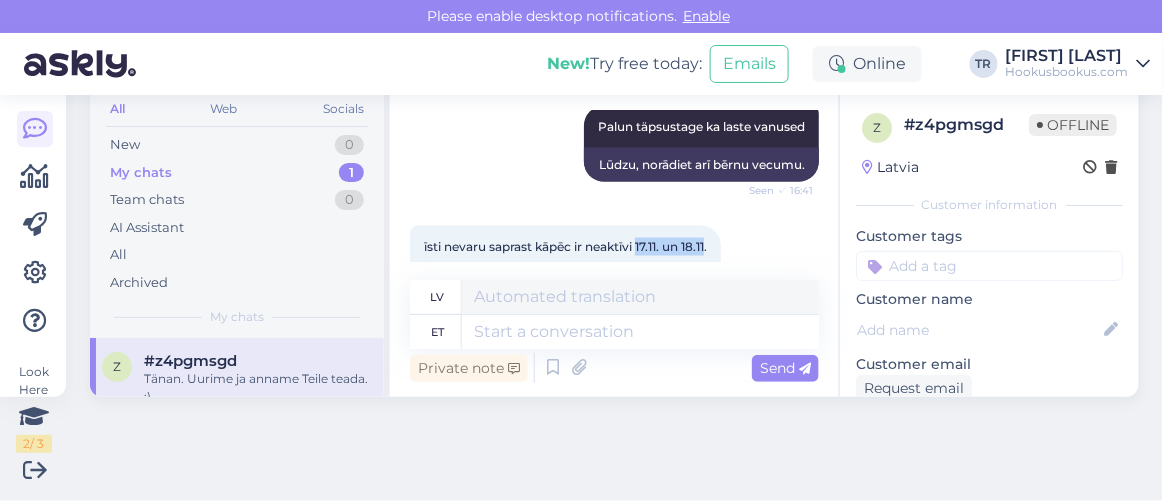 copy on "[DATE] un [DATE]" 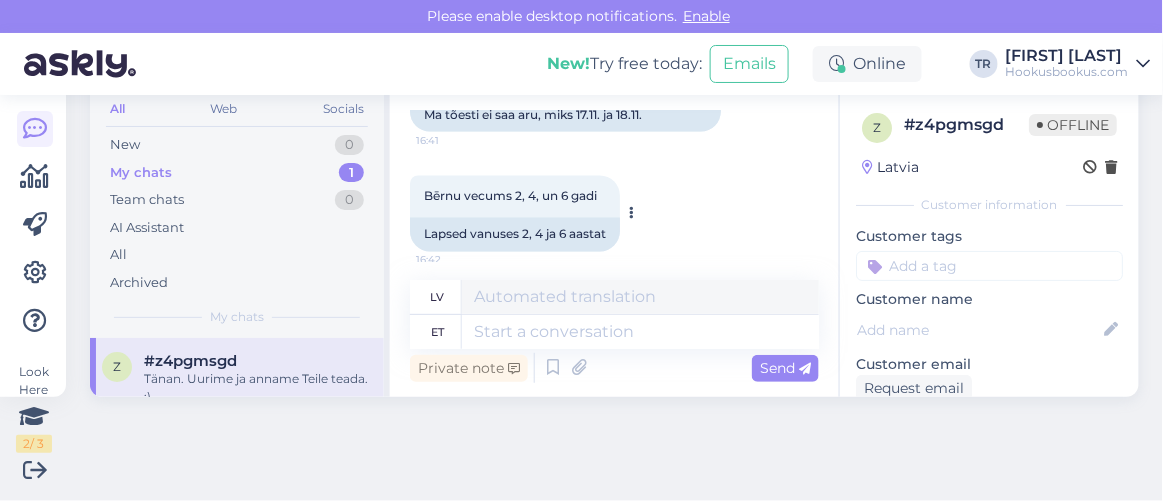 scroll, scrollTop: 909, scrollLeft: 0, axis: vertical 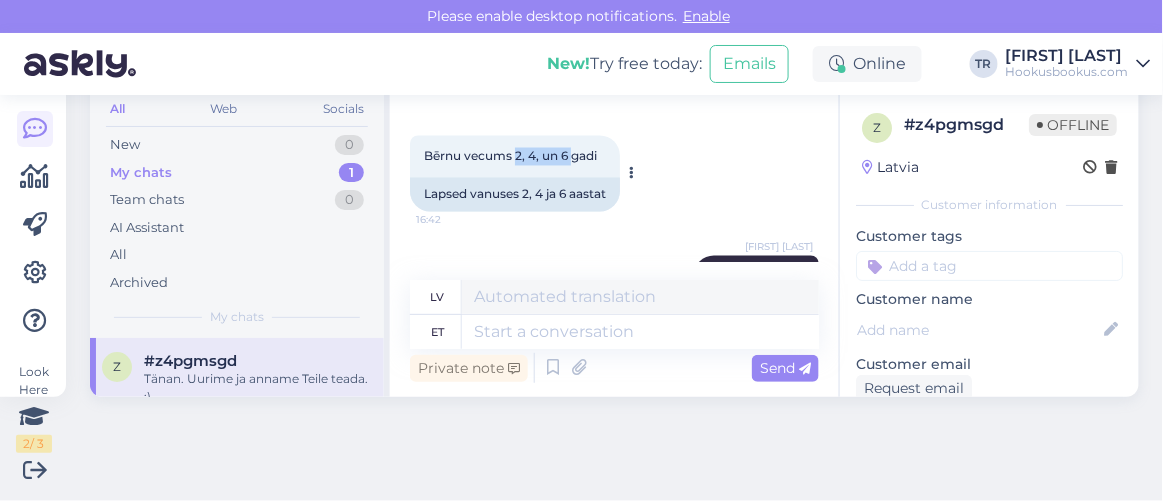 drag, startPoint x: 516, startPoint y: 154, endPoint x: 576, endPoint y: 158, distance: 60.133186 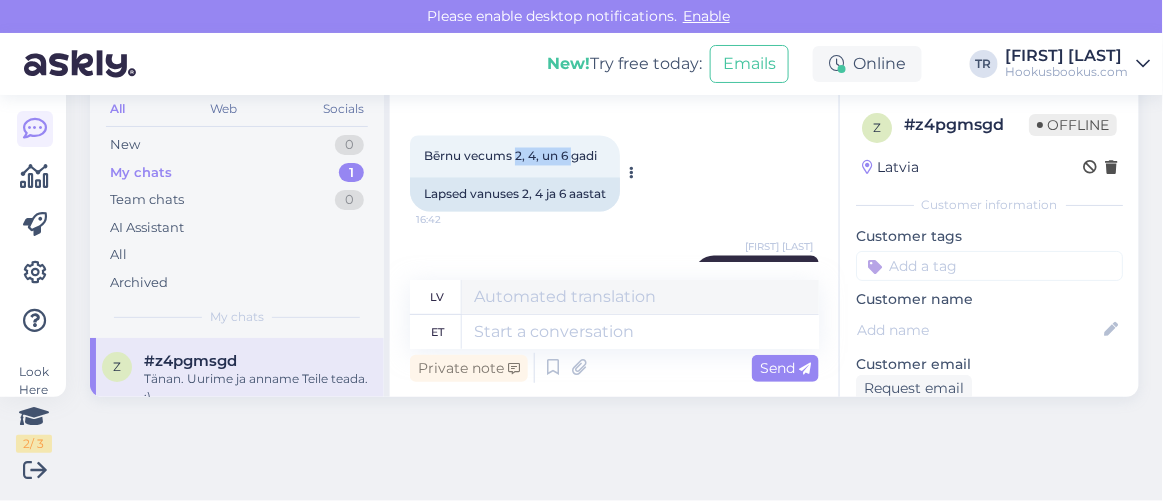 click on "Bērnu vecums 2, 4, un 6 gadi" at bounding box center [510, 156] 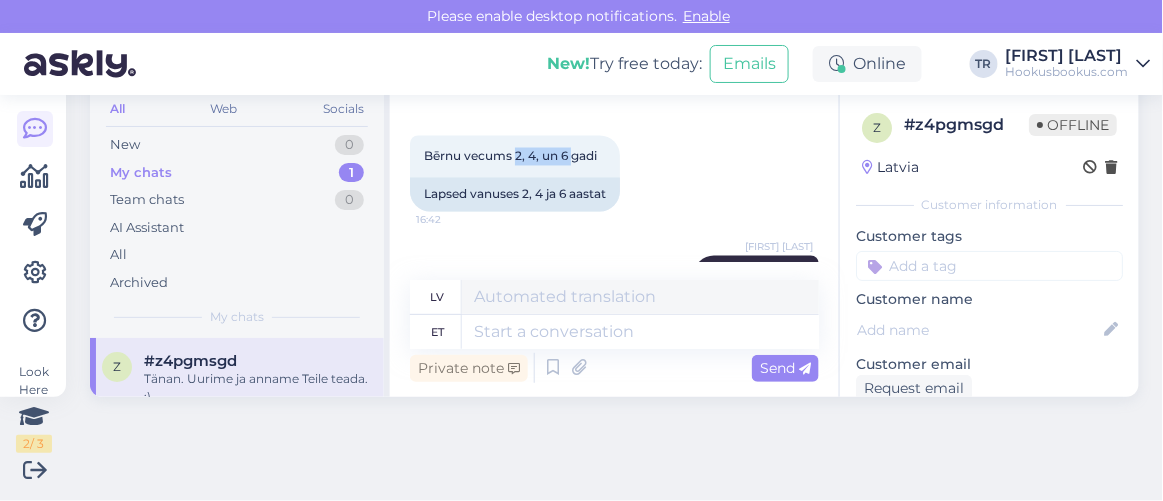 copy on "2, 4, un 6" 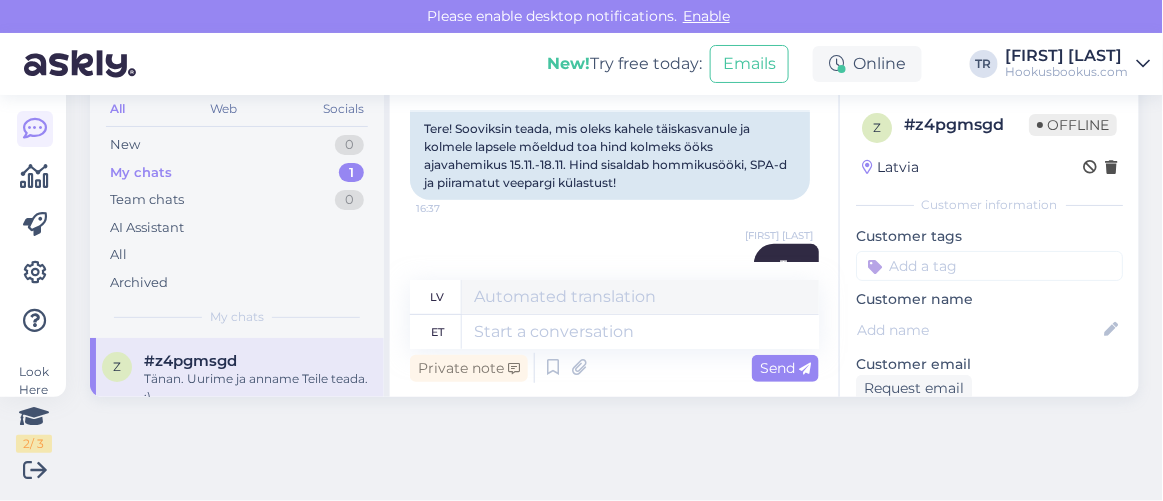 scroll, scrollTop: 181, scrollLeft: 0, axis: vertical 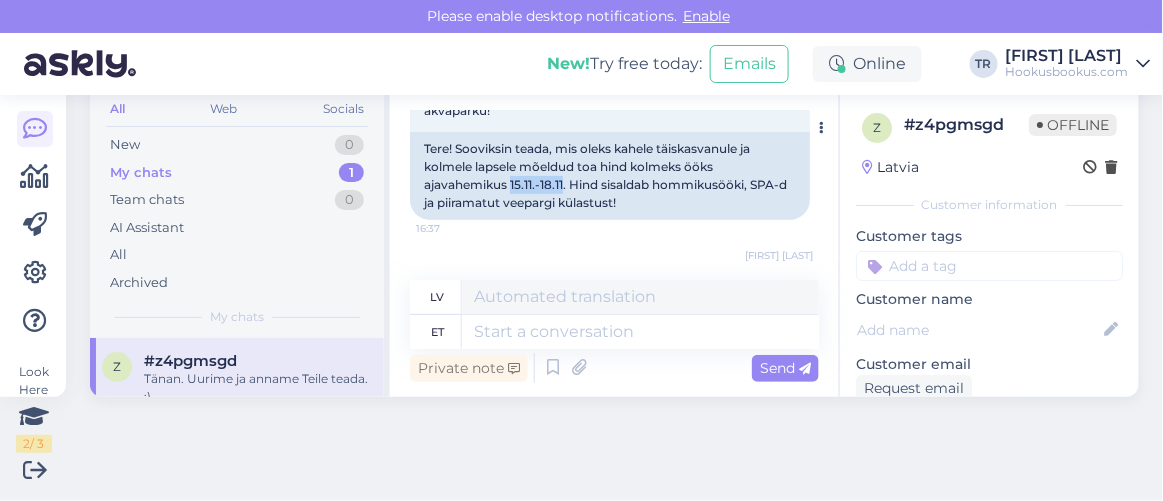 drag, startPoint x: 510, startPoint y: 182, endPoint x: 563, endPoint y: 184, distance: 53.037724 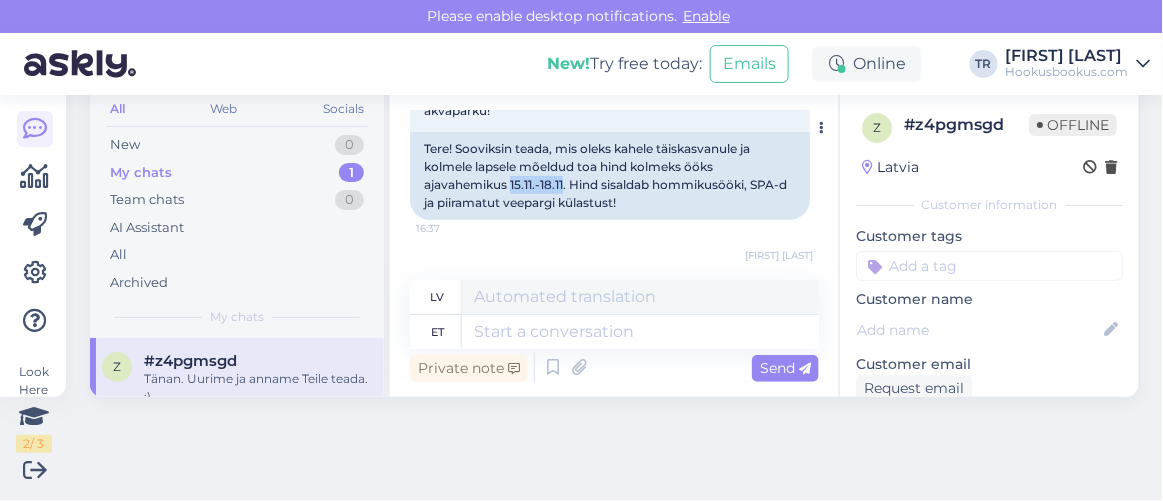 click on "Tere! Sooviksin teada, mis oleks kahele täiskasvanule ja kolmele lapsele mõeldud toa hind kolmeks ööks ajavahemikus 15.11.-18.11. Hind sisaldab hommikusööki, SPA-d ja piiramatut veepargi külastust!" at bounding box center (610, 176) 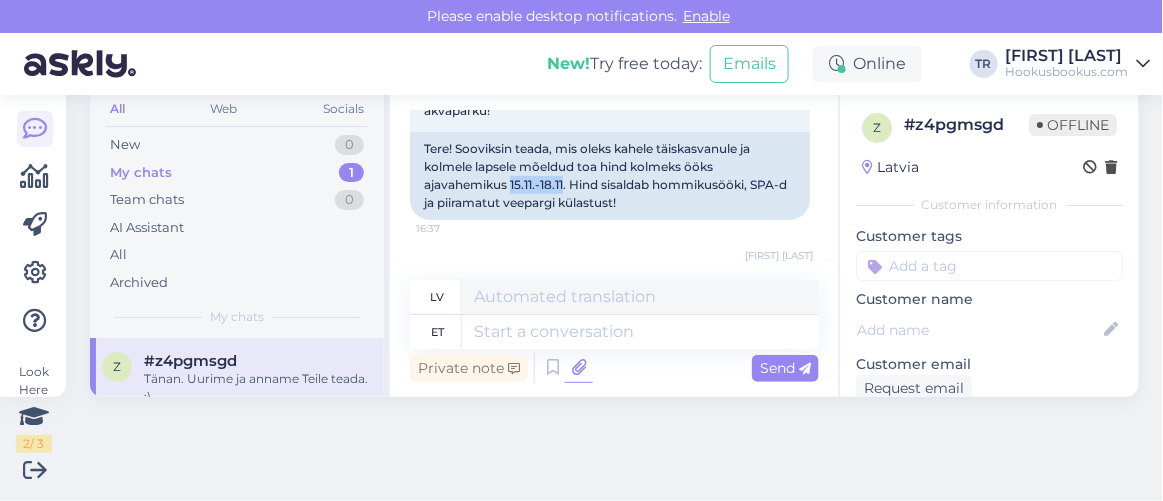 copy on "15.11.-18.11" 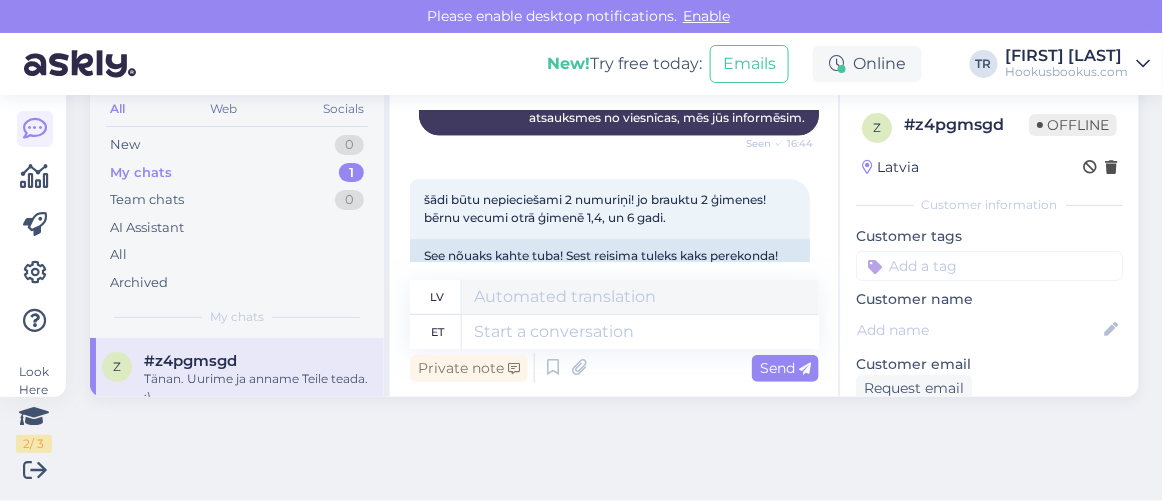 scroll, scrollTop: 1545, scrollLeft: 0, axis: vertical 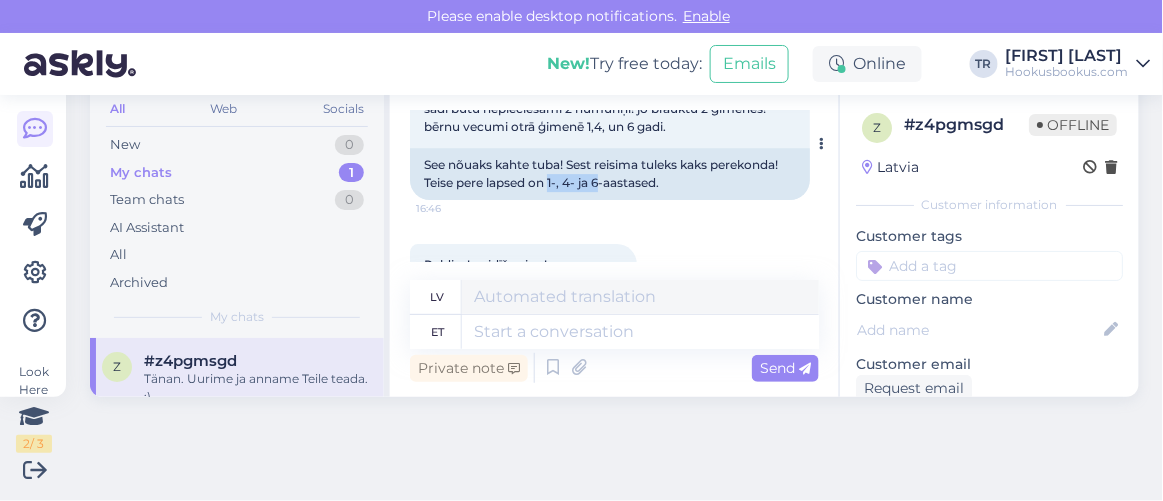 drag, startPoint x: 623, startPoint y: 200, endPoint x: 673, endPoint y: 198, distance: 50.039986 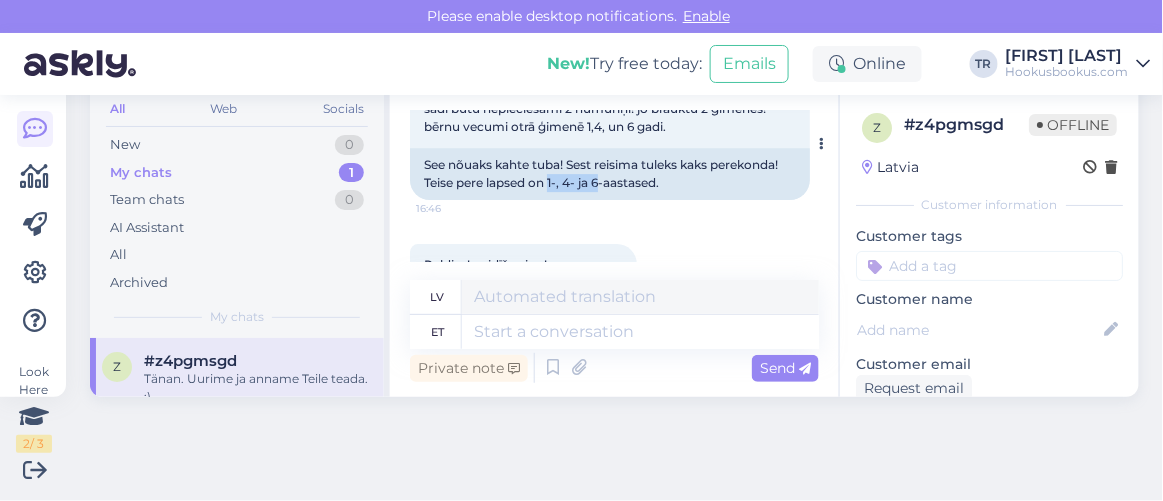 click on "See nõuaks kahte tuba! Sest reisima tuleks kaks perekonda! Teise pere lapsed on 1-, 4- ja 6-aastased." at bounding box center (610, 174) 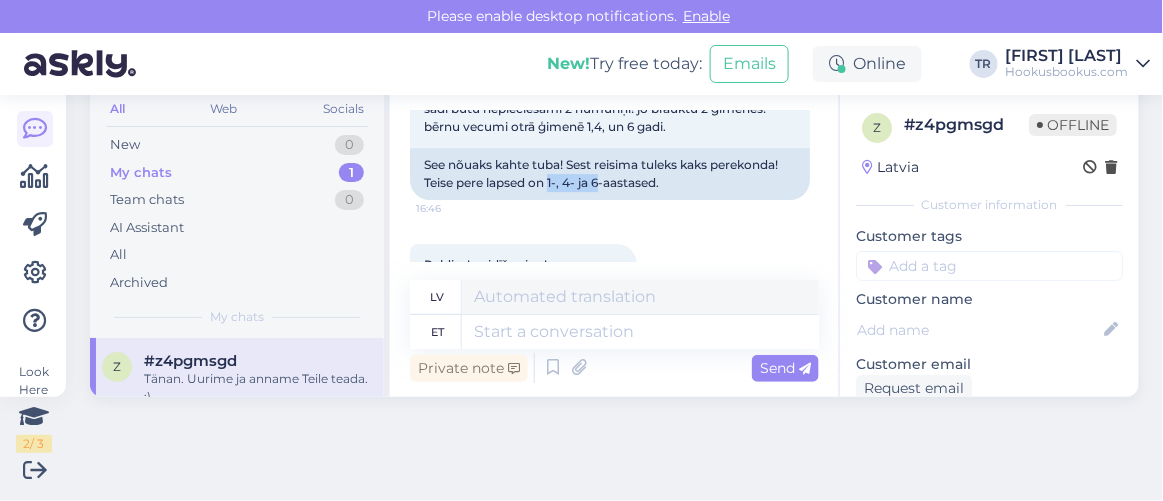 copy on "1-, 4- ja 6" 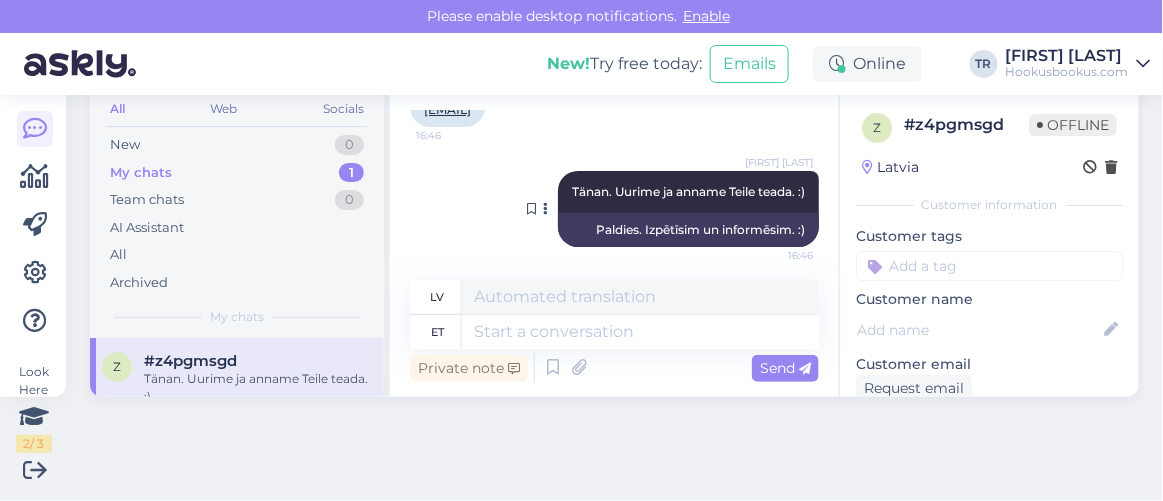 scroll, scrollTop: 1881, scrollLeft: 0, axis: vertical 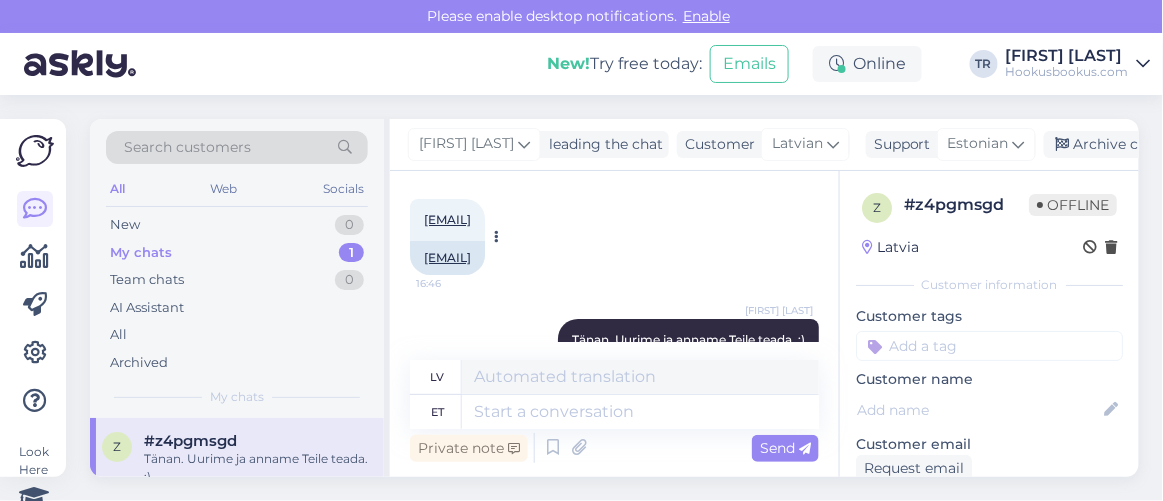 drag, startPoint x: 418, startPoint y: 233, endPoint x: 556, endPoint y: 235, distance: 138.0145 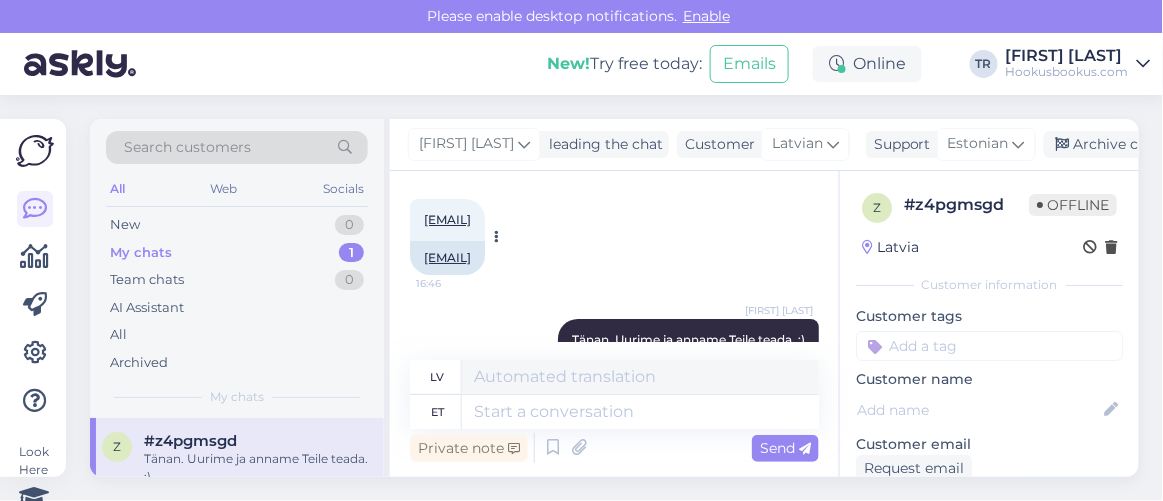 click on "daiguciic05@inbox.lv 16:46" at bounding box center [447, 220] 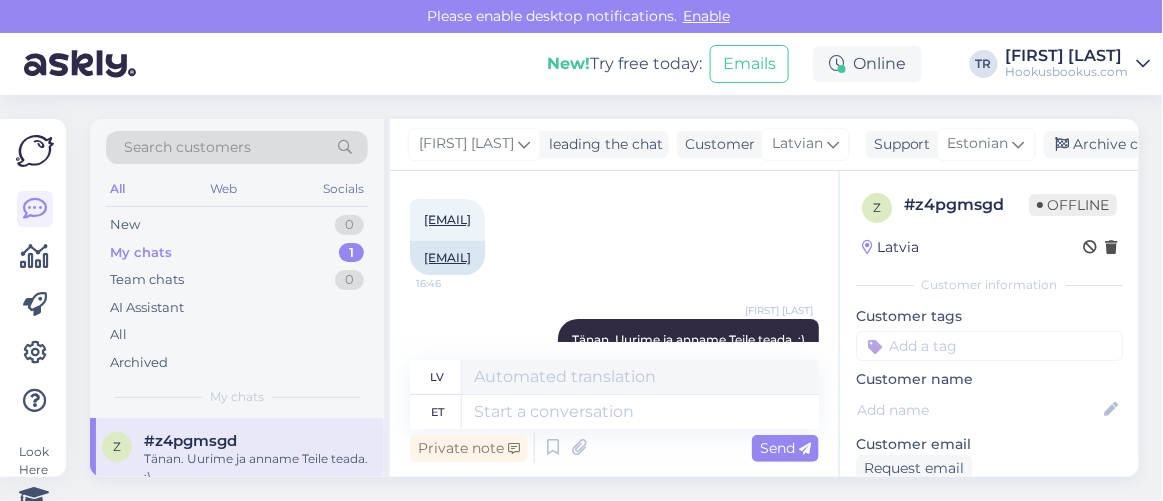 copy on "daiguciic05@inbox.lv" 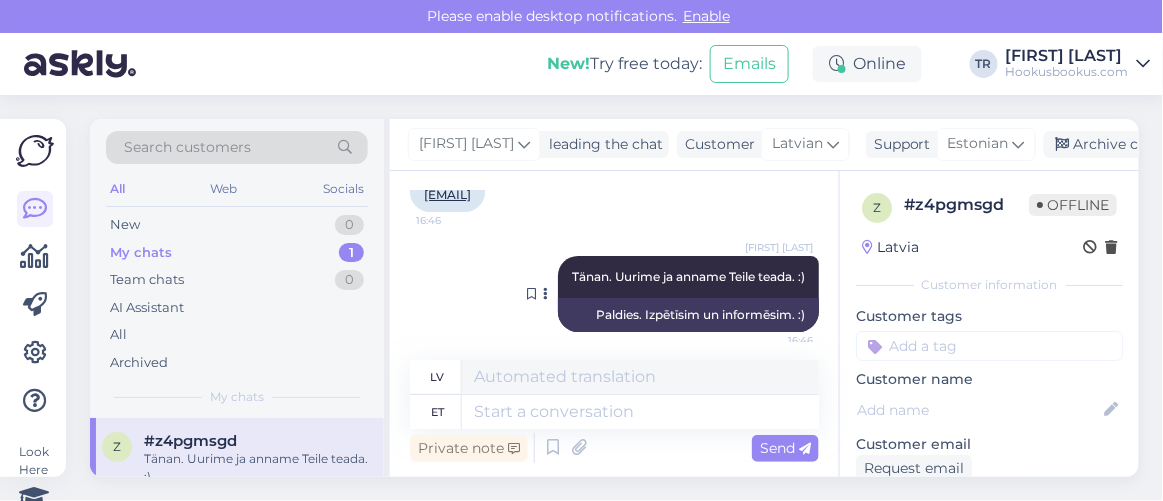 scroll, scrollTop: 1881, scrollLeft: 0, axis: vertical 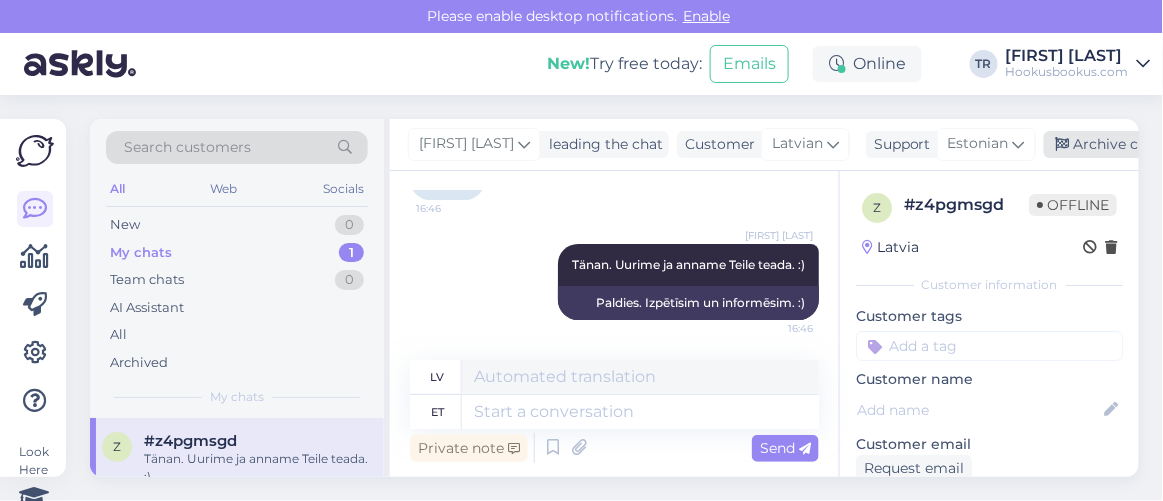 click on "Archive chat" at bounding box center (1107, 144) 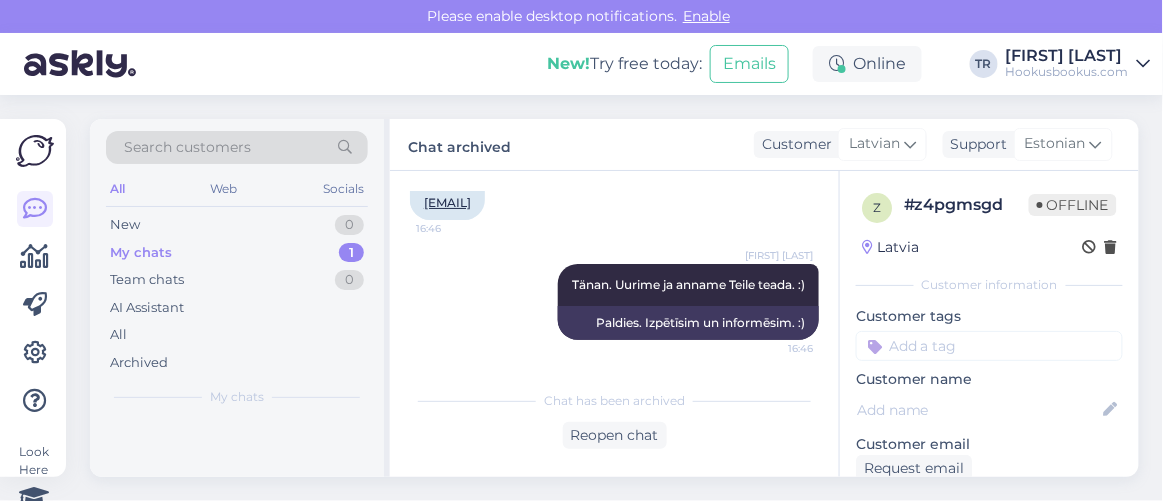 scroll, scrollTop: 1861, scrollLeft: 0, axis: vertical 